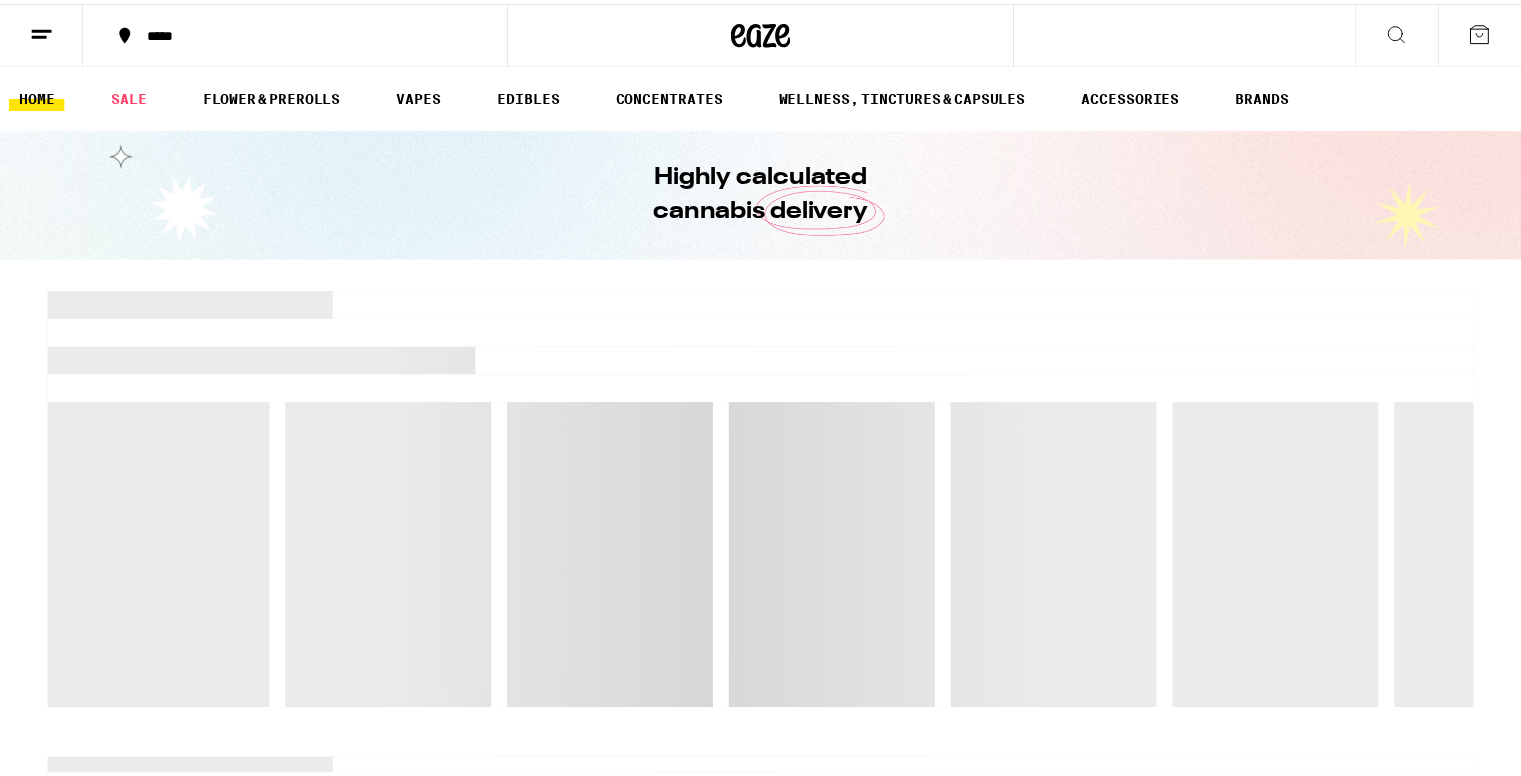 scroll, scrollTop: 0, scrollLeft: 0, axis: both 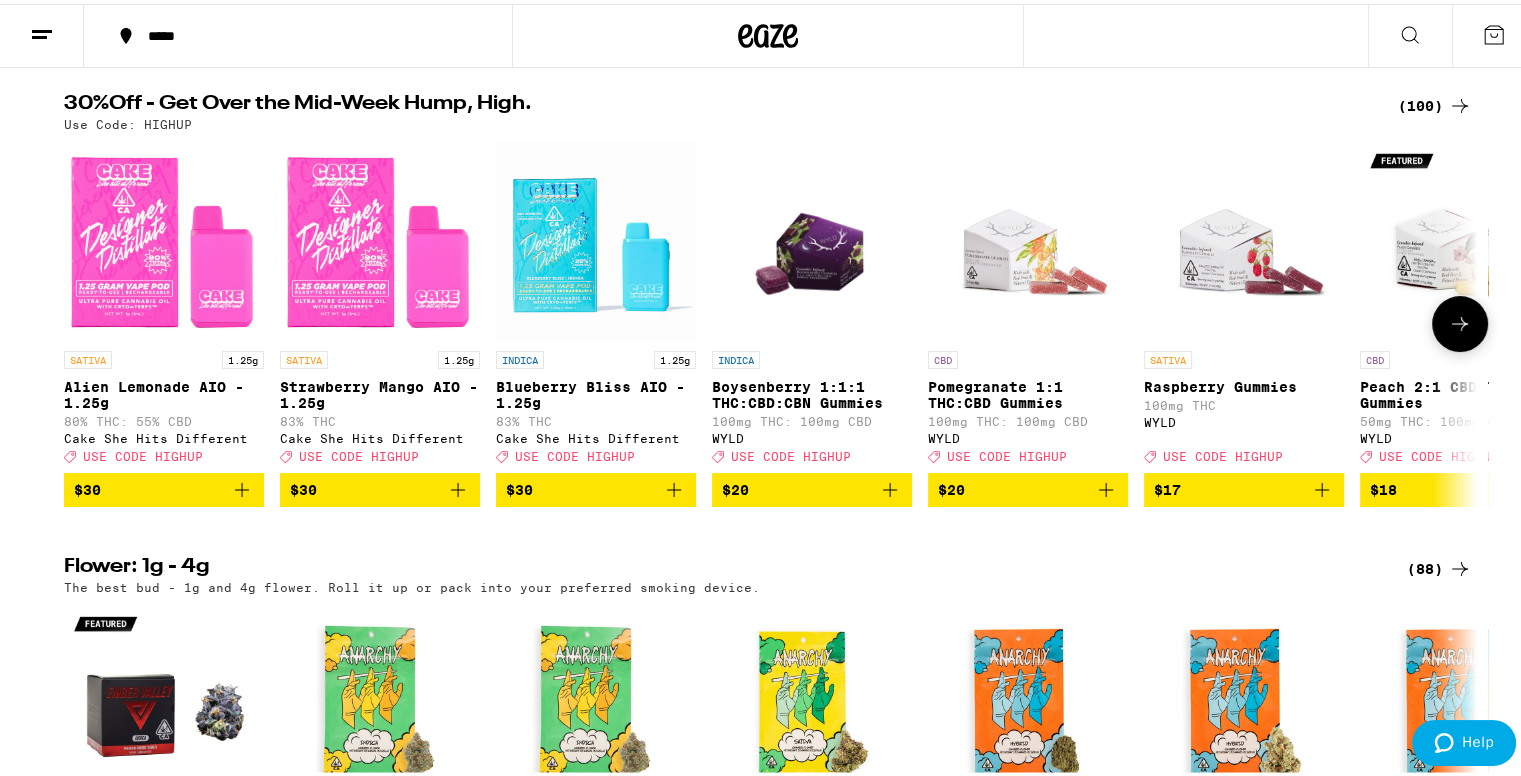 click at bounding box center (380, 237) 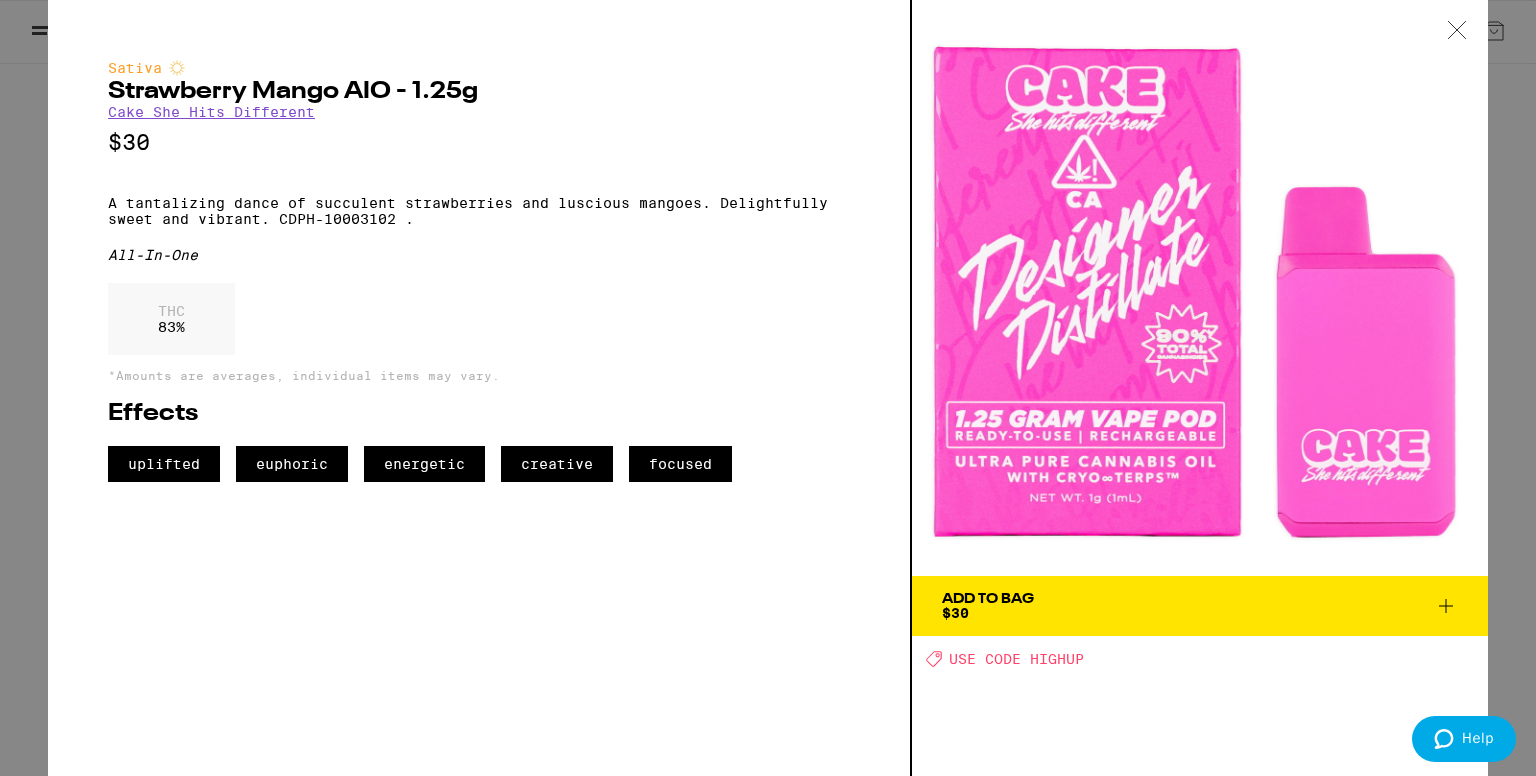 click on "USE CODE HIGHUP" at bounding box center [1016, 659] 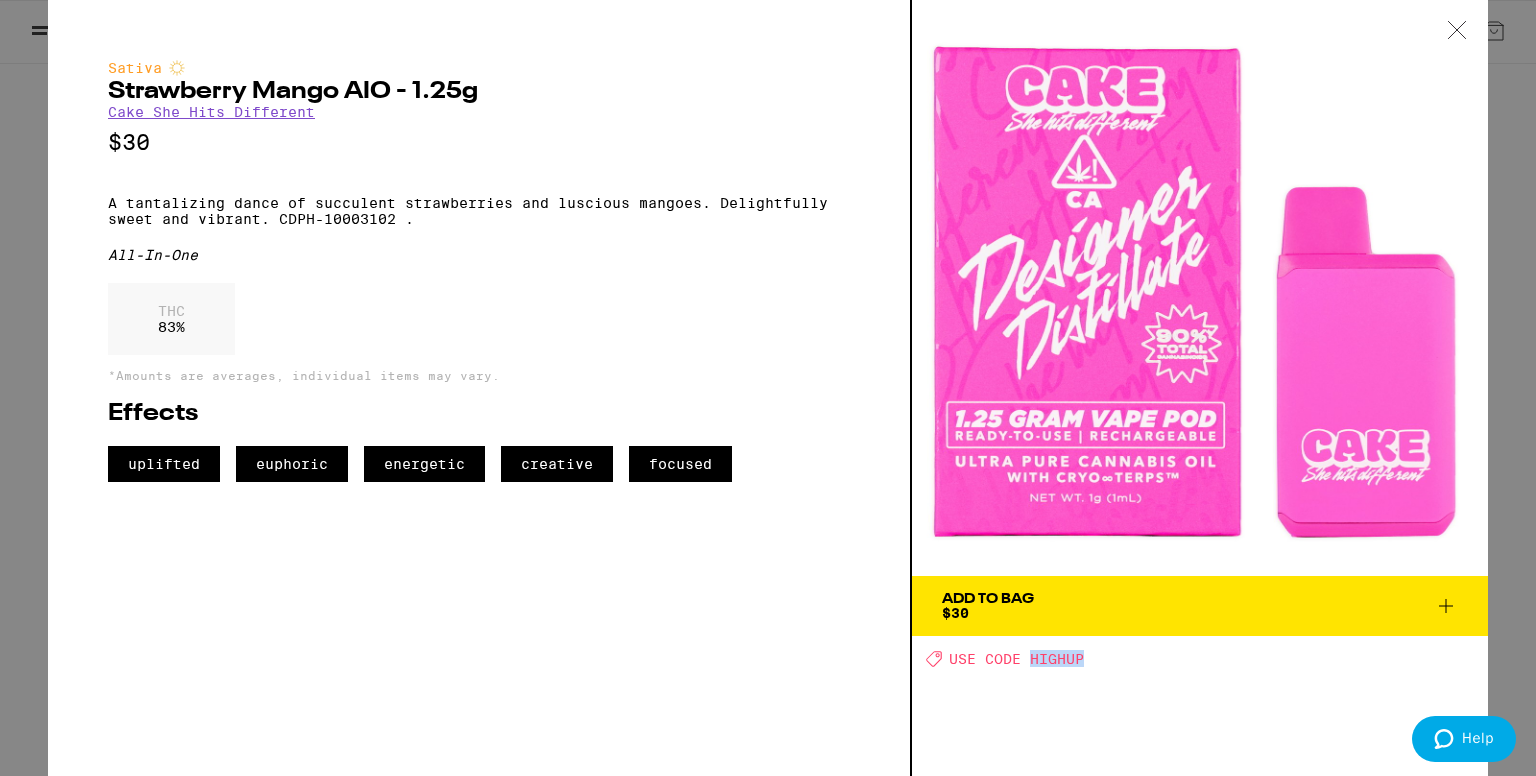 click on "USE CODE HIGHUP" at bounding box center (1016, 659) 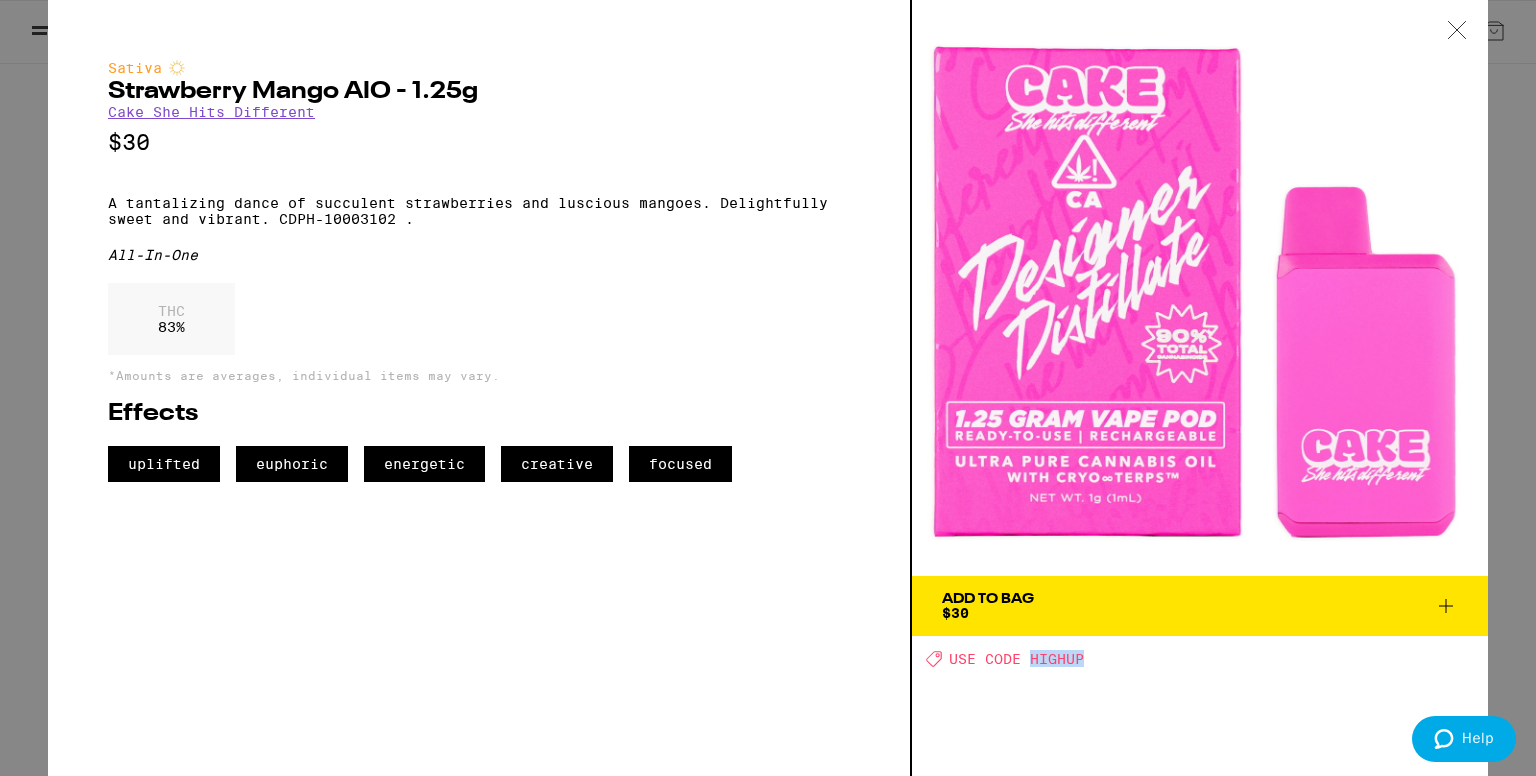 copy on "HIGHUP" 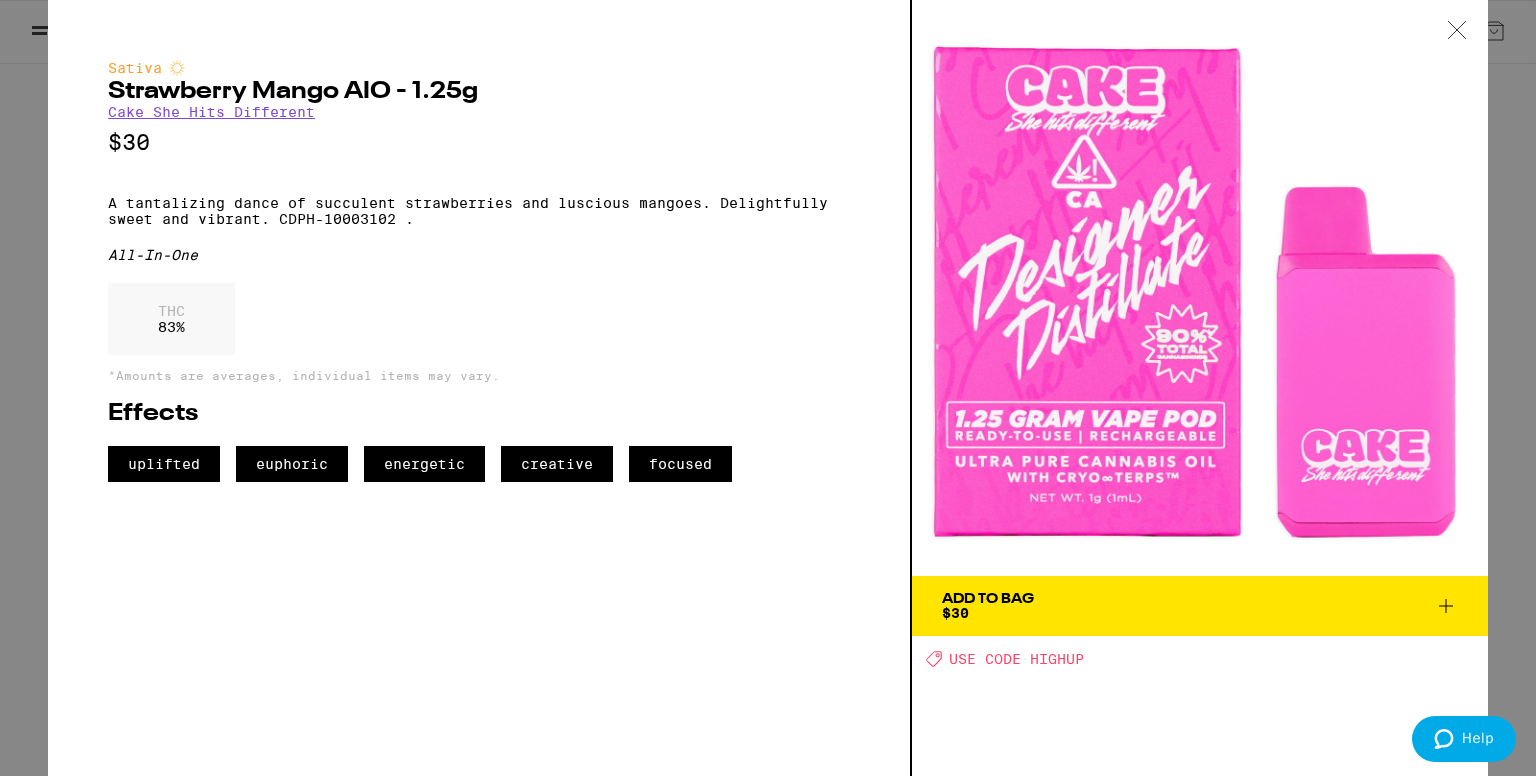 click 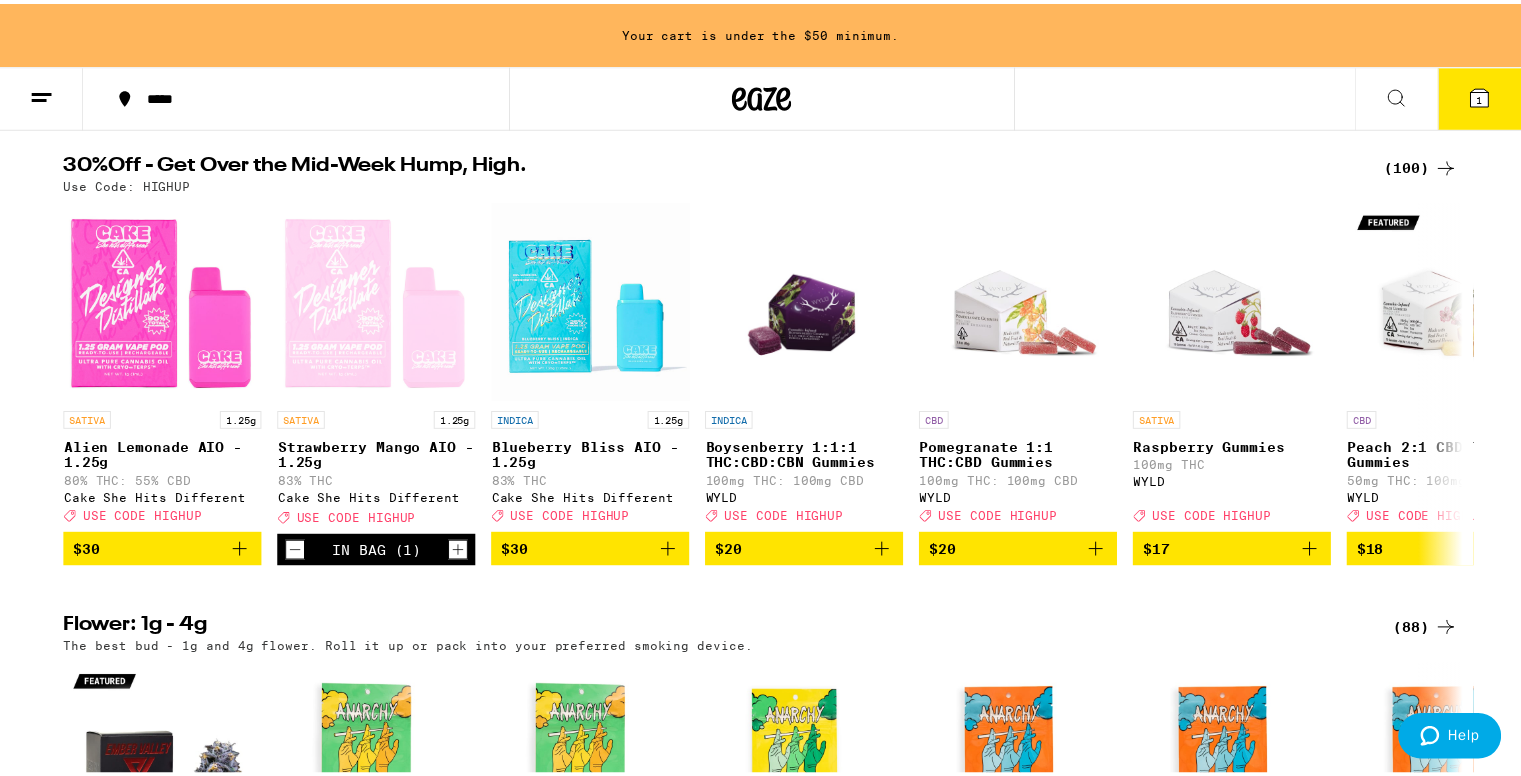 scroll, scrollTop: 264, scrollLeft: 0, axis: vertical 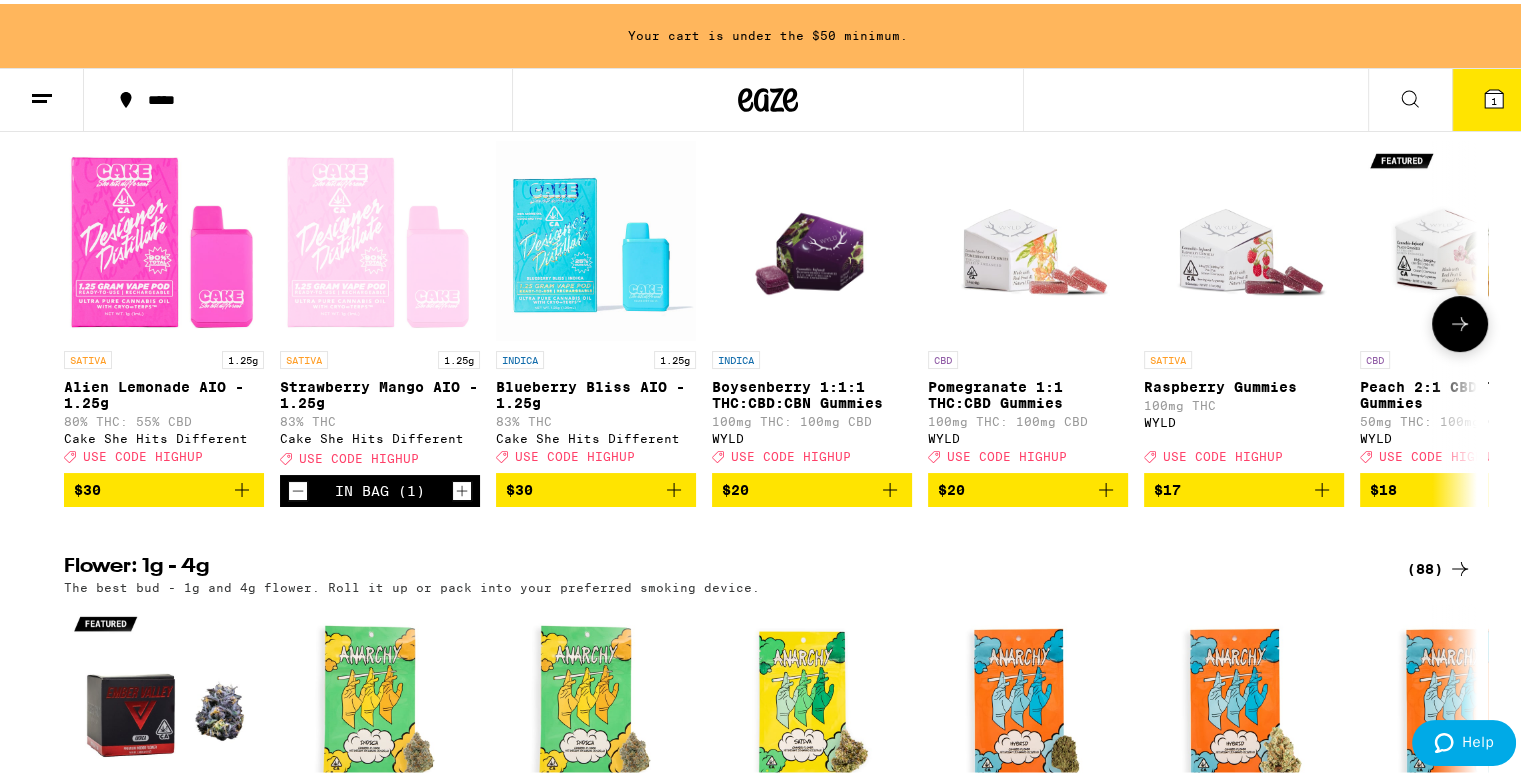 click 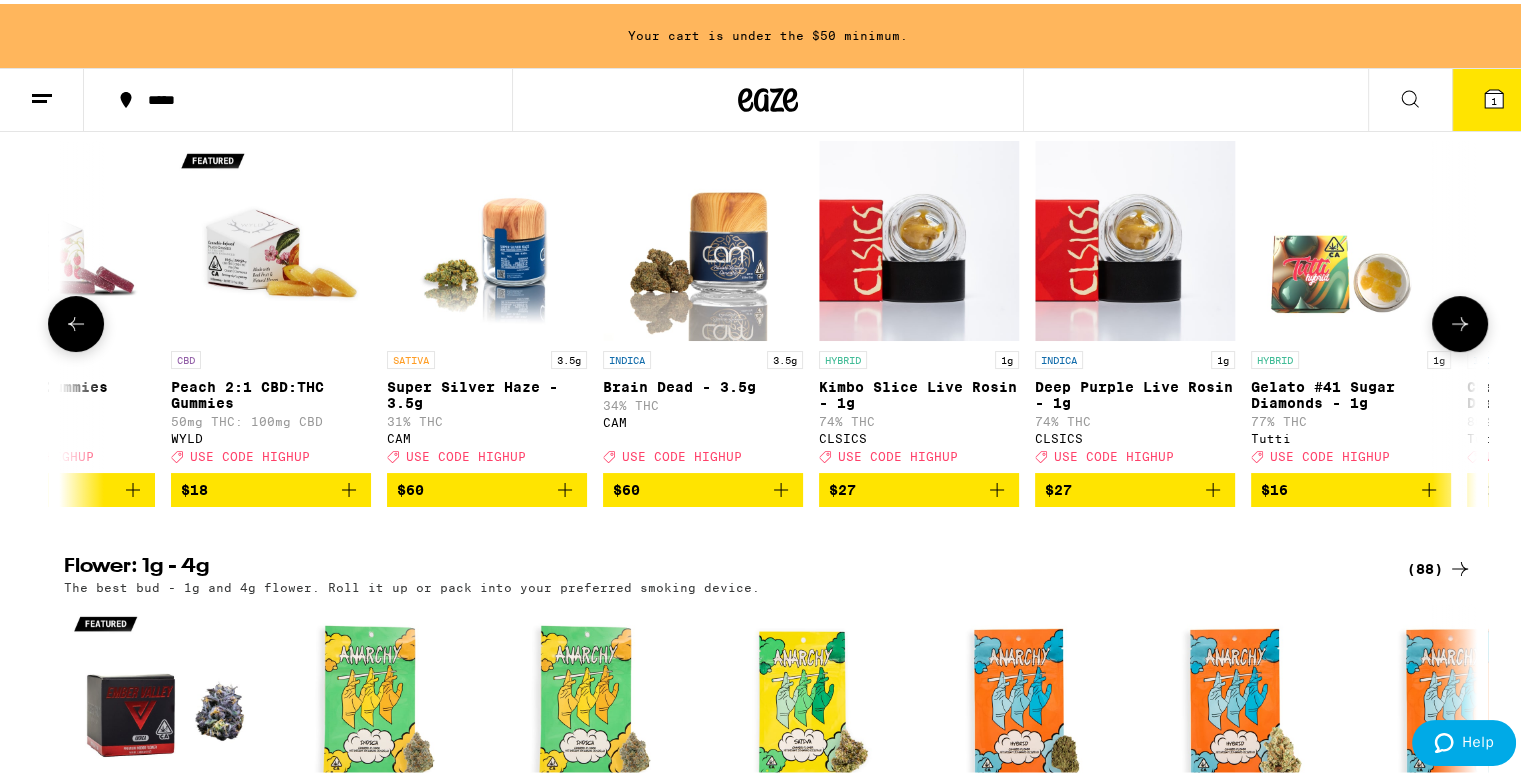 scroll, scrollTop: 0, scrollLeft: 1190, axis: horizontal 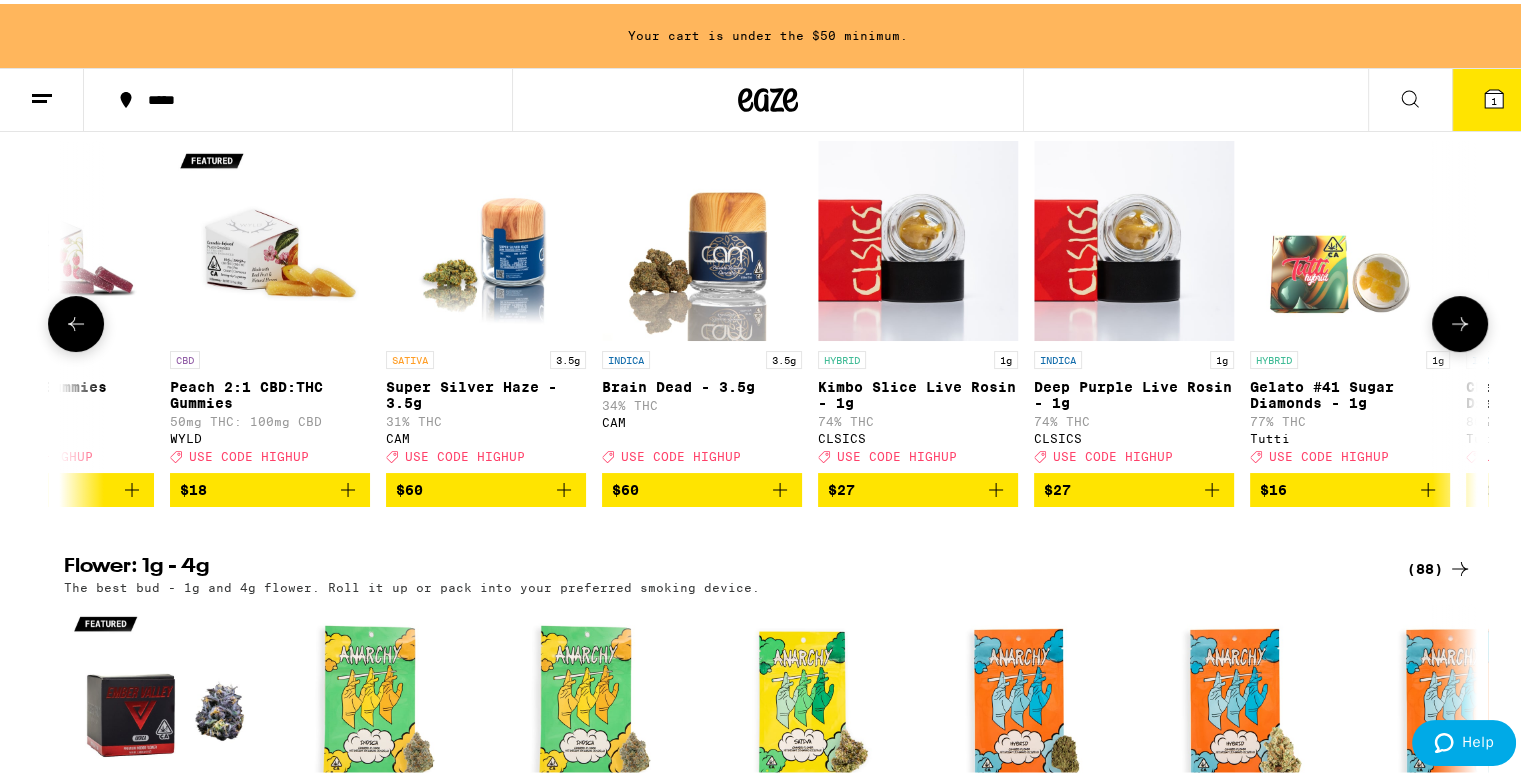 click 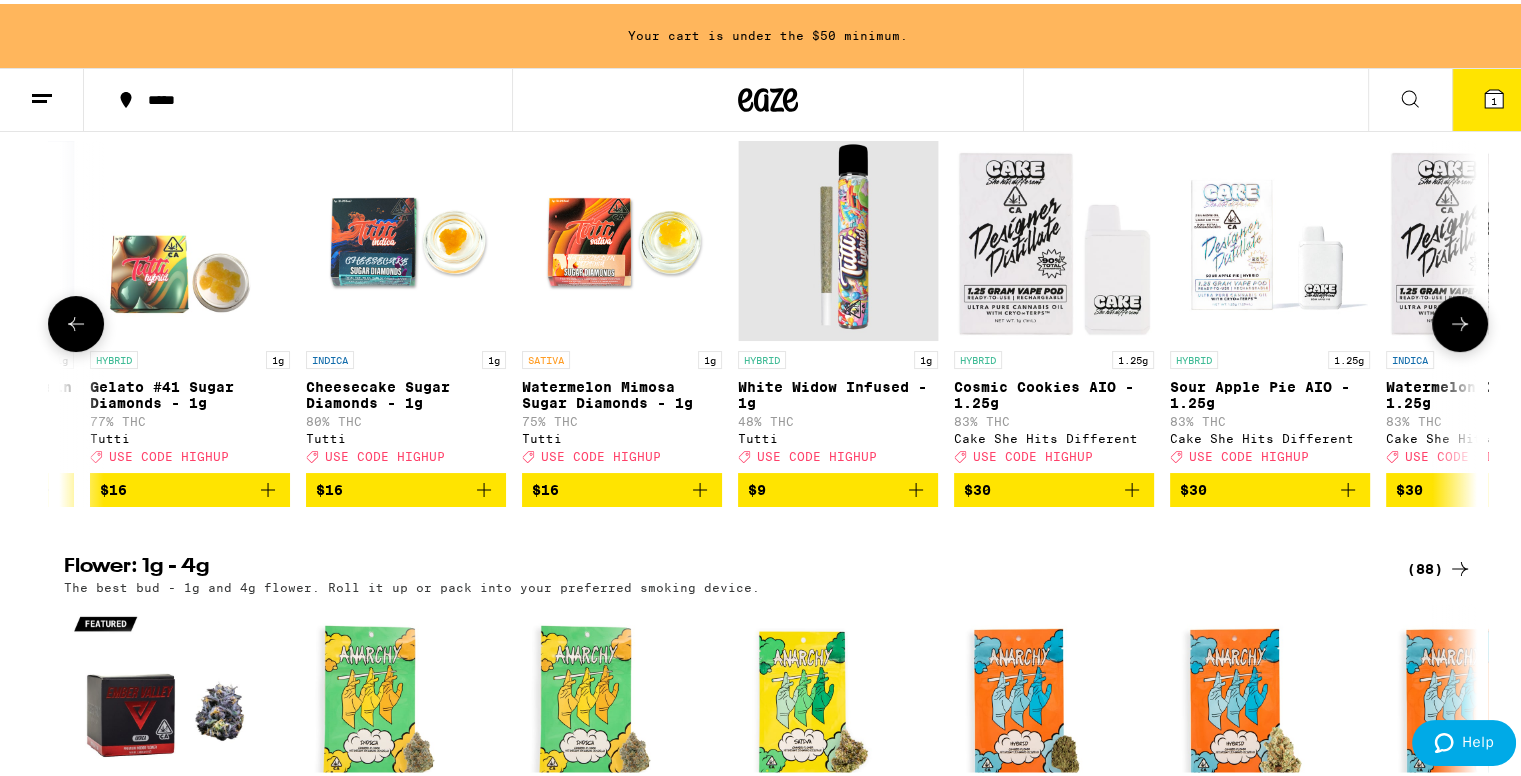 scroll, scrollTop: 0, scrollLeft: 2380, axis: horizontal 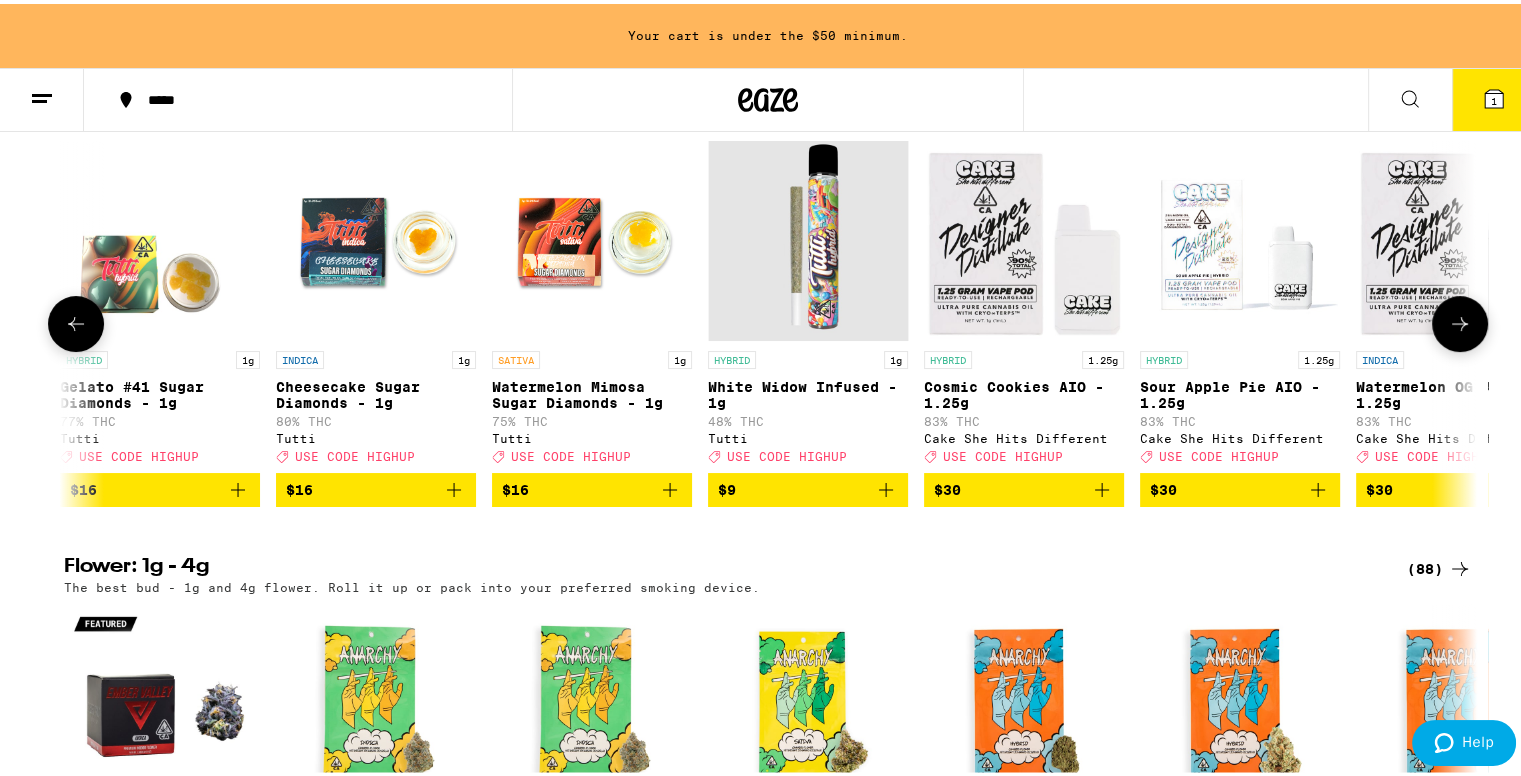 click 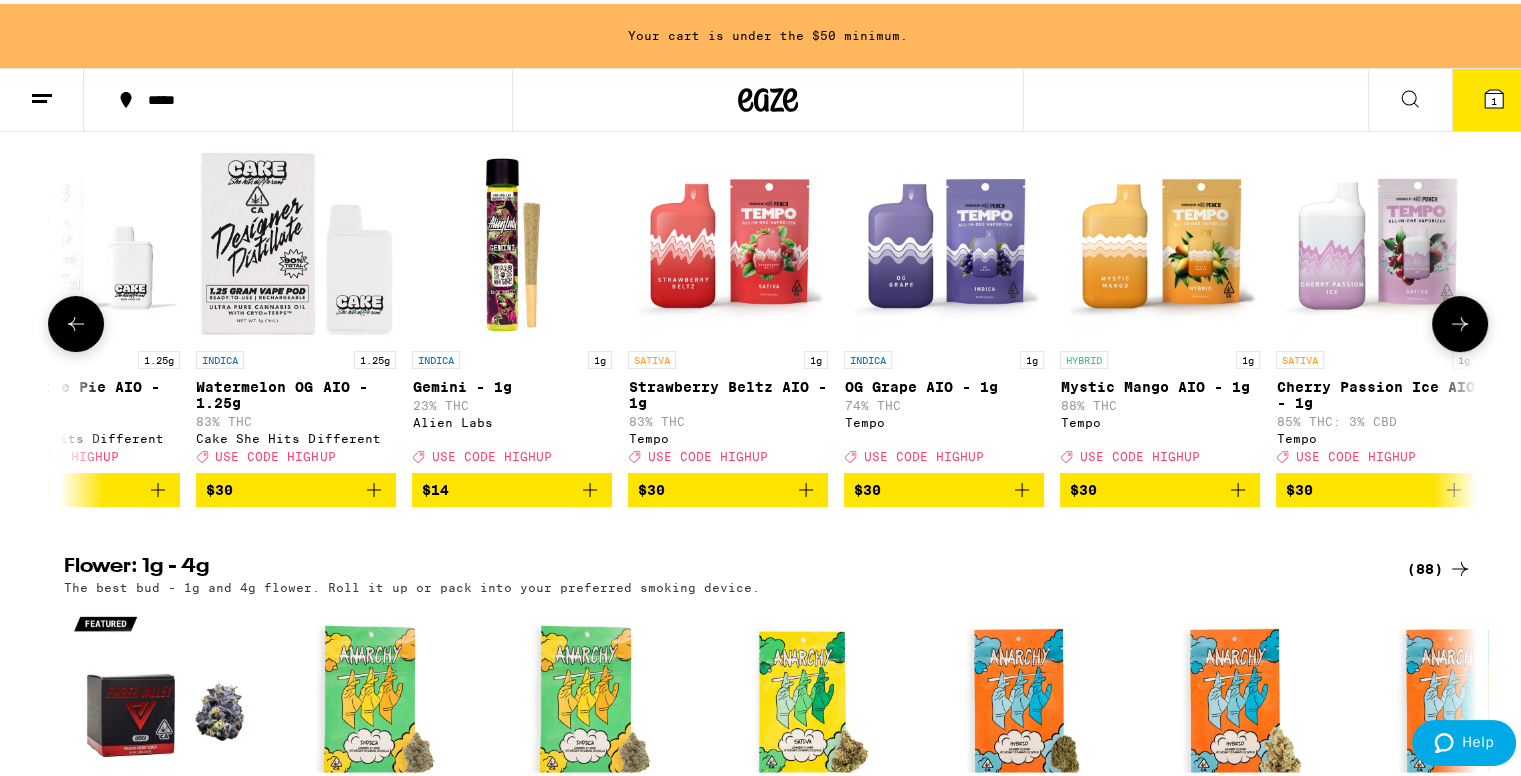 scroll, scrollTop: 0, scrollLeft: 3571, axis: horizontal 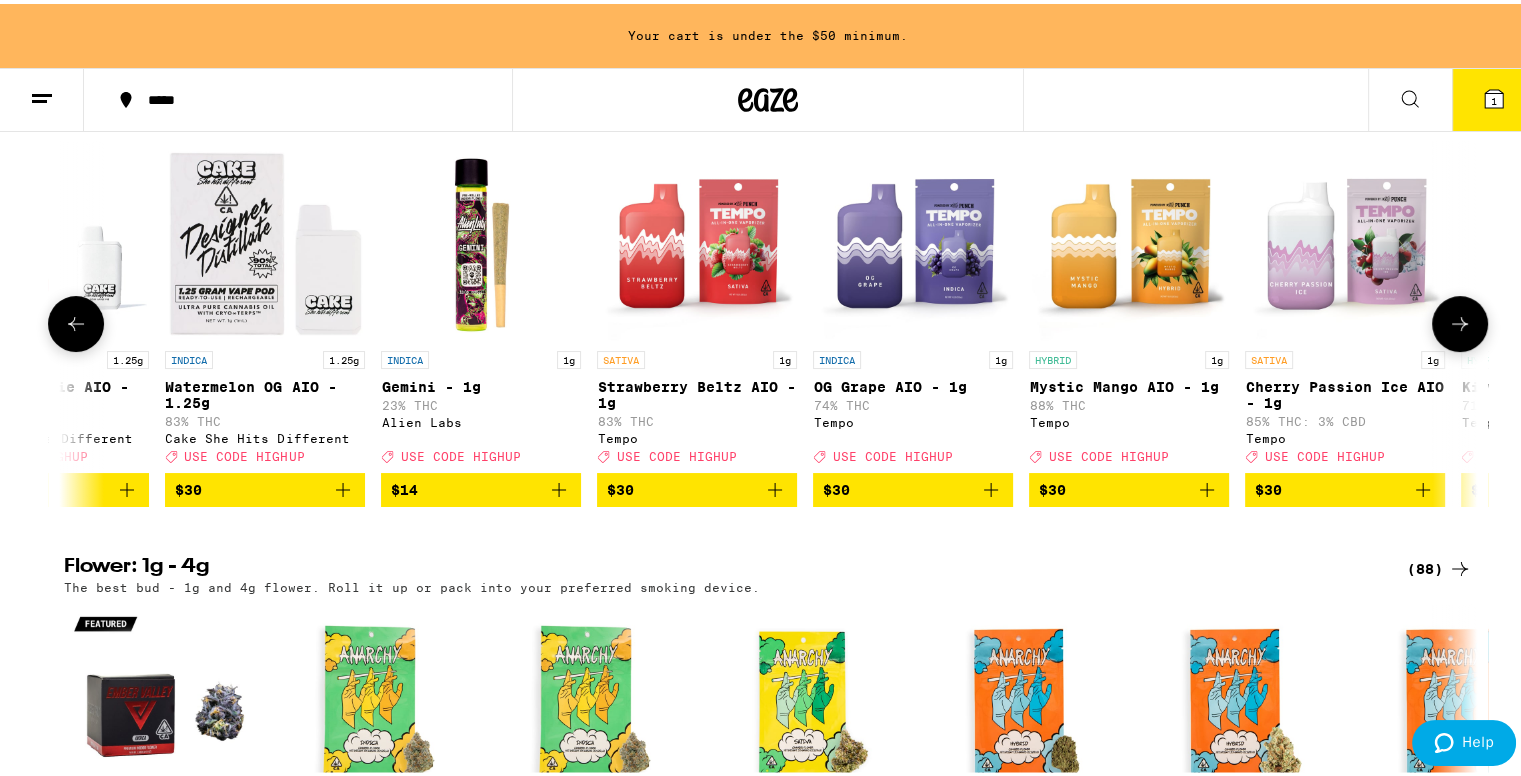 click 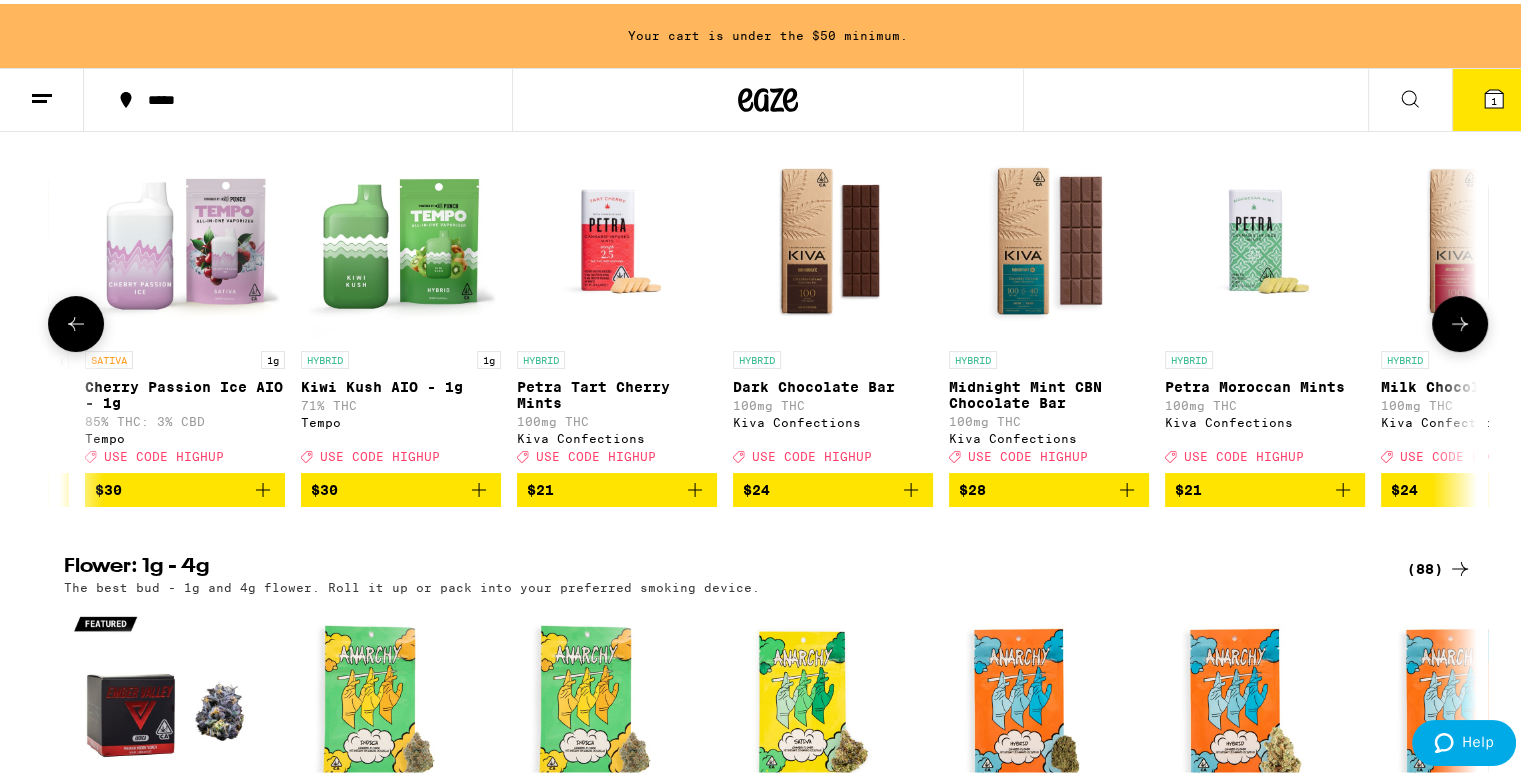 scroll, scrollTop: 0, scrollLeft: 4761, axis: horizontal 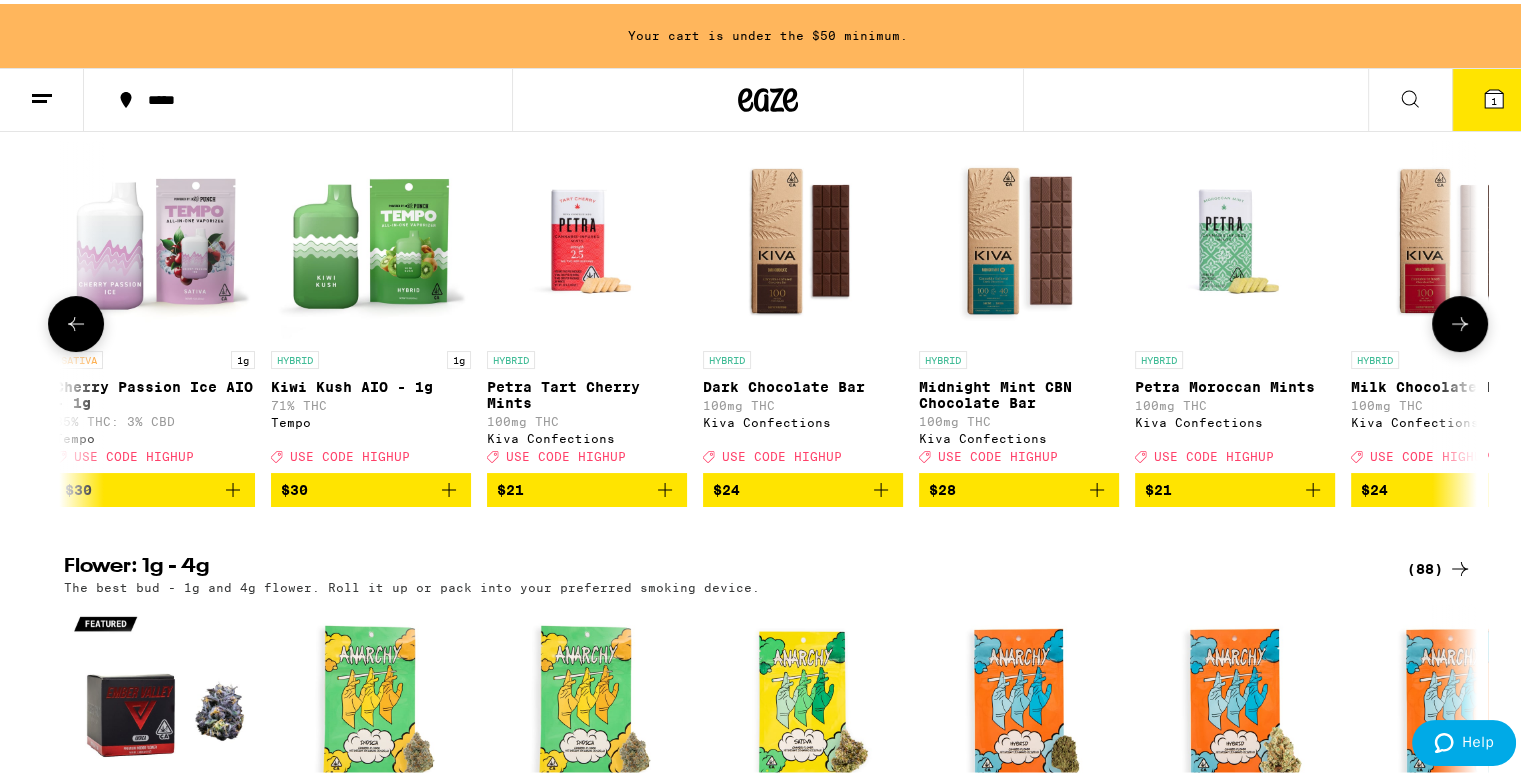 click 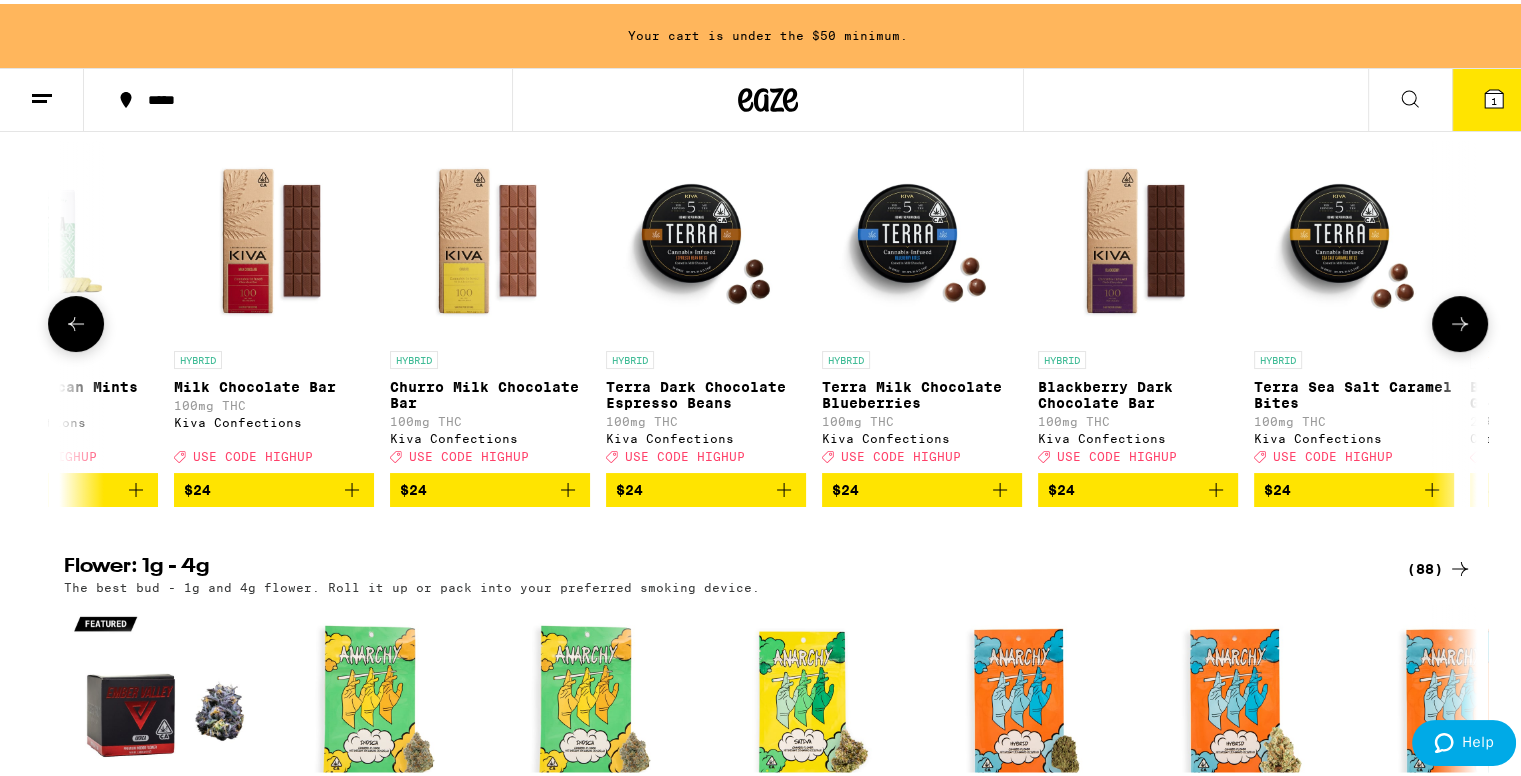 scroll, scrollTop: 0, scrollLeft: 5952, axis: horizontal 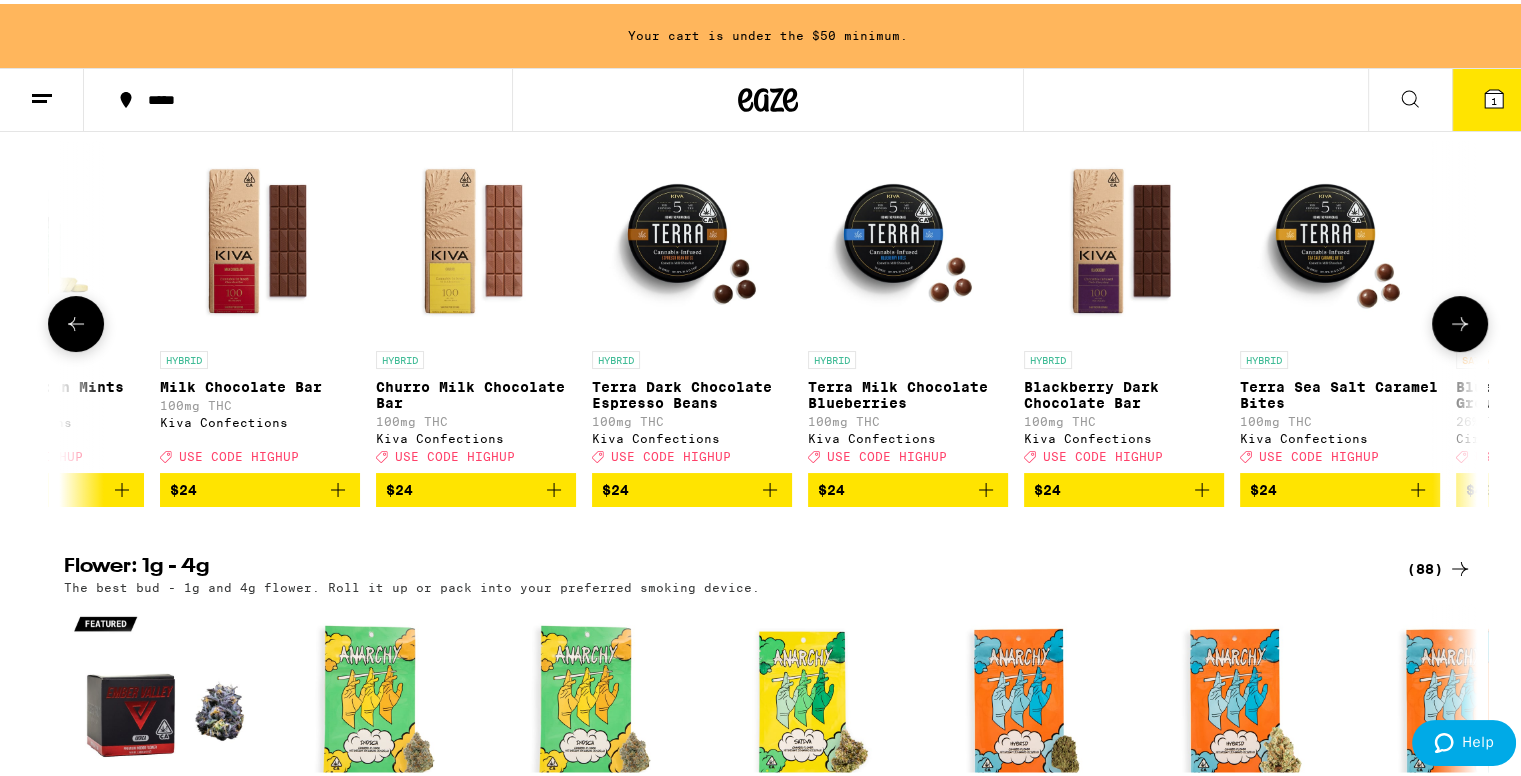 click 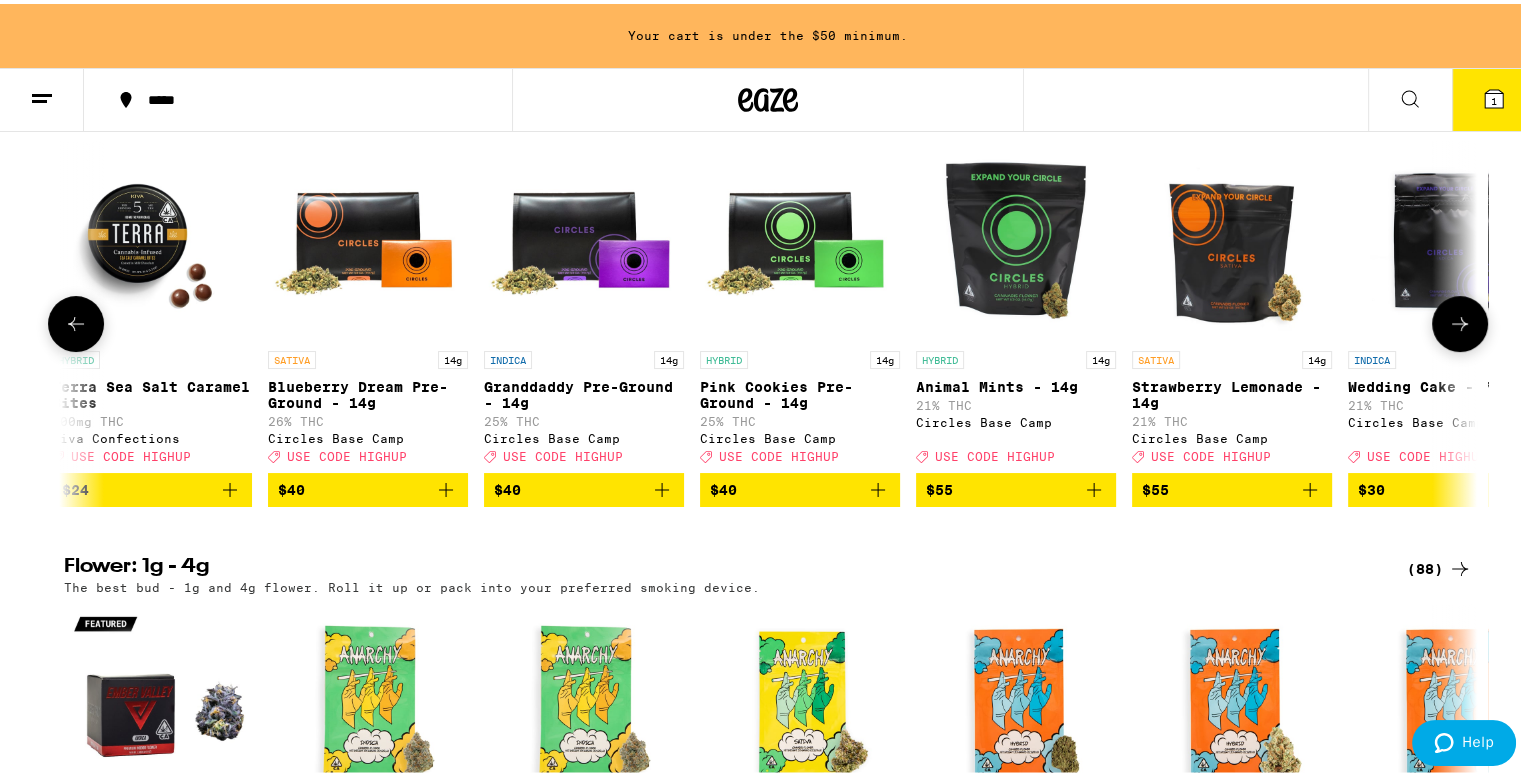 scroll, scrollTop: 0, scrollLeft: 7142, axis: horizontal 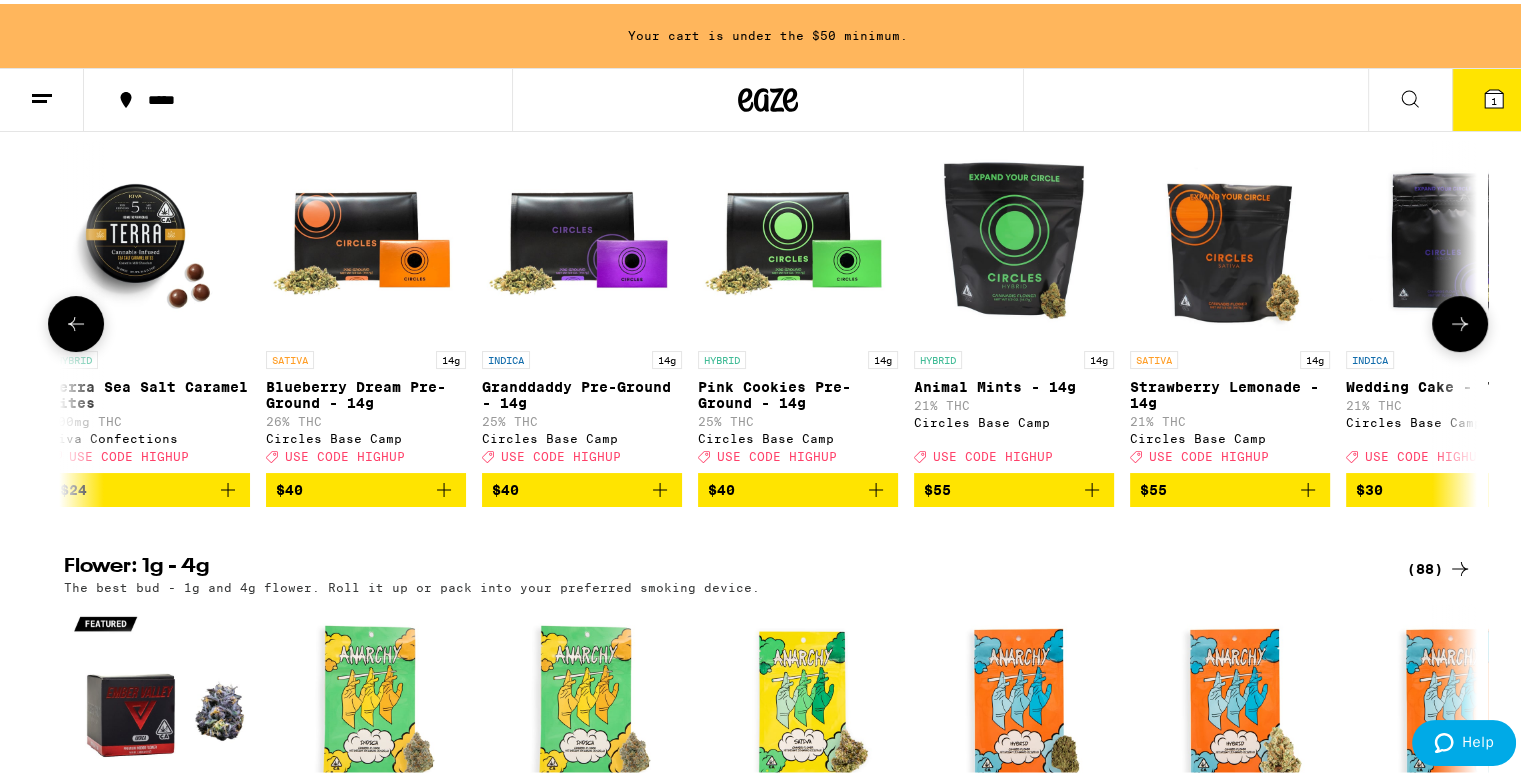 click 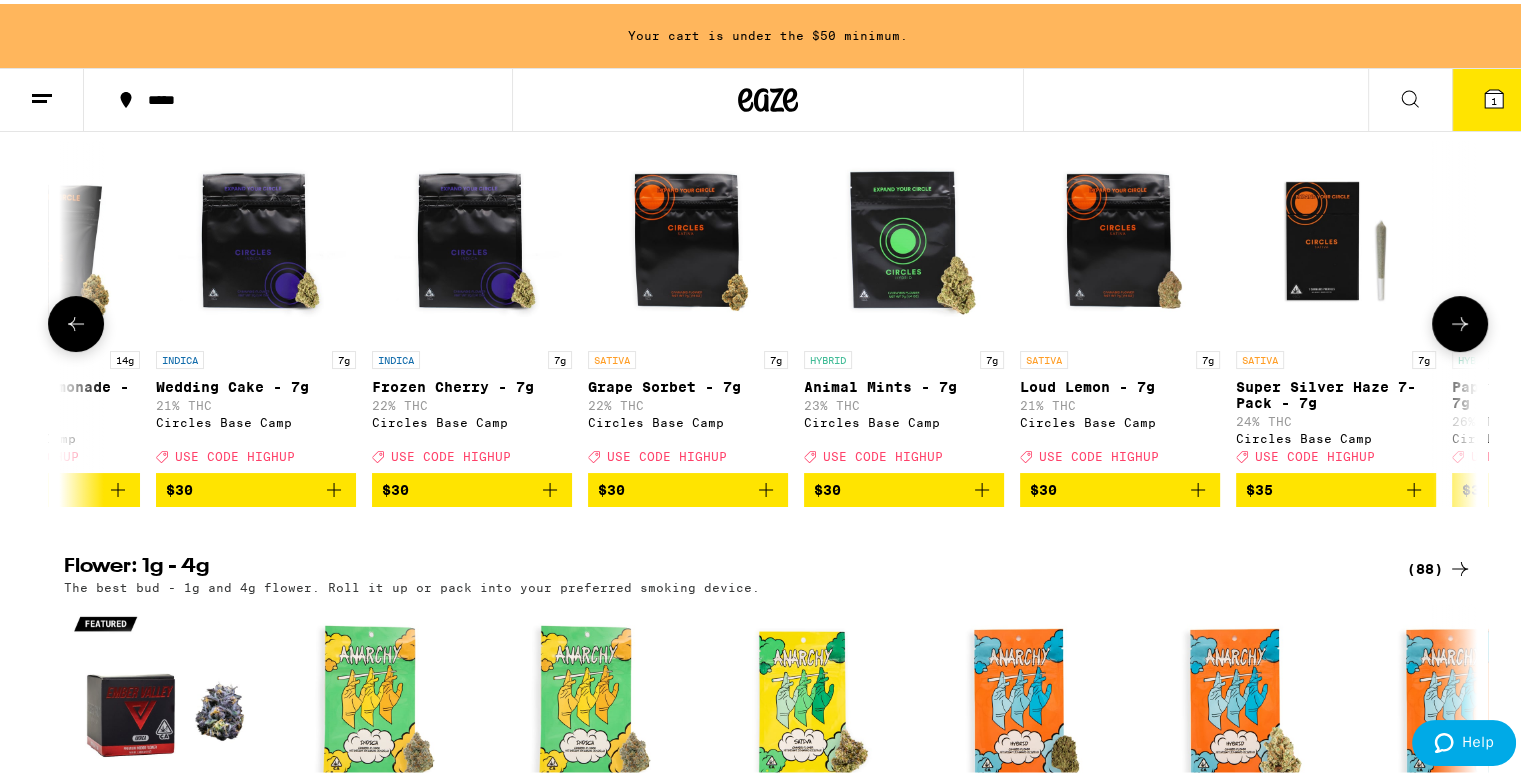 scroll, scrollTop: 0, scrollLeft: 8332, axis: horizontal 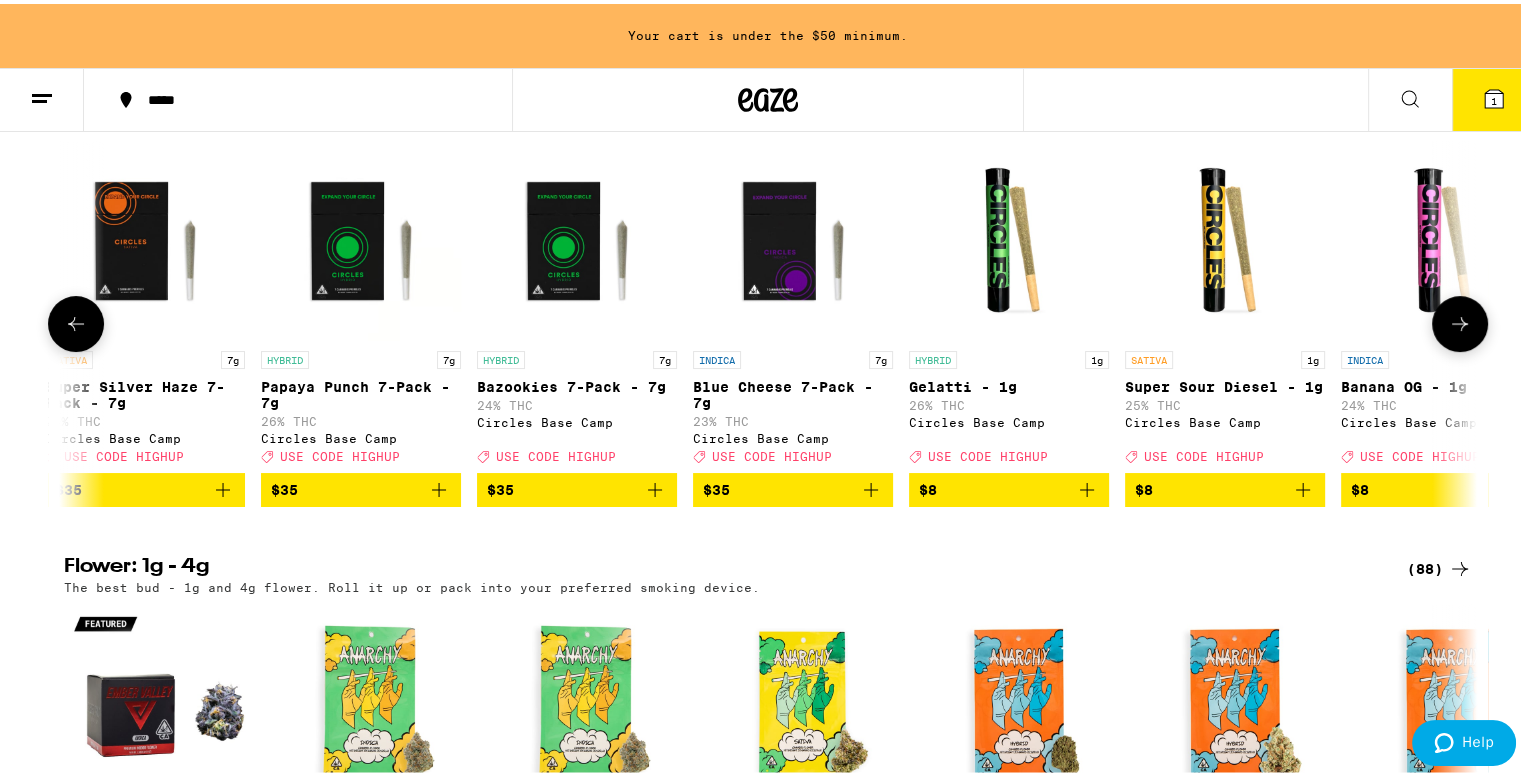 click 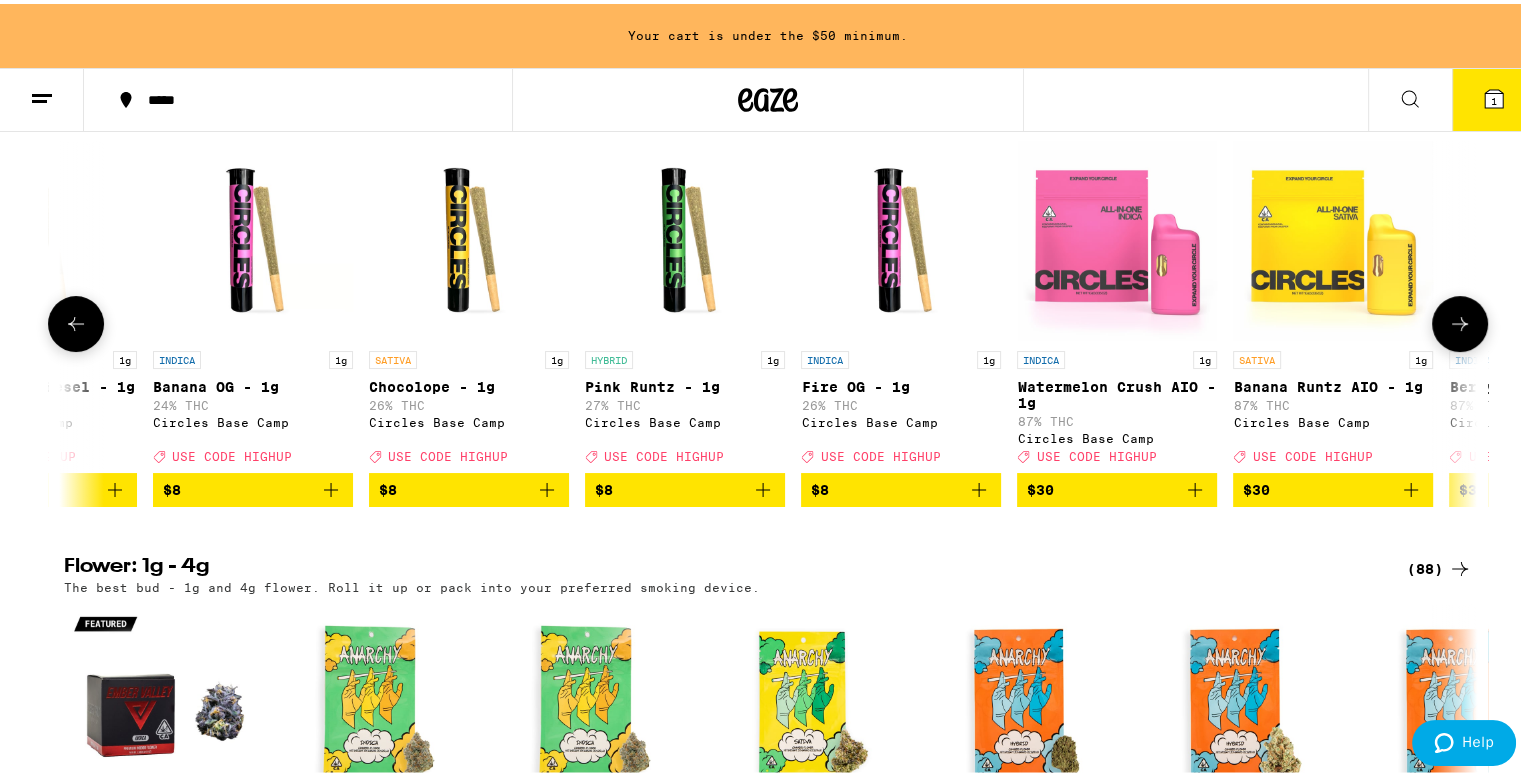 scroll, scrollTop: 0, scrollLeft: 10713, axis: horizontal 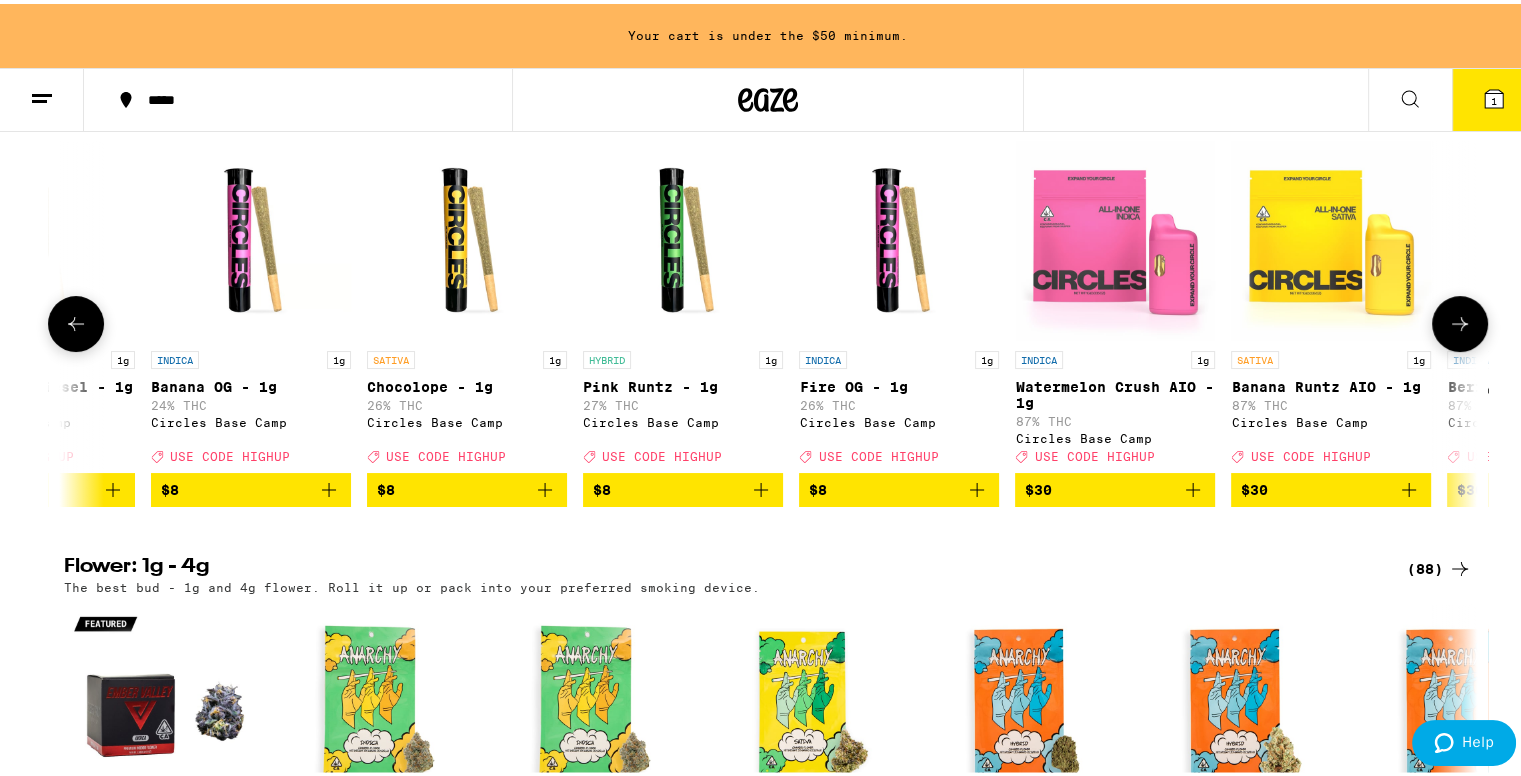 click 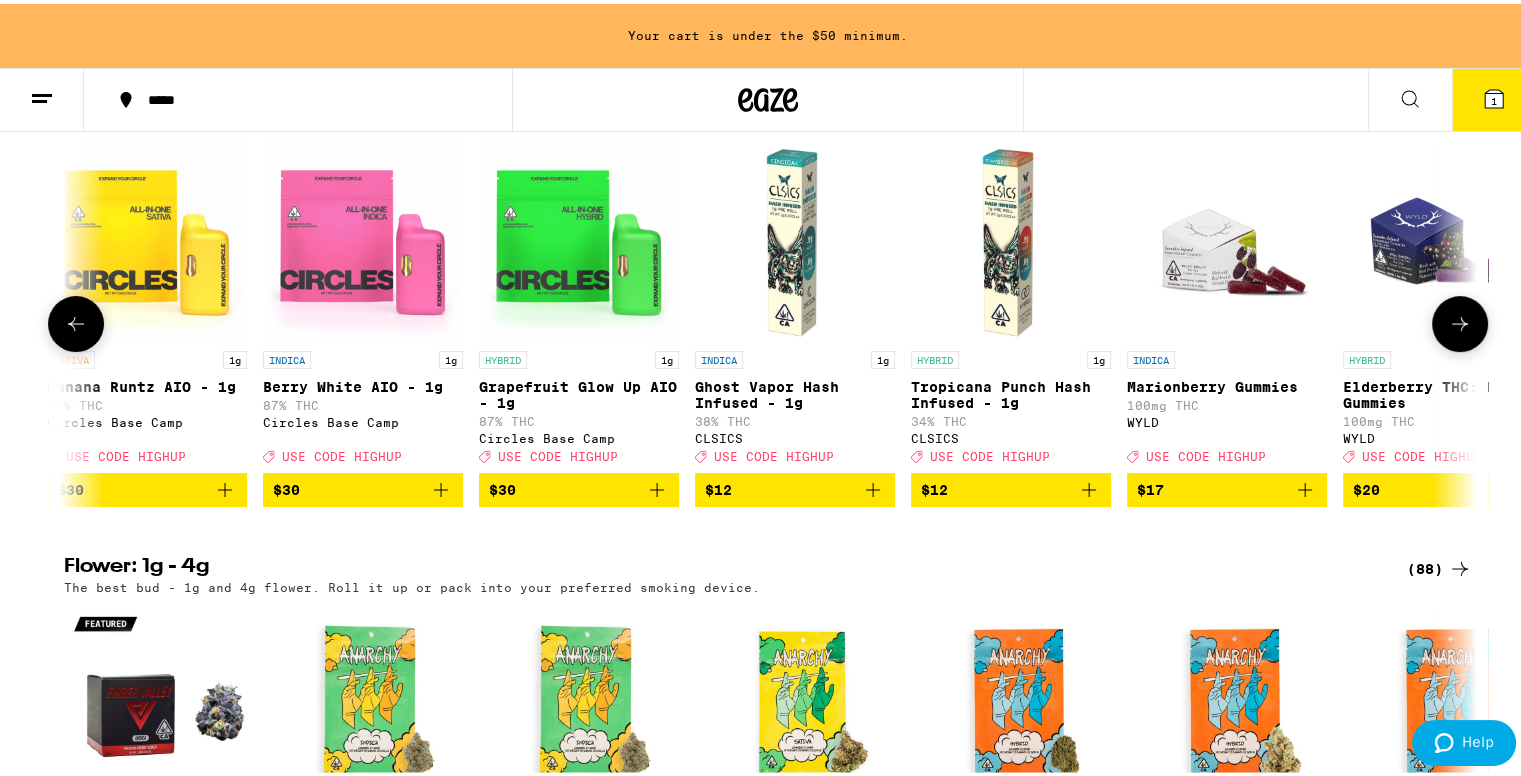 scroll, scrollTop: 0, scrollLeft: 11904, axis: horizontal 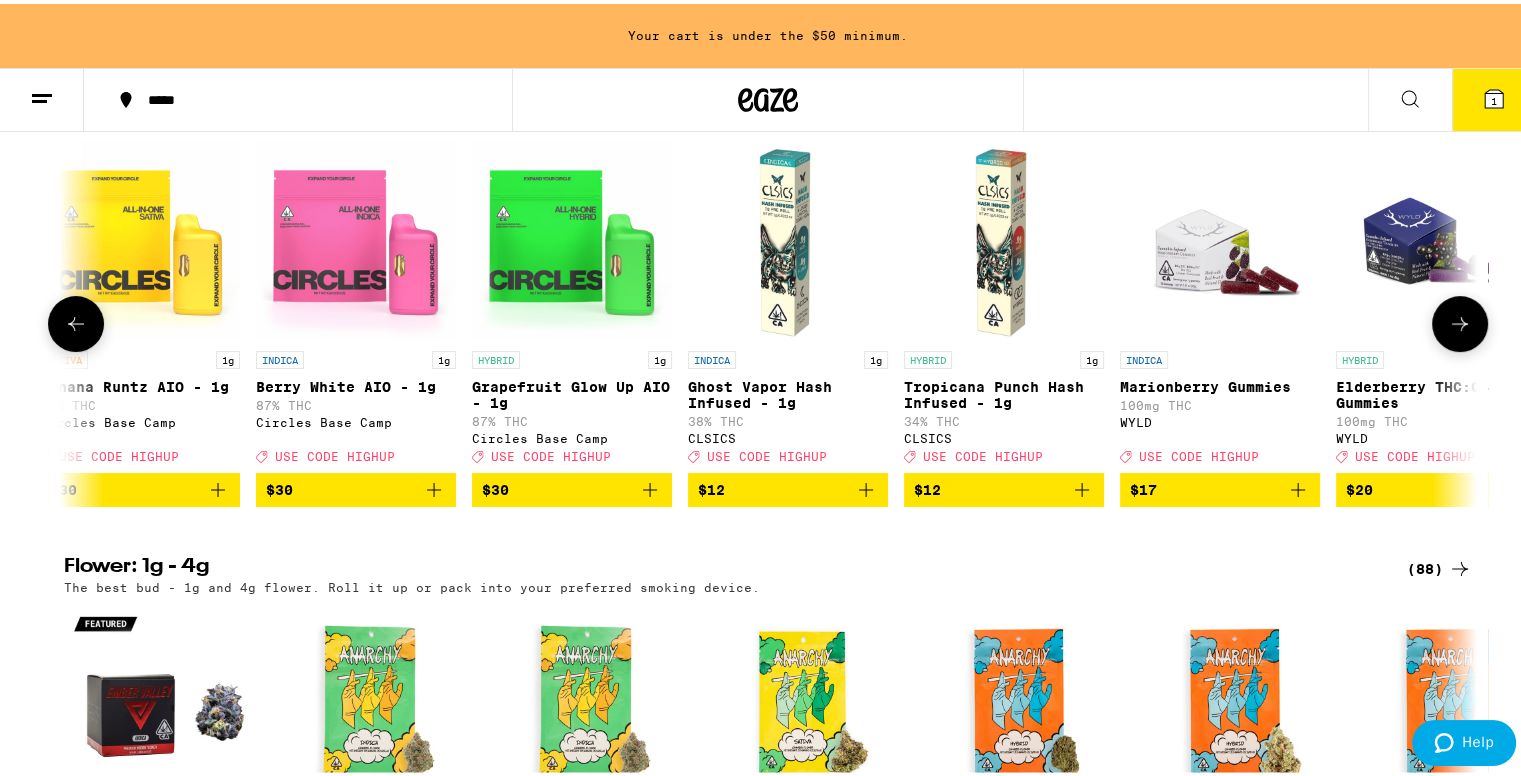 click 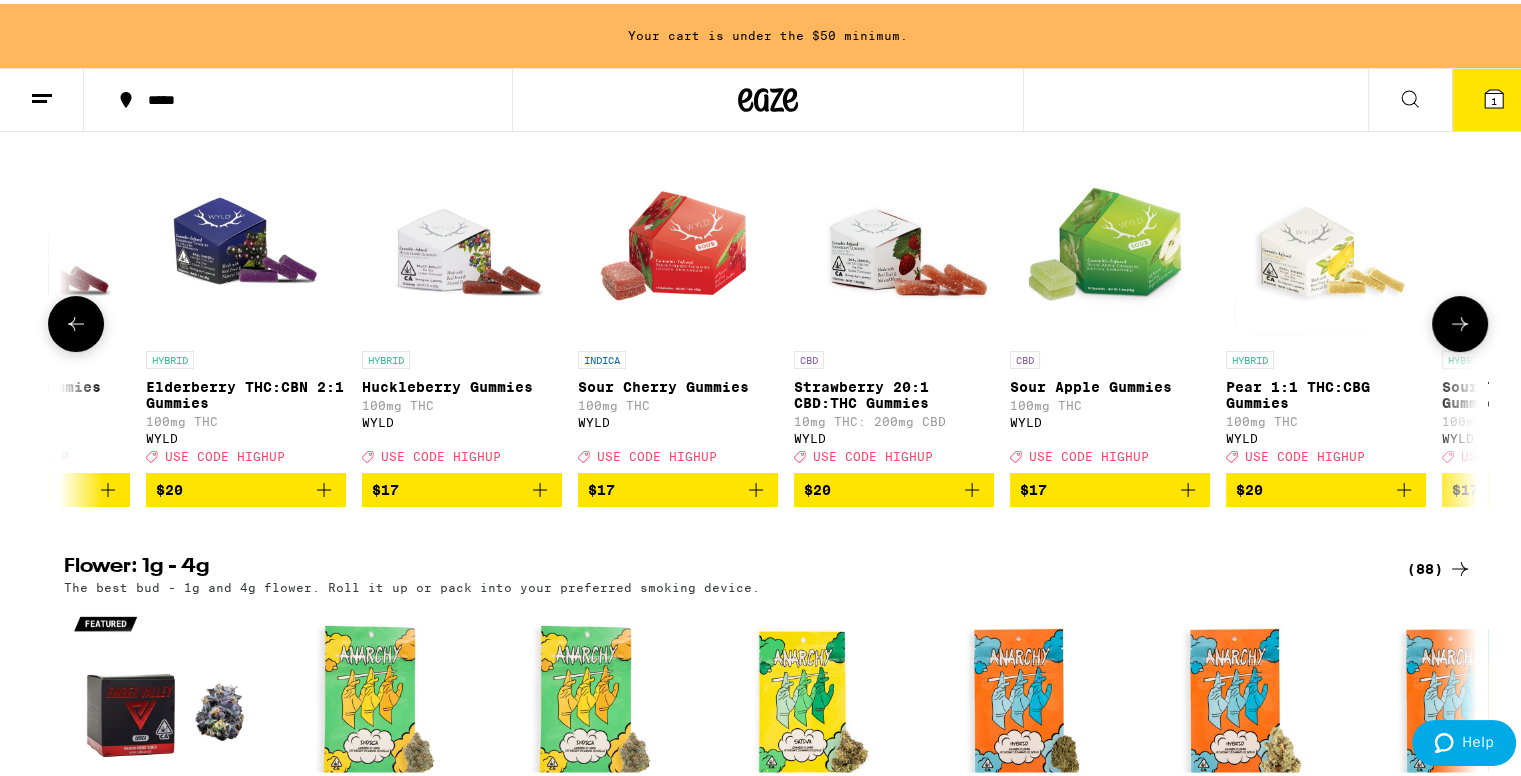 click 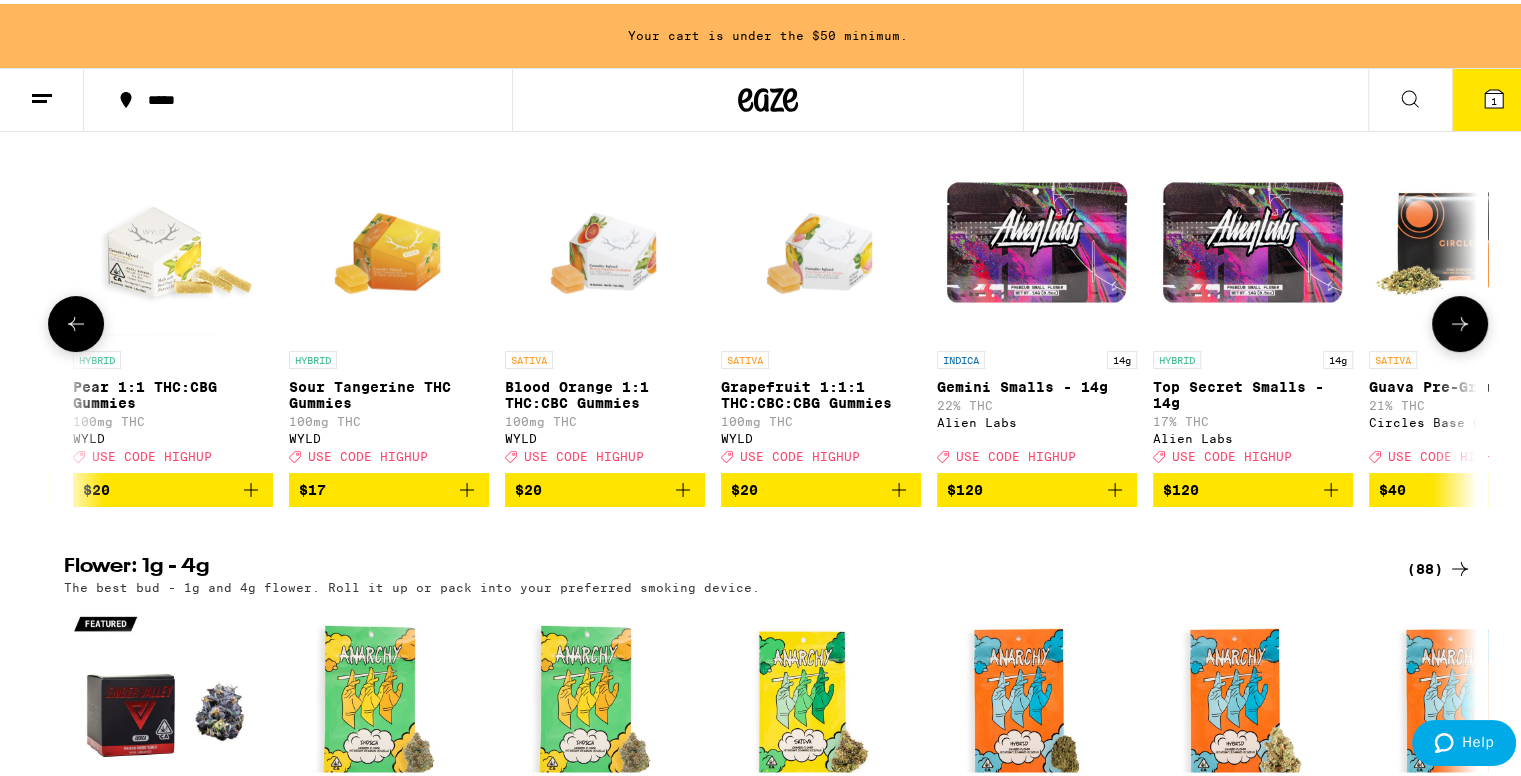 scroll, scrollTop: 0, scrollLeft: 14284, axis: horizontal 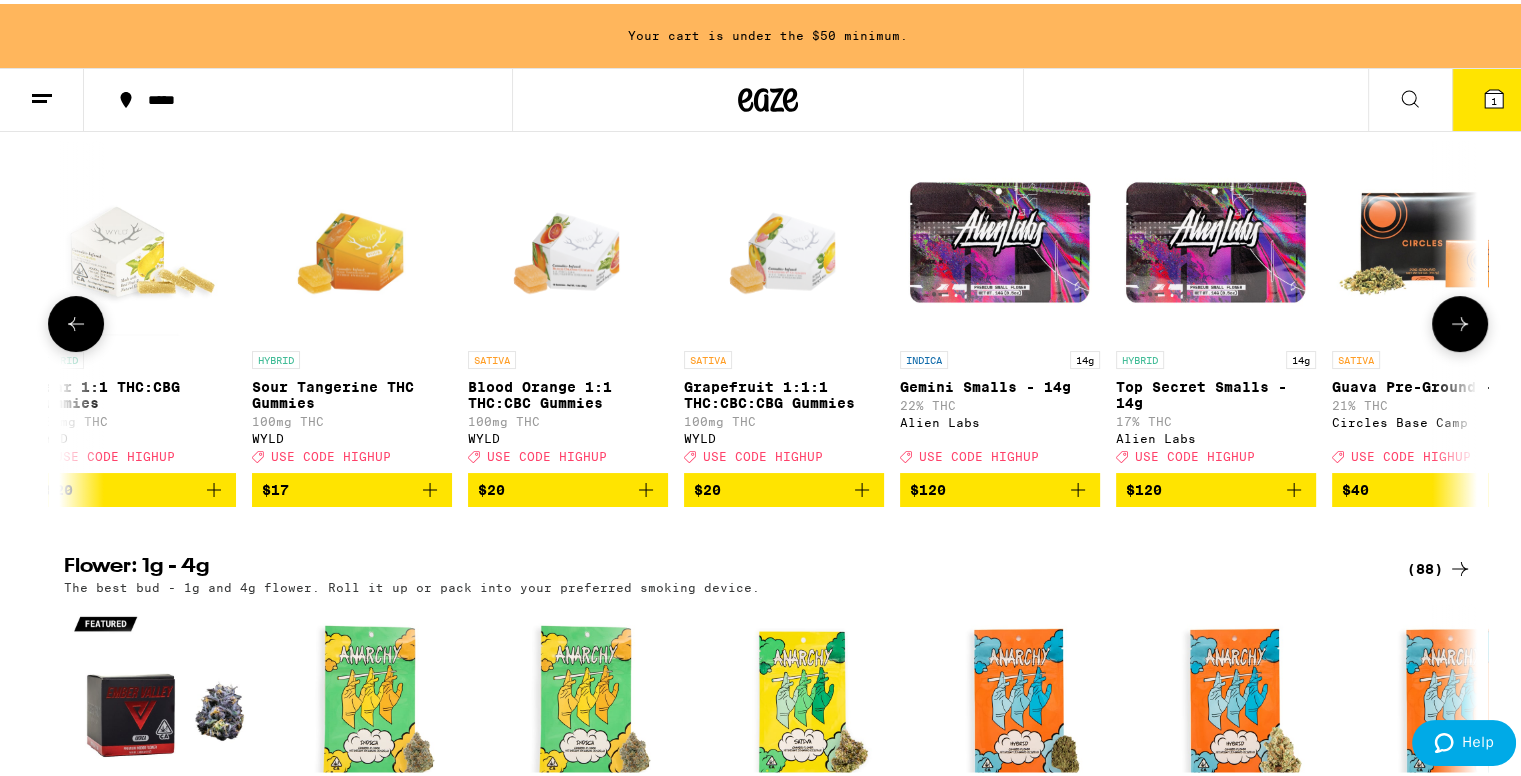 click 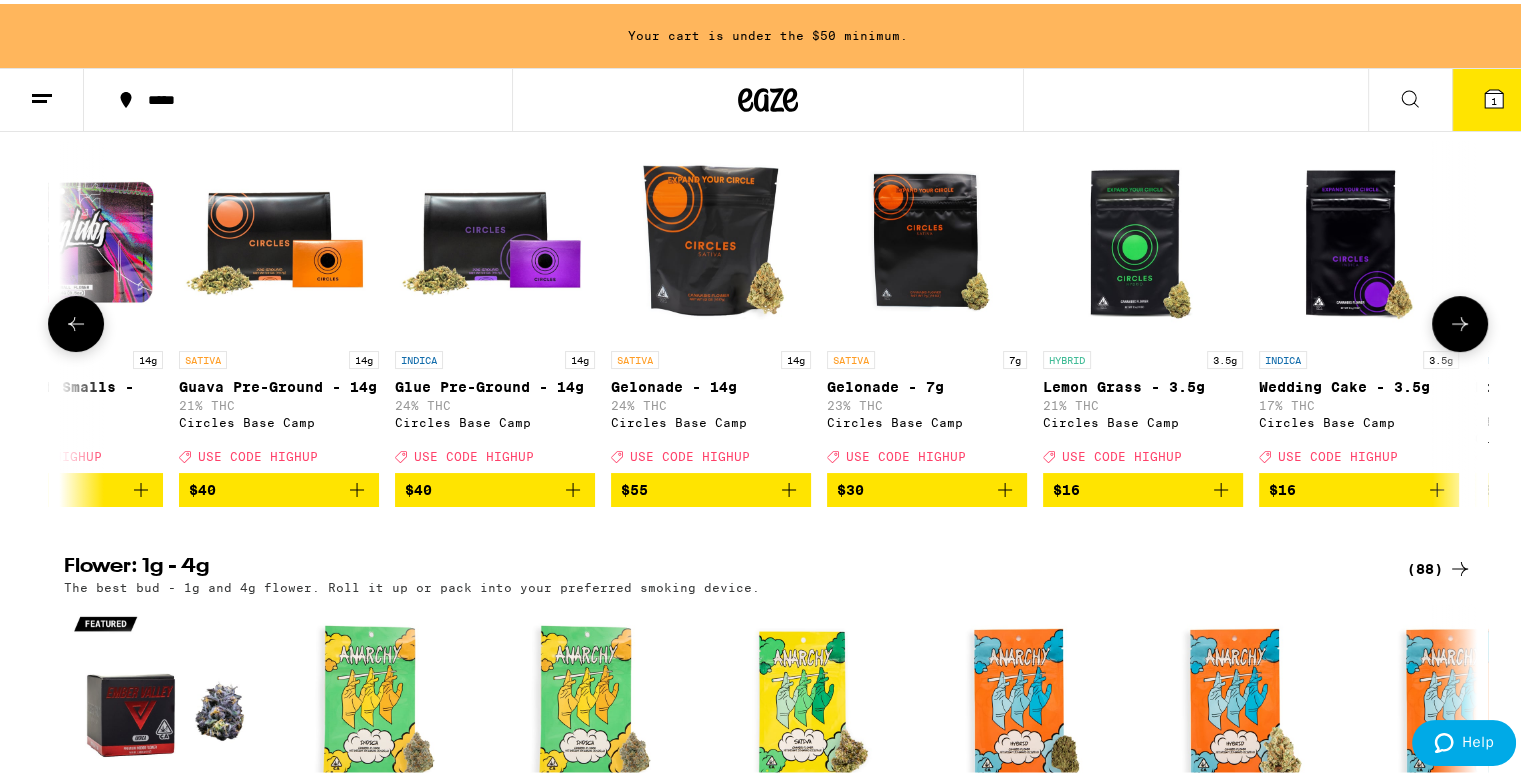 scroll, scrollTop: 0, scrollLeft: 15475, axis: horizontal 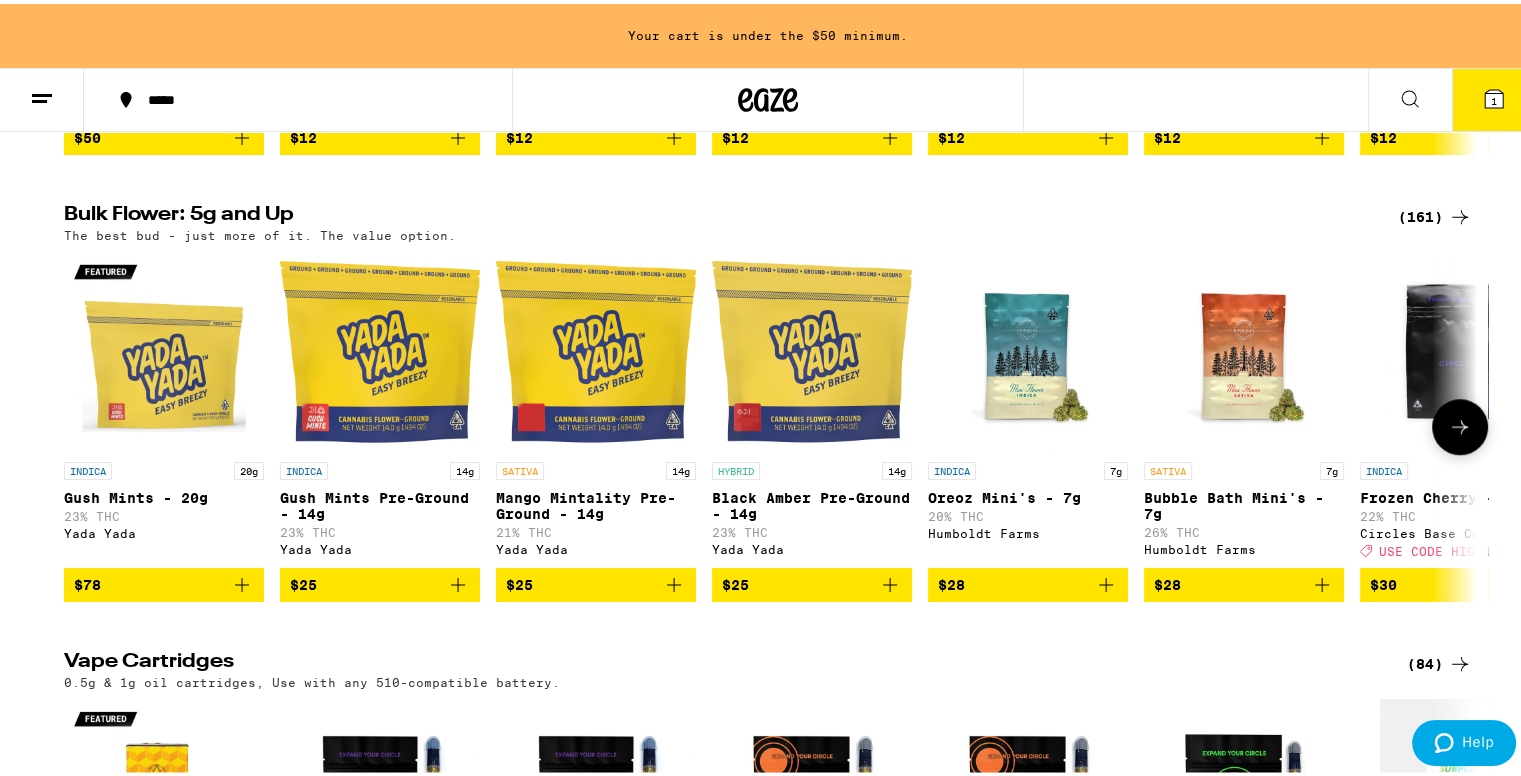 click 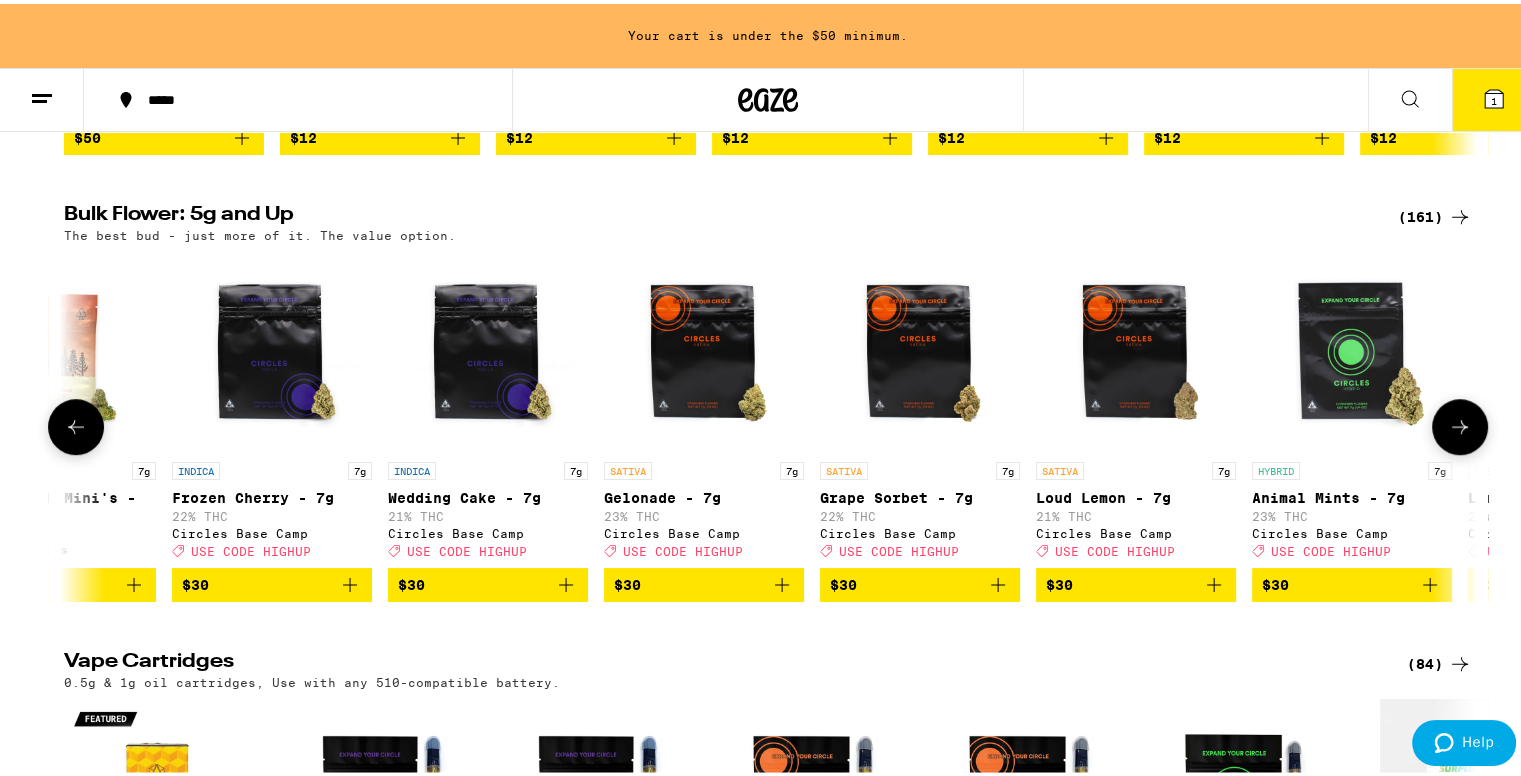 scroll, scrollTop: 0, scrollLeft: 1190, axis: horizontal 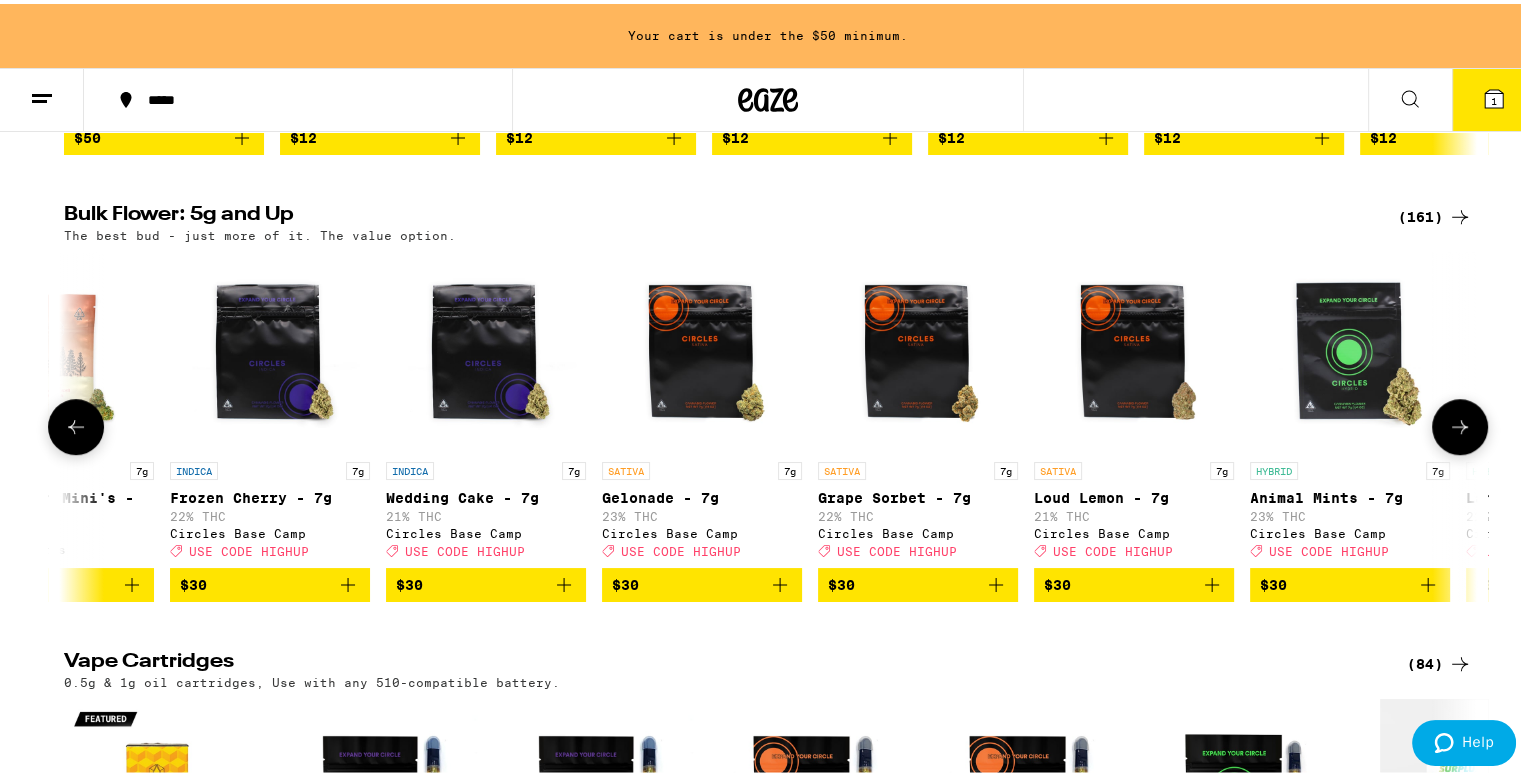click 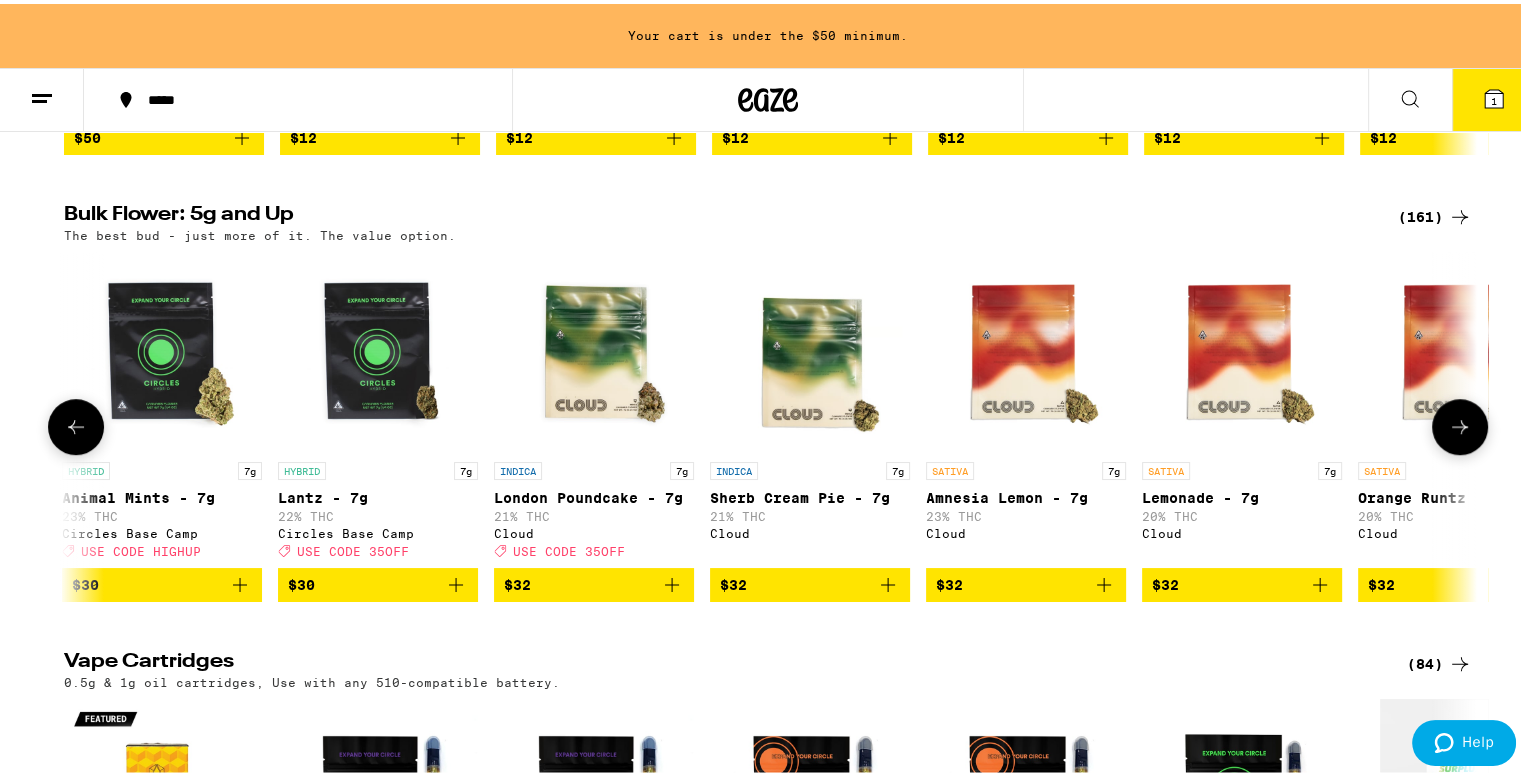 scroll, scrollTop: 0, scrollLeft: 2380, axis: horizontal 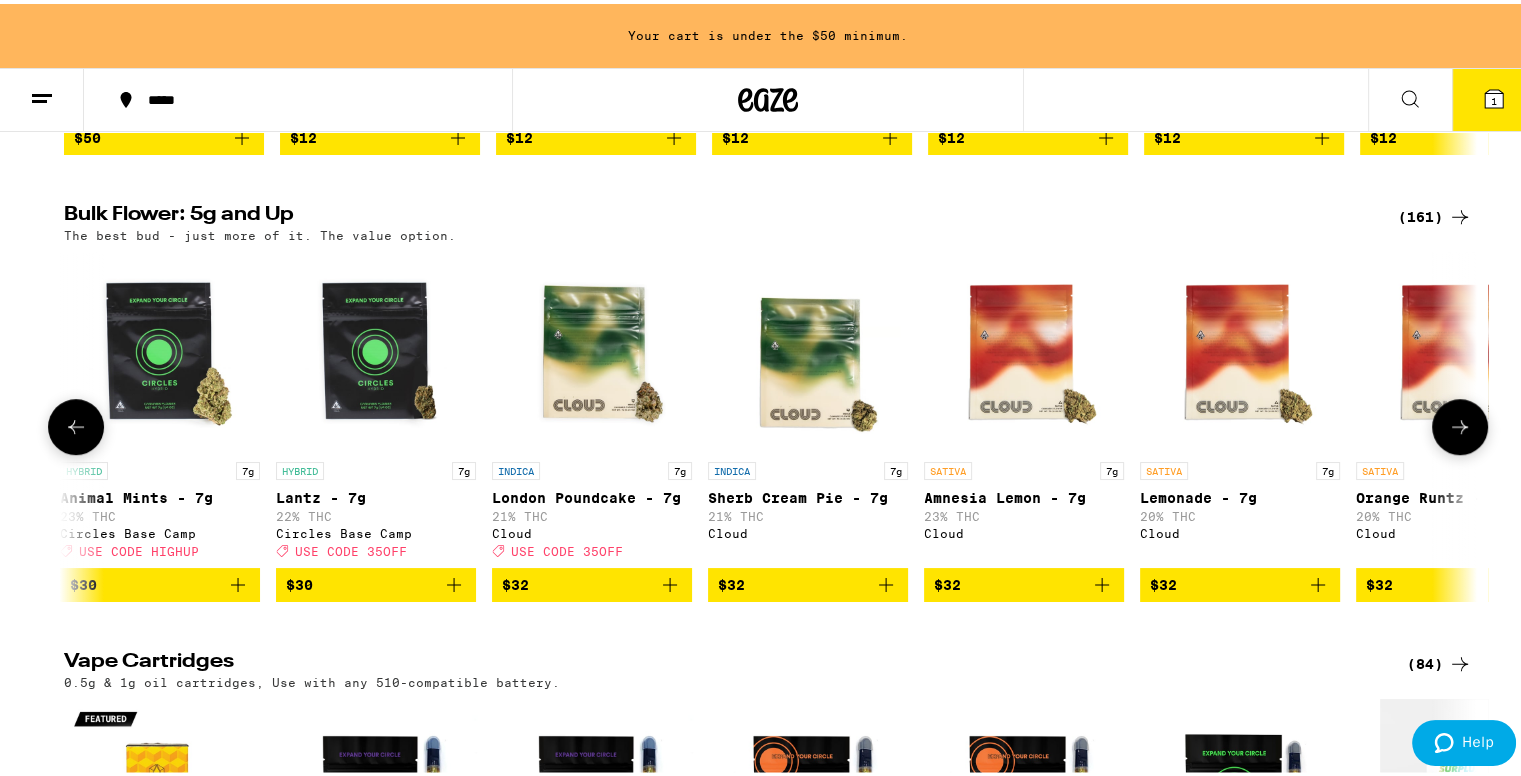 click 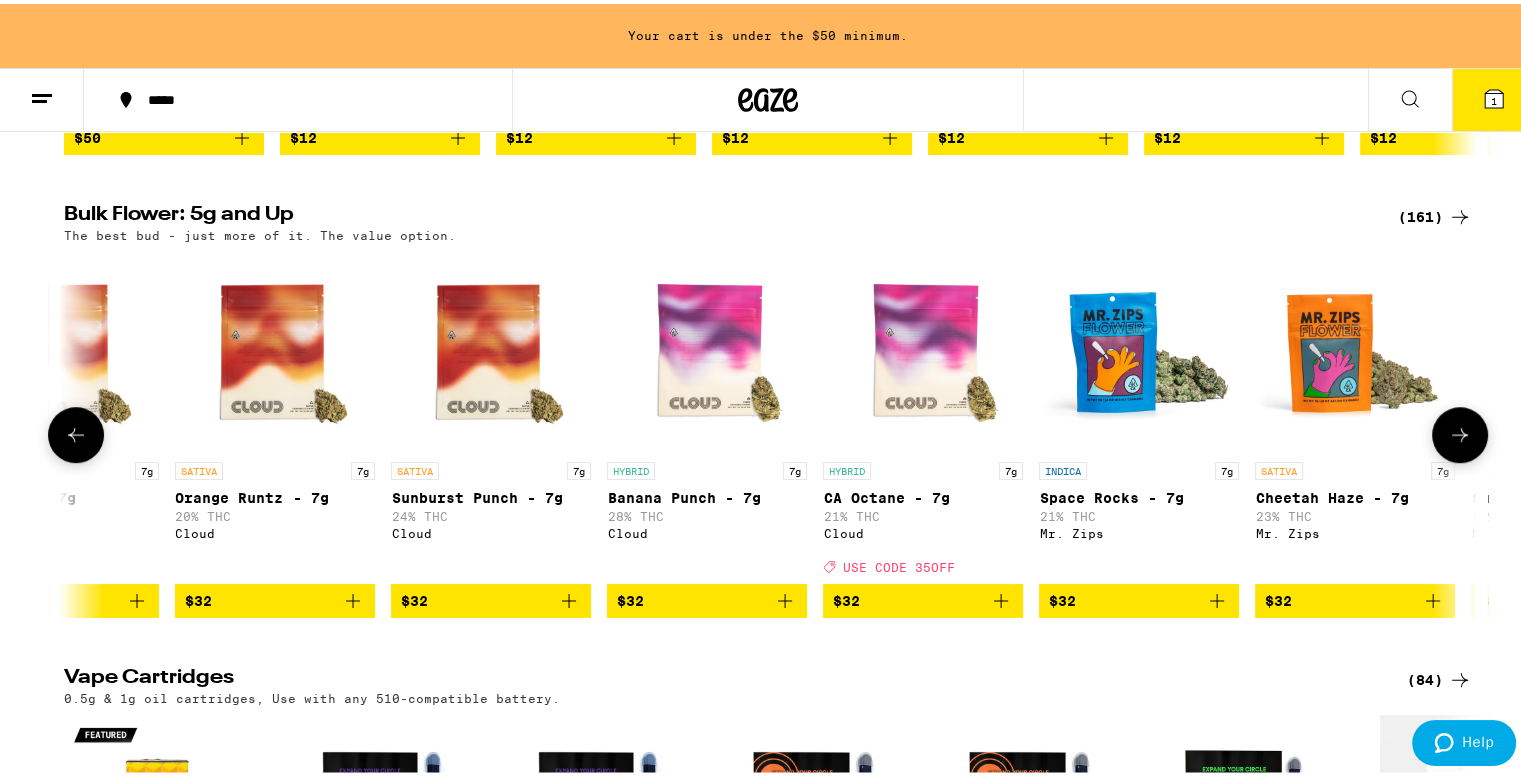 scroll, scrollTop: 0, scrollLeft: 3571, axis: horizontal 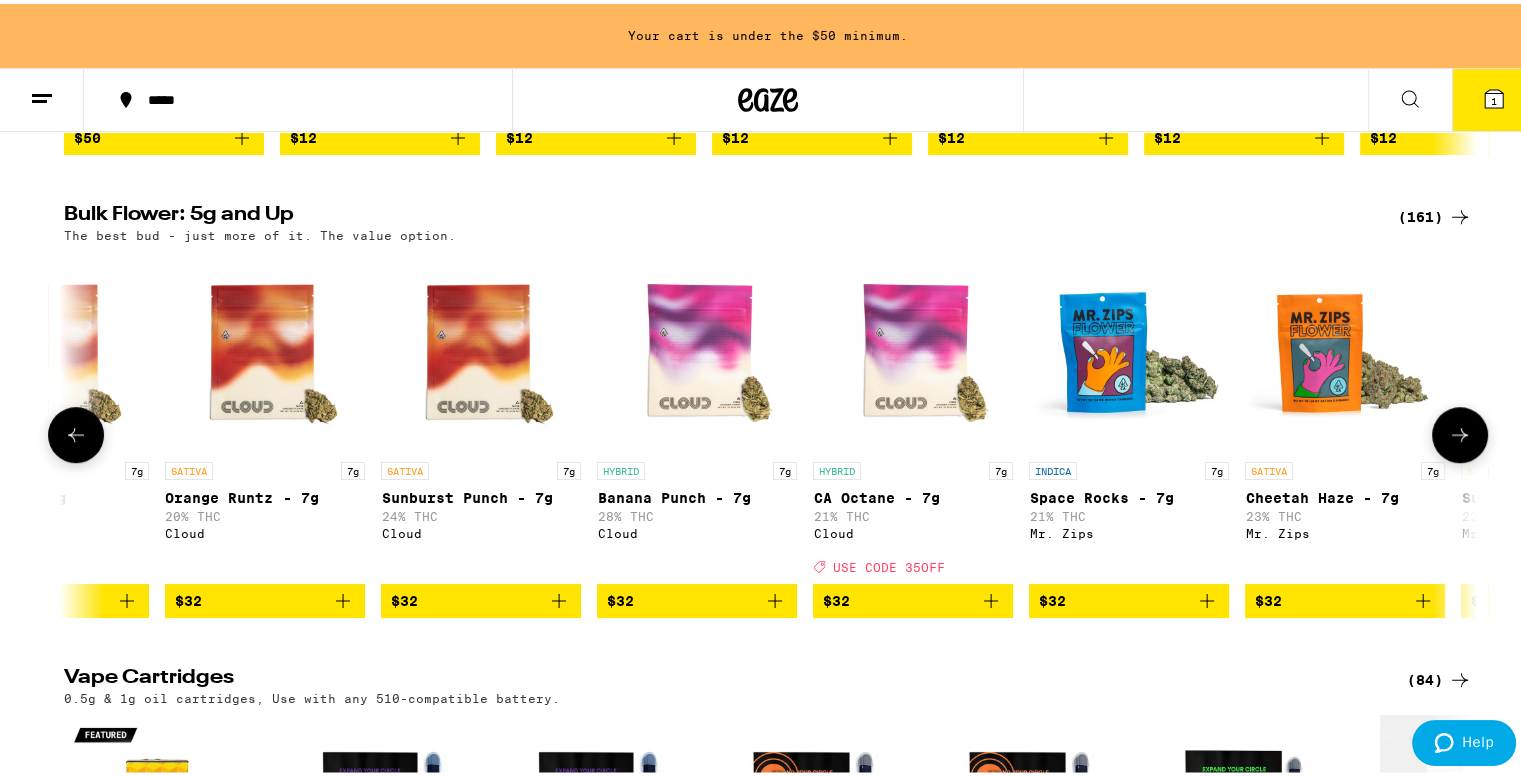 click at bounding box center (1460, 431) 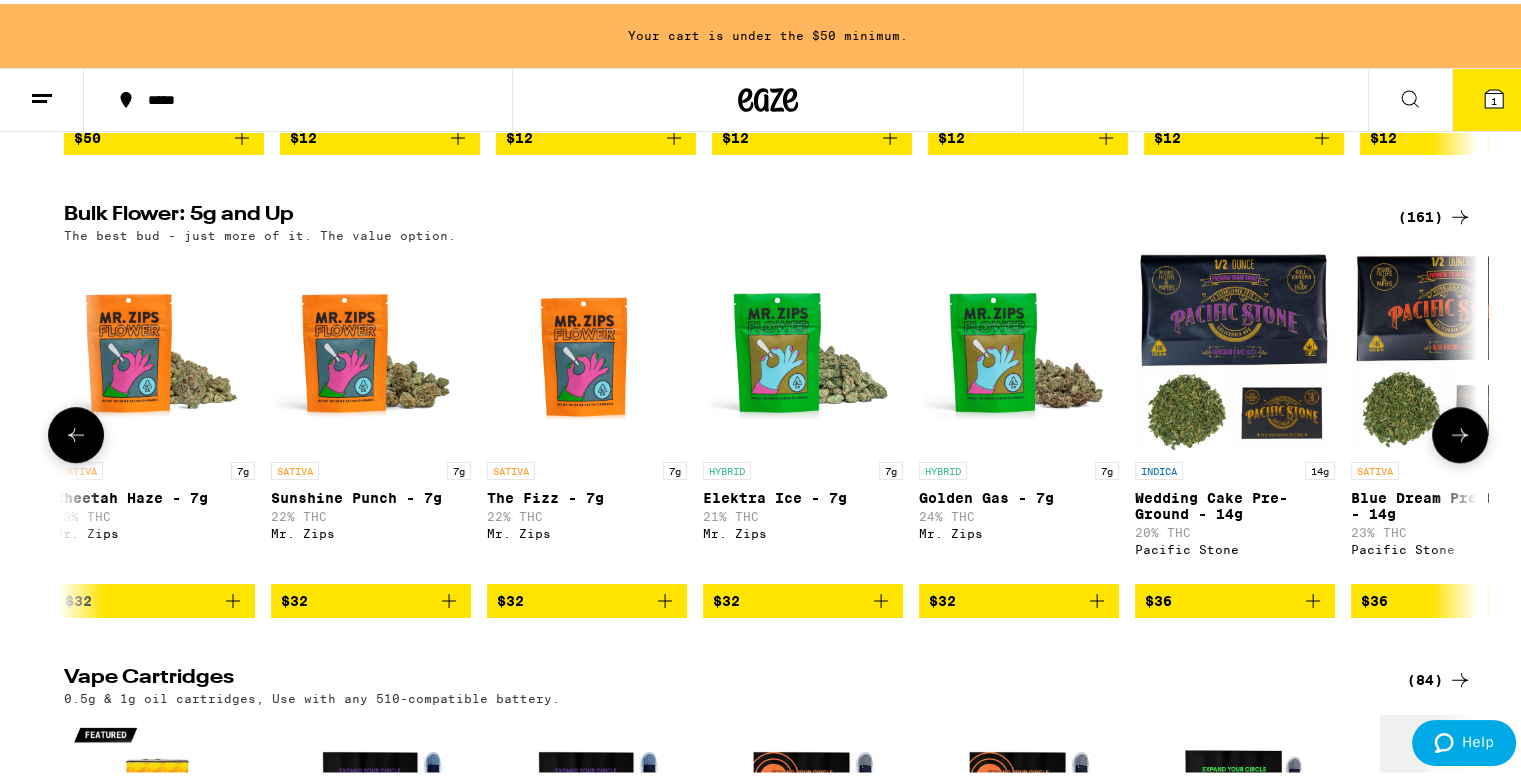 click at bounding box center [1460, 431] 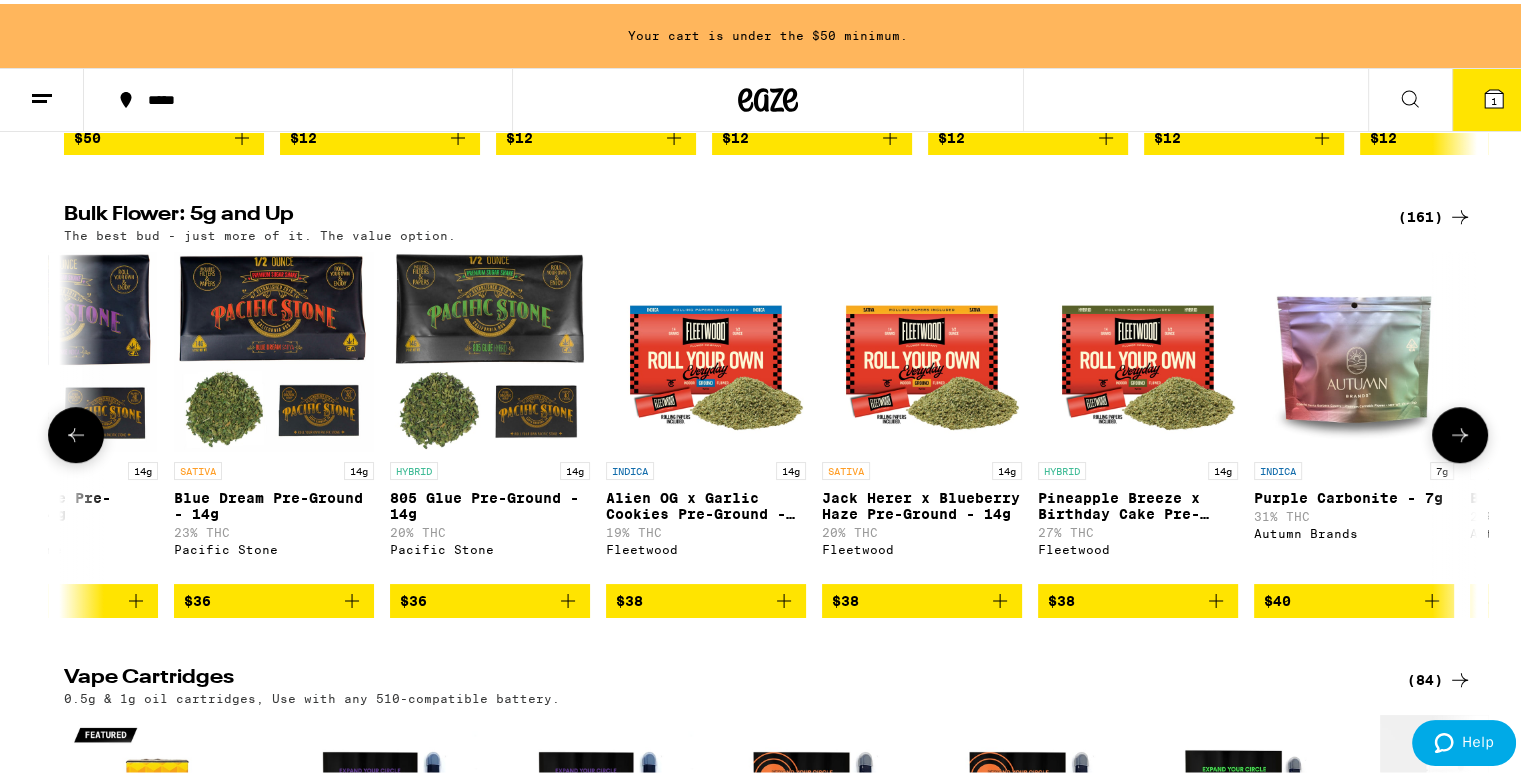 scroll, scrollTop: 0, scrollLeft: 5952, axis: horizontal 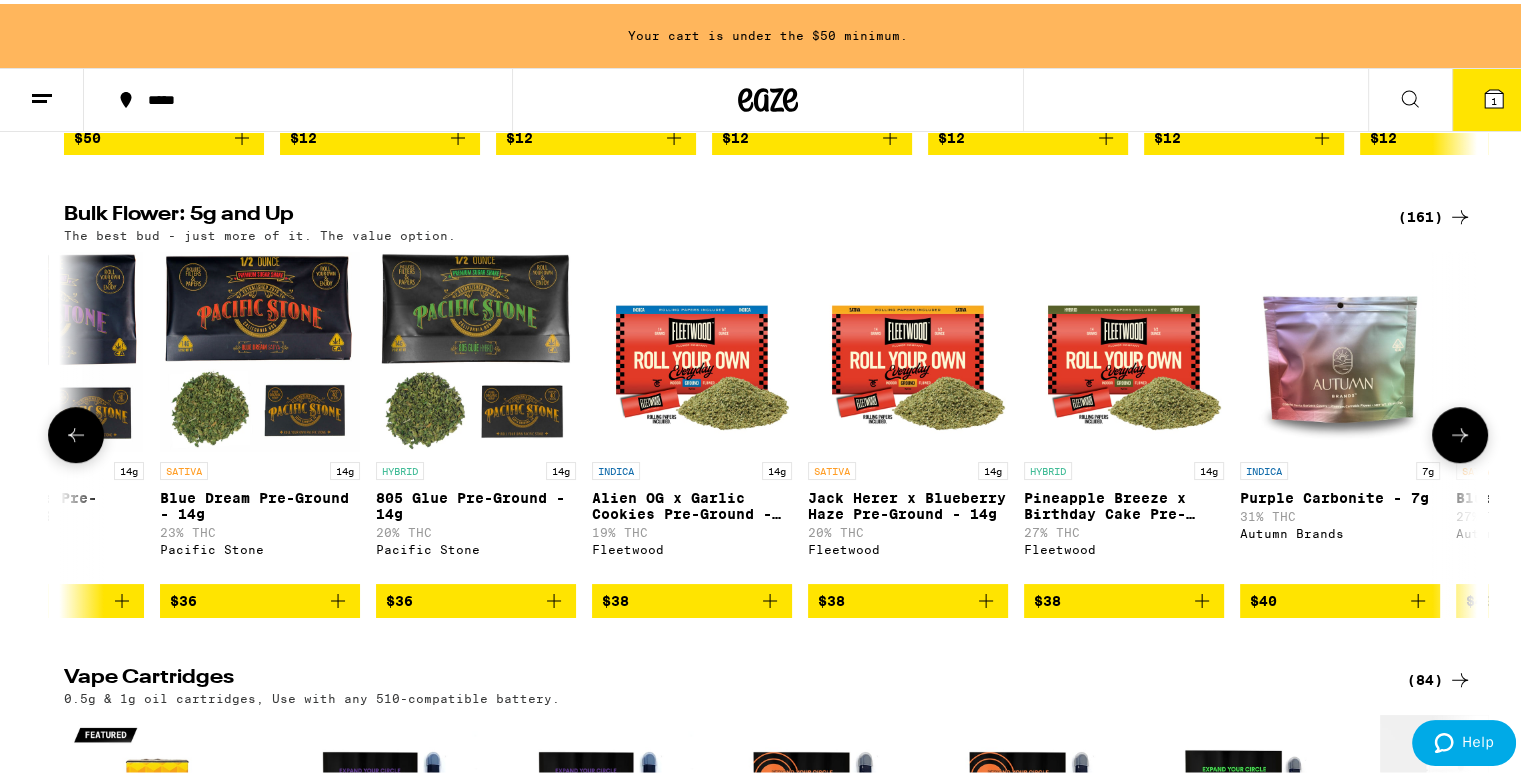 click at bounding box center (1460, 431) 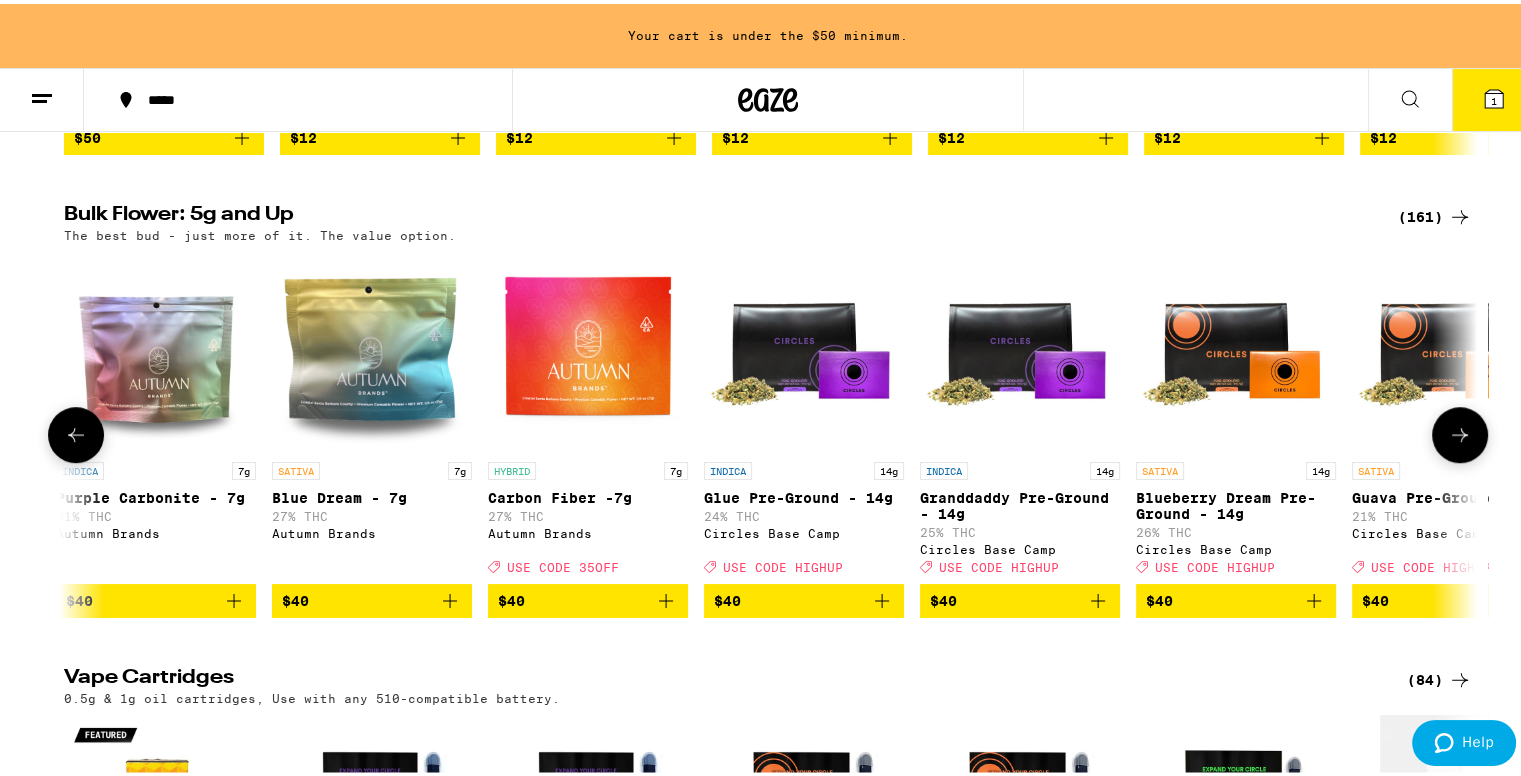 scroll, scrollTop: 0, scrollLeft: 7142, axis: horizontal 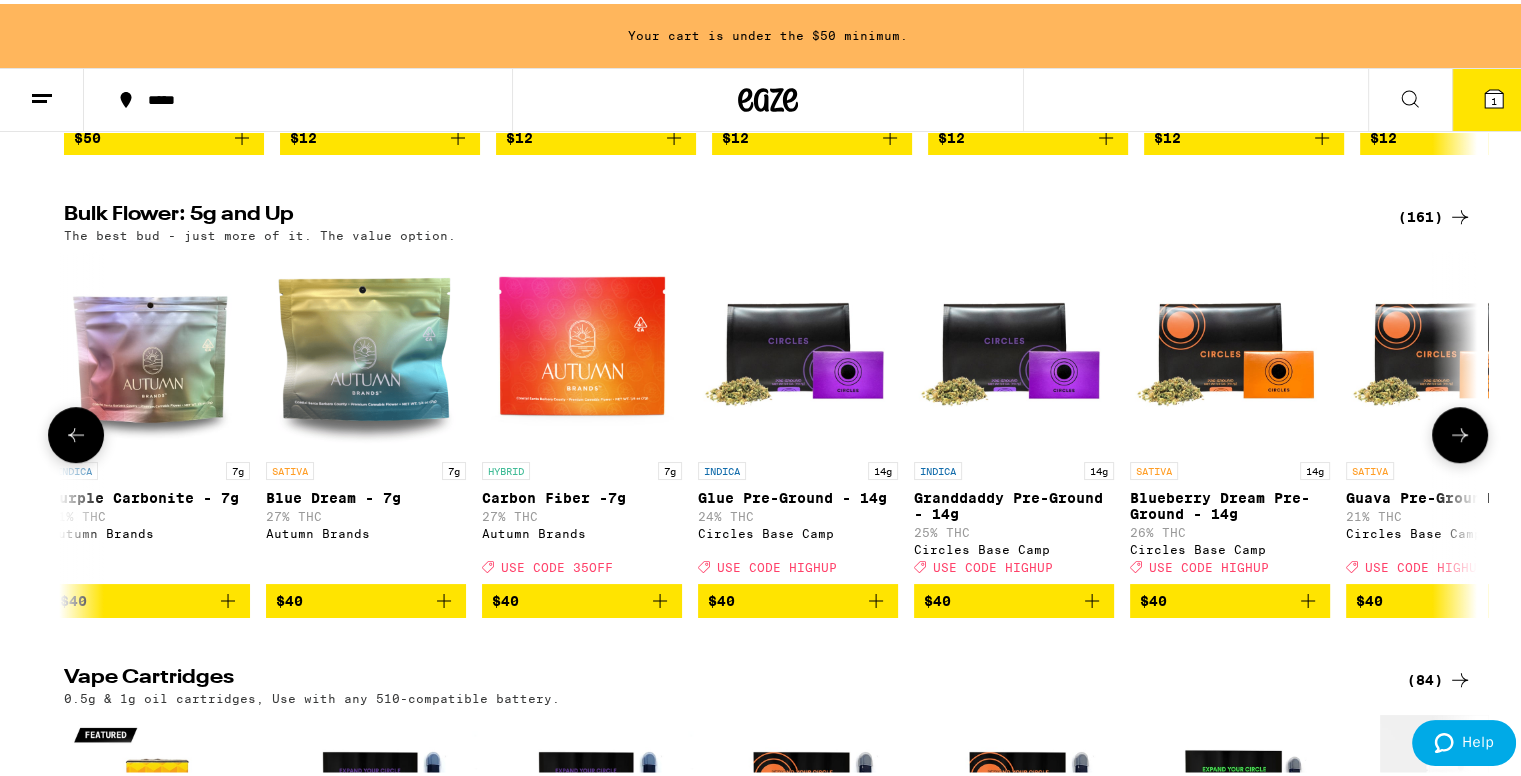 click on "$40" at bounding box center [1230, 597] 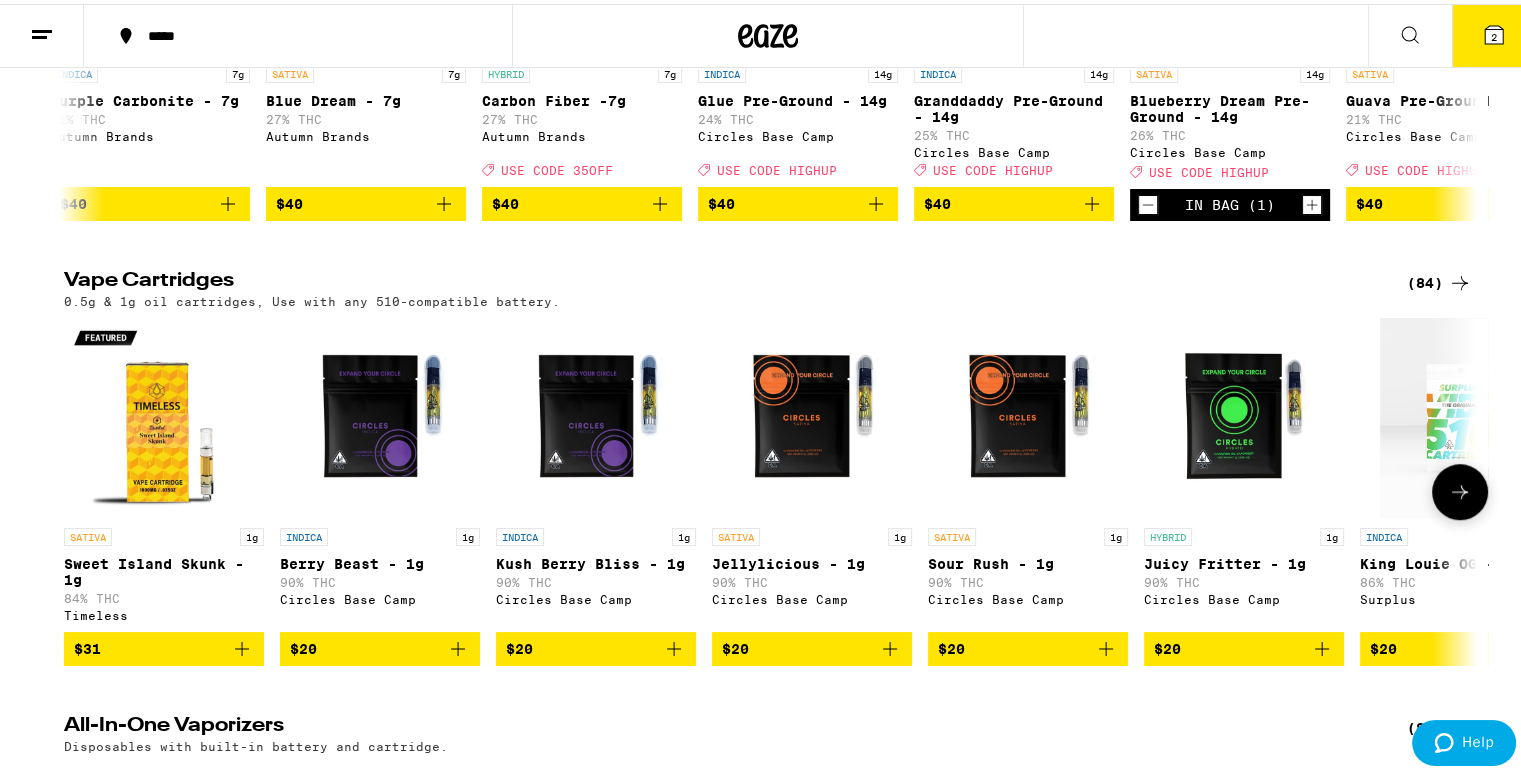 scroll, scrollTop: 1600, scrollLeft: 0, axis: vertical 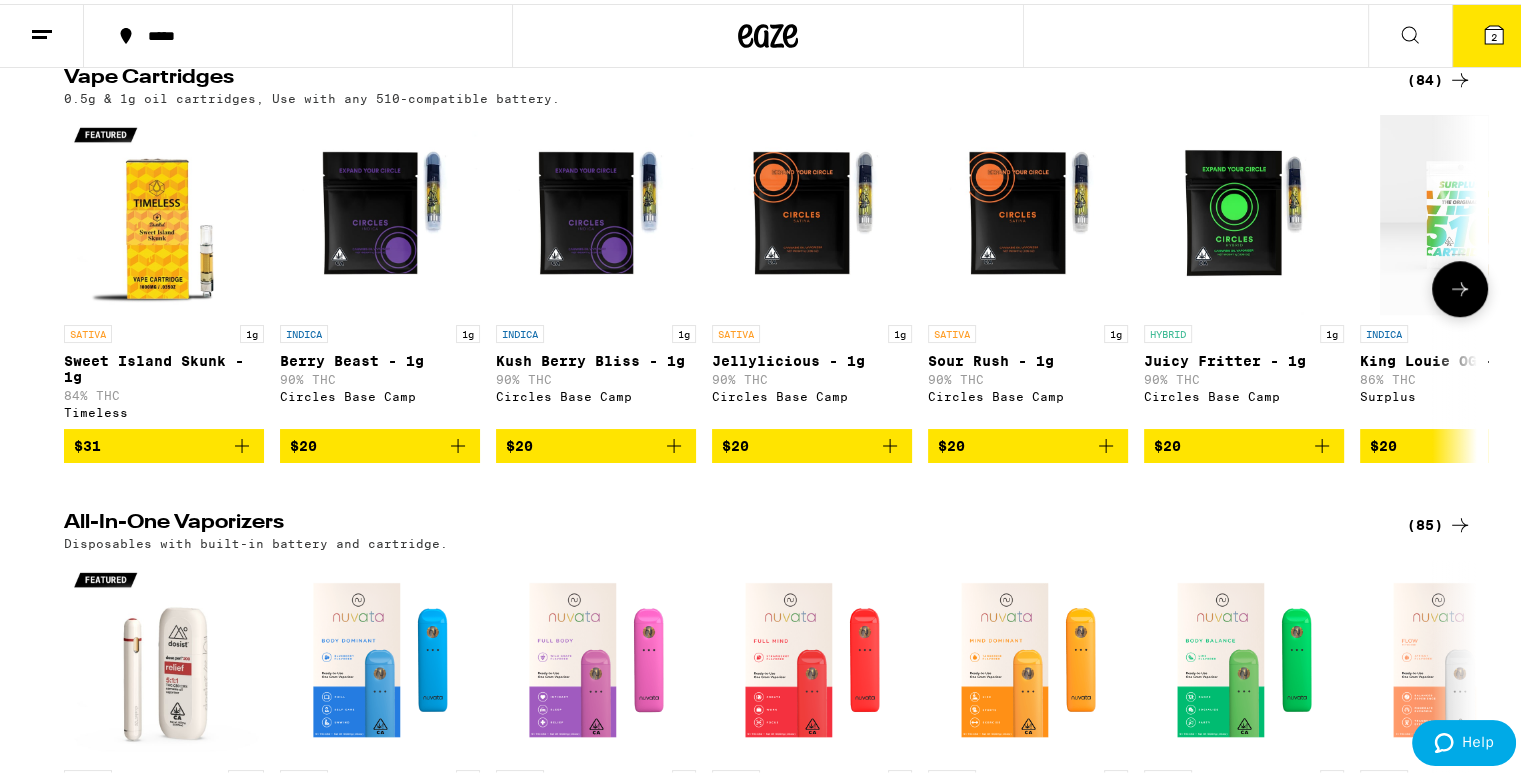 click 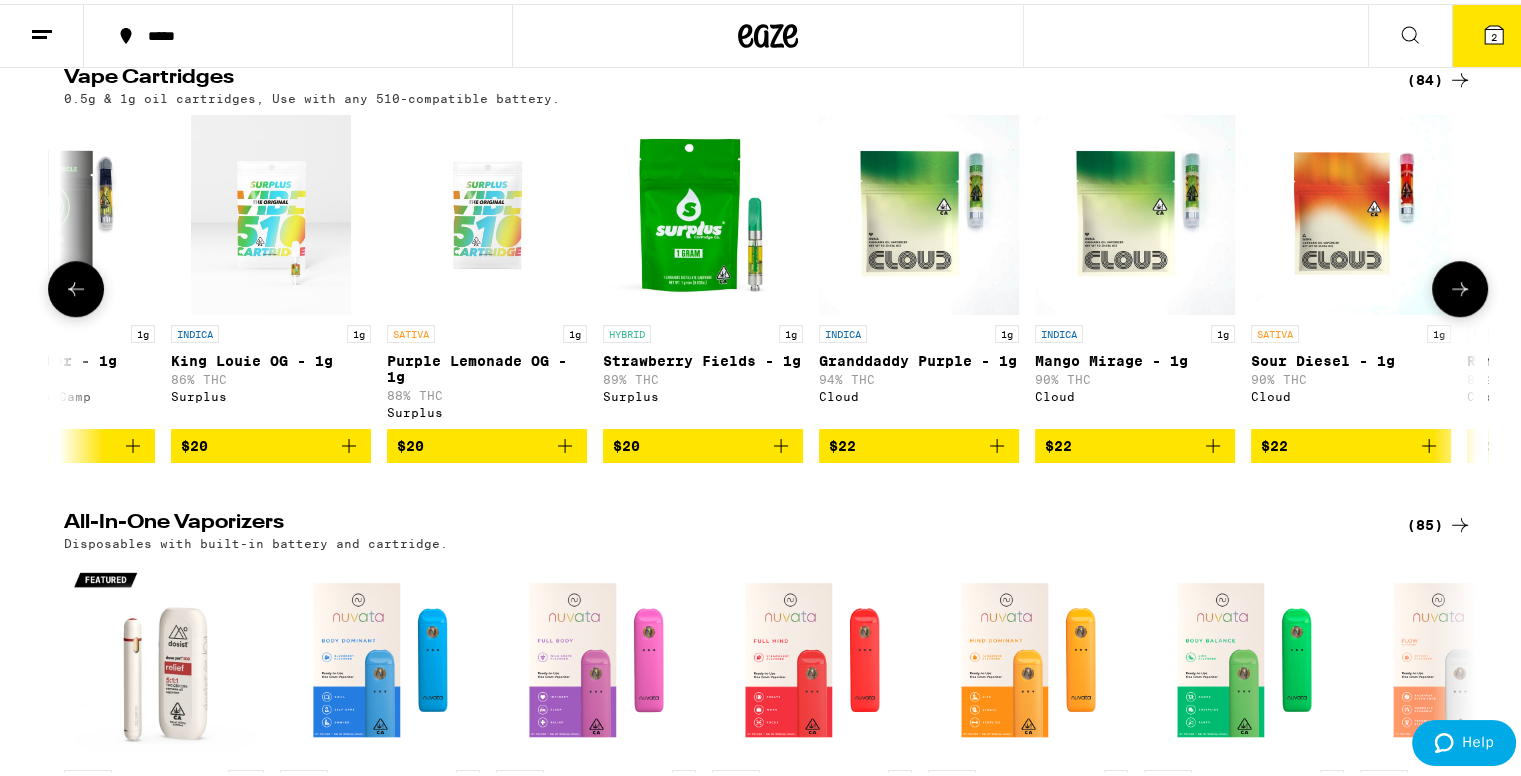 scroll, scrollTop: 0, scrollLeft: 1190, axis: horizontal 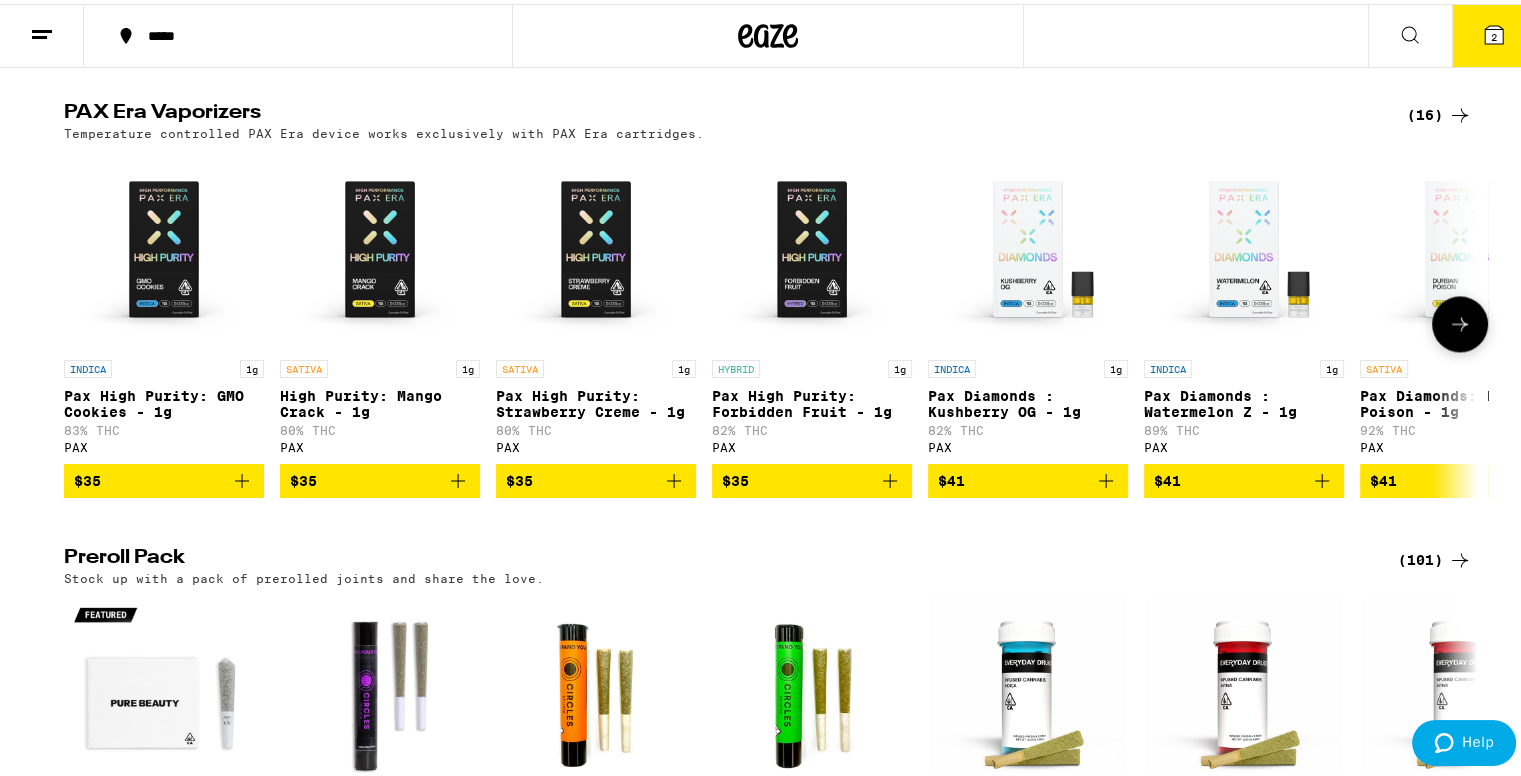 click on "$35" at bounding box center (164, 477) 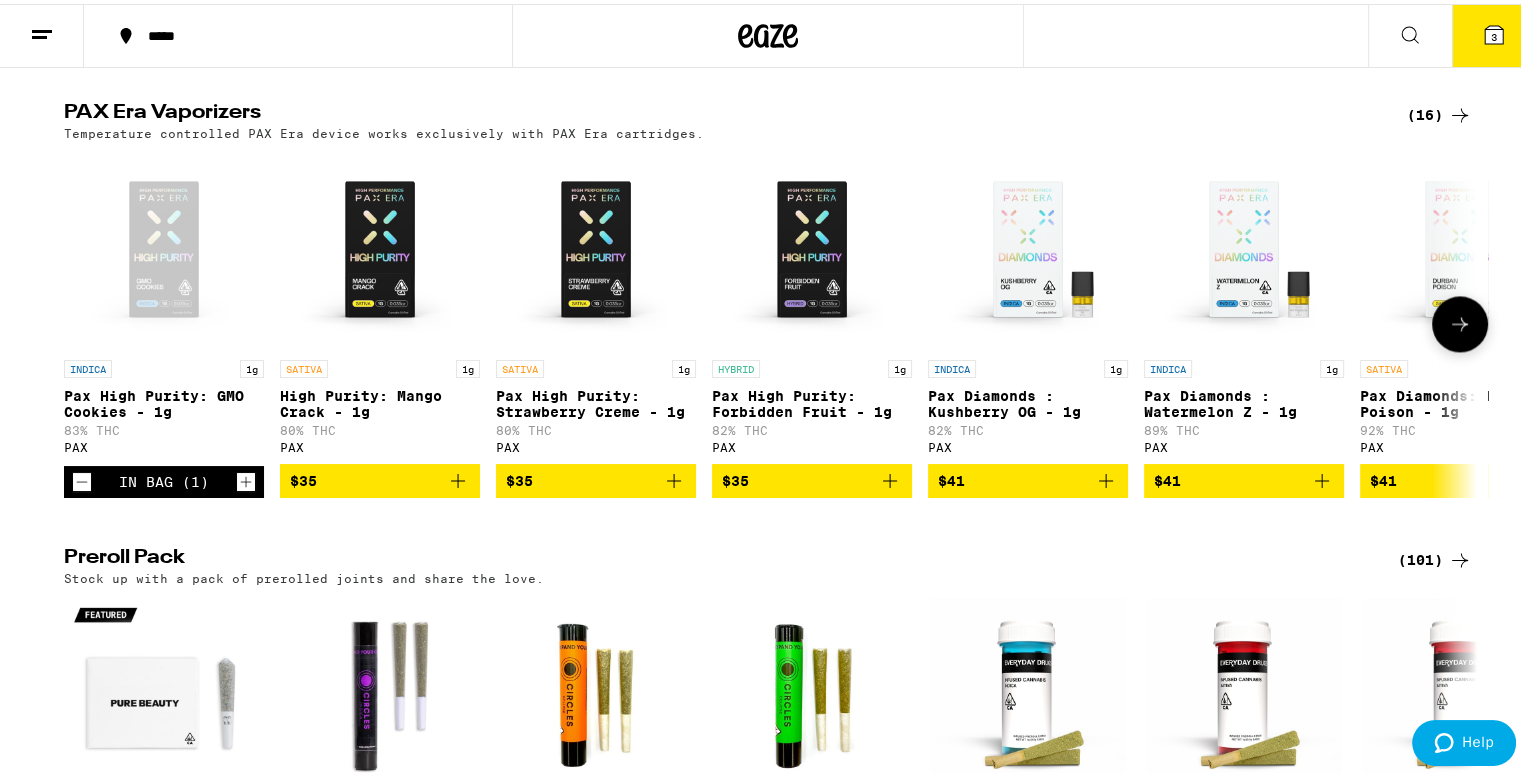 click 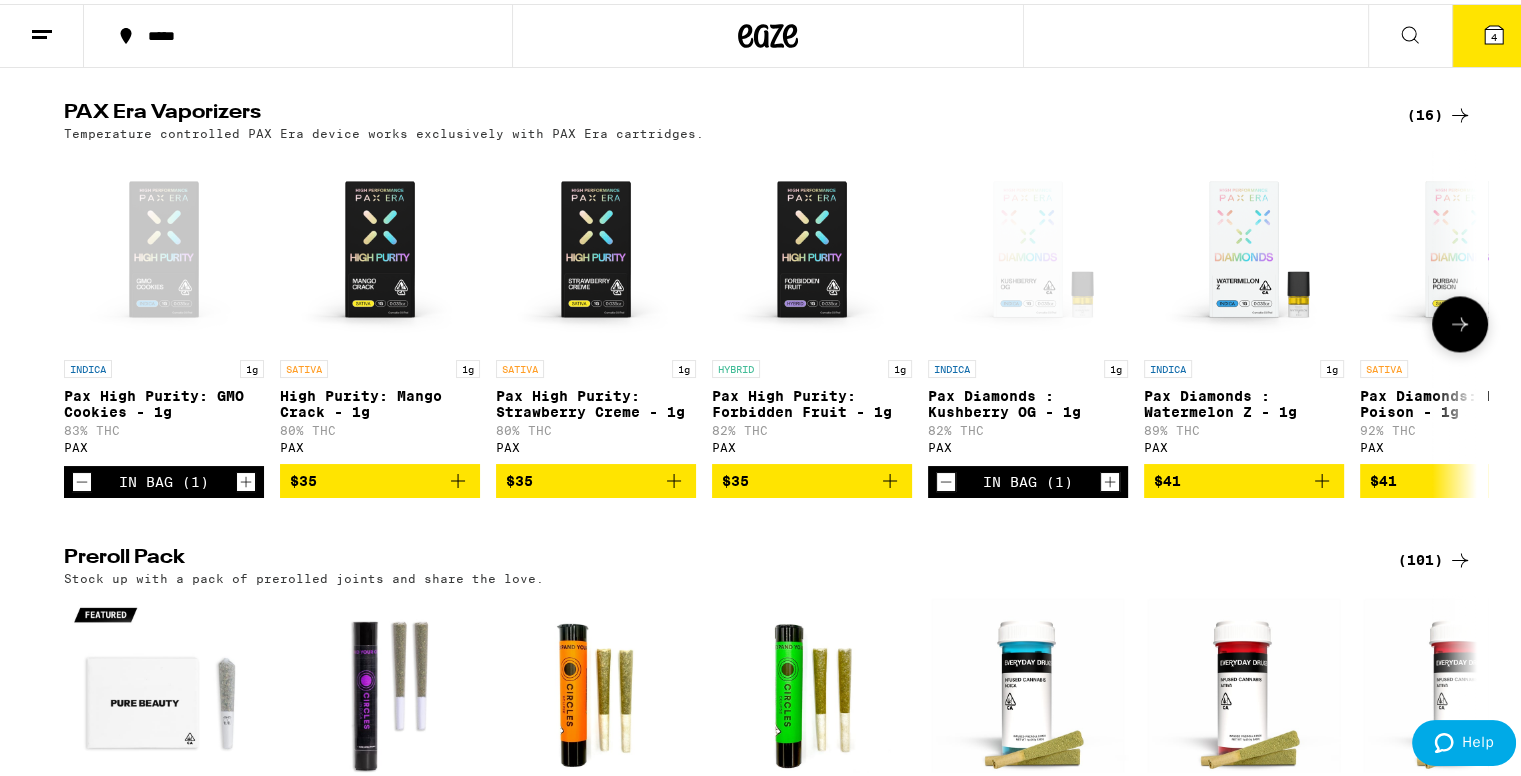 click 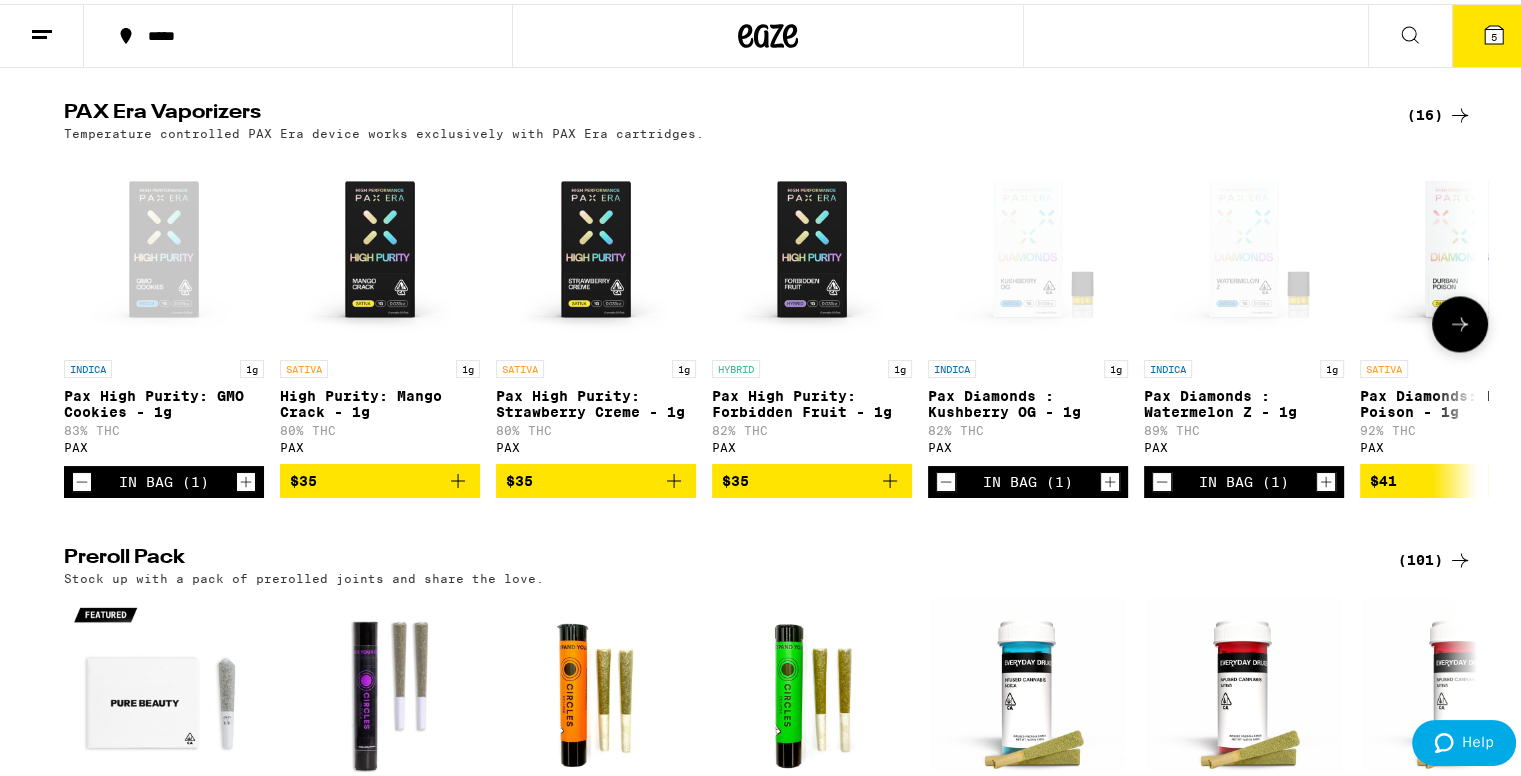 click 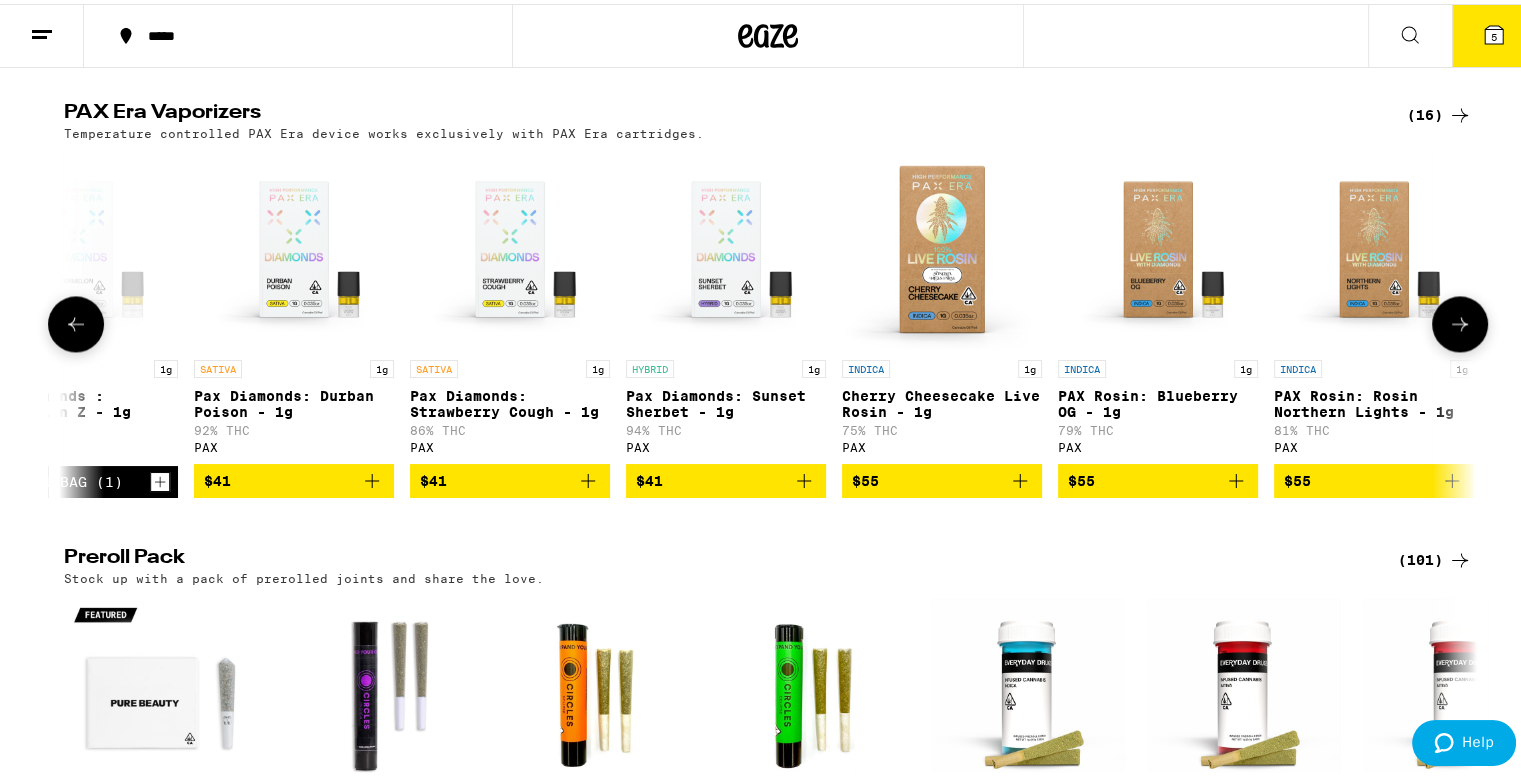 scroll, scrollTop: 0, scrollLeft: 1190, axis: horizontal 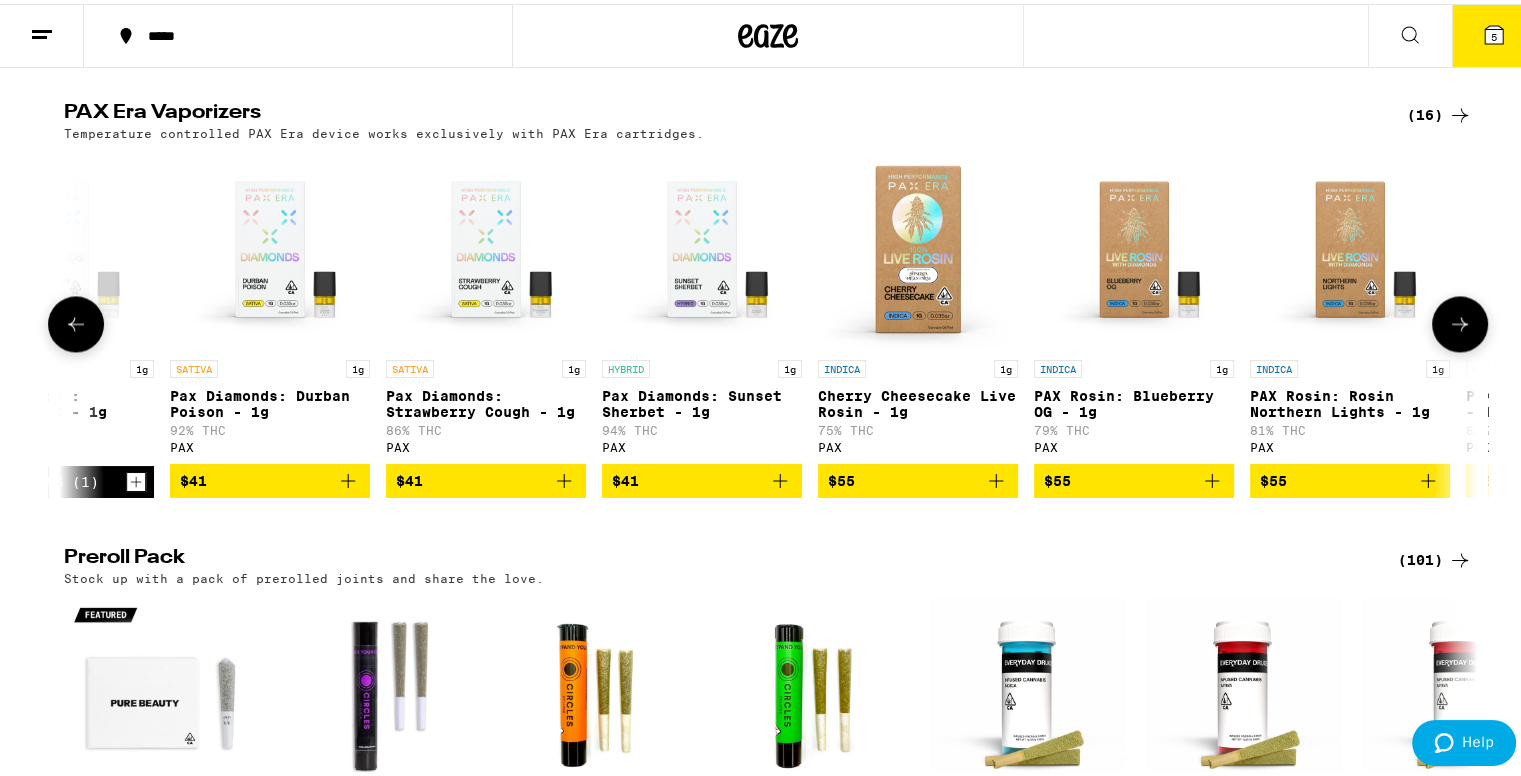 click on "$55" at bounding box center [1350, 477] 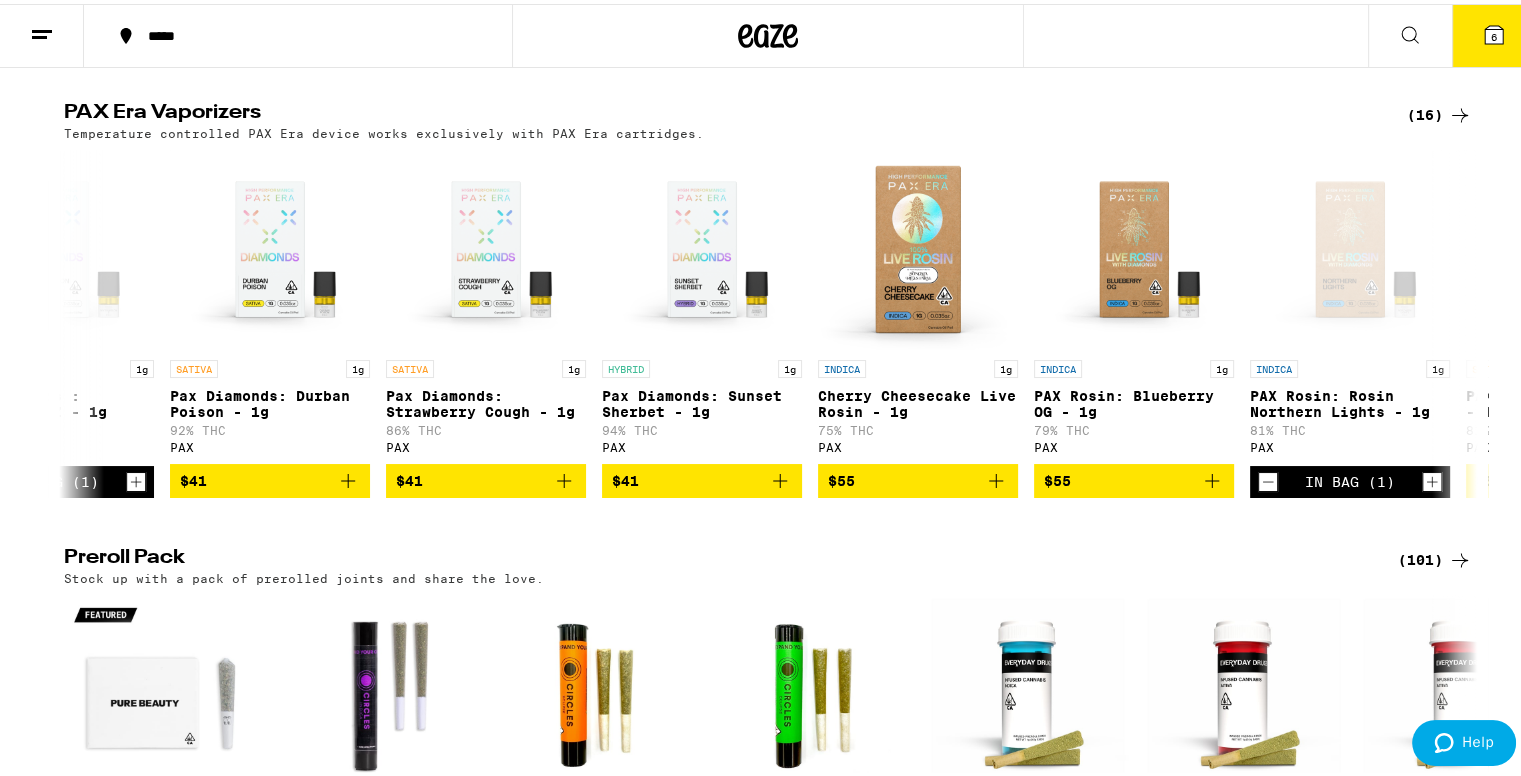 click on "6" at bounding box center (1494, 32) 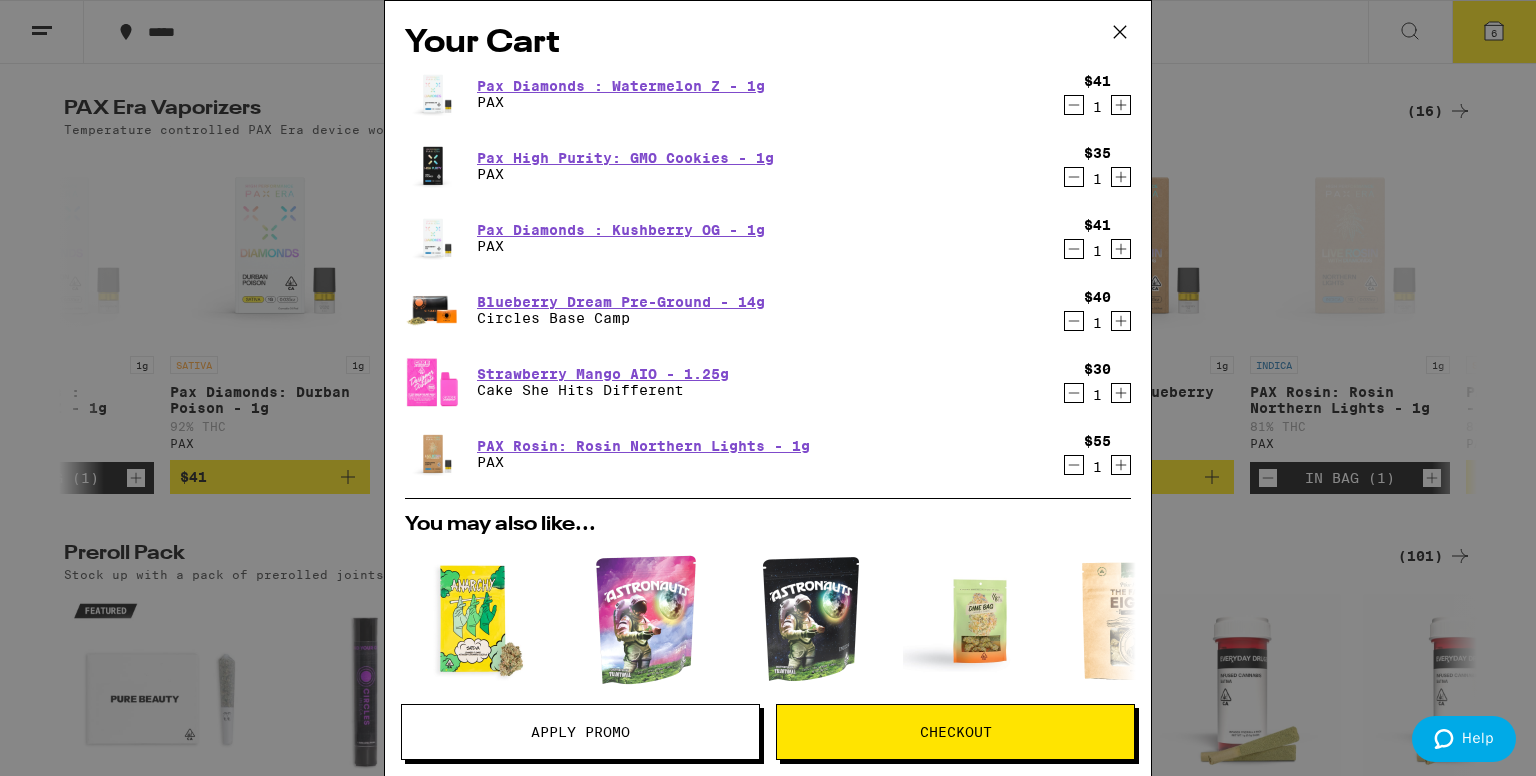 click on "Apply Promo" at bounding box center [580, 732] 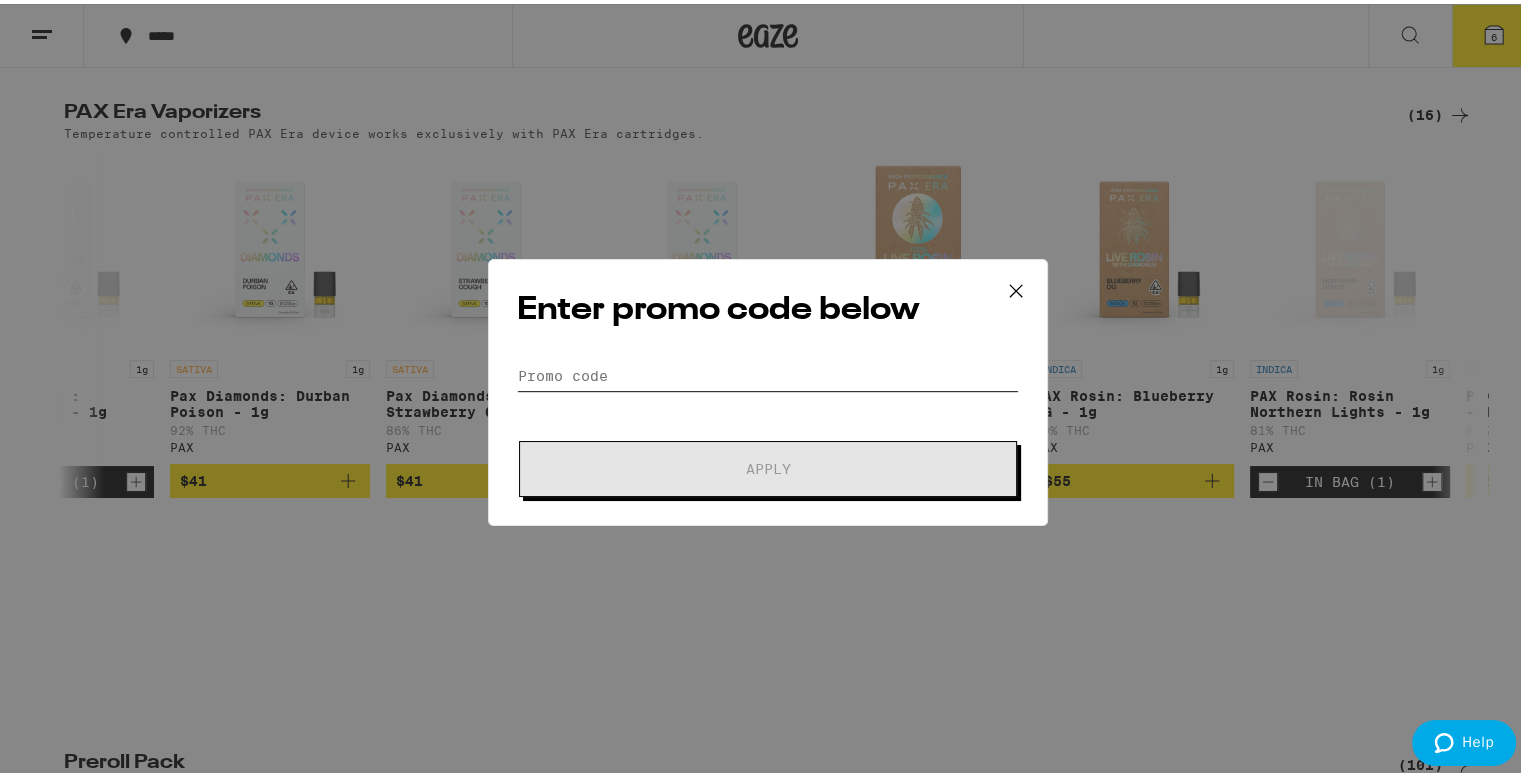 click on "Promo Code" at bounding box center (768, 372) 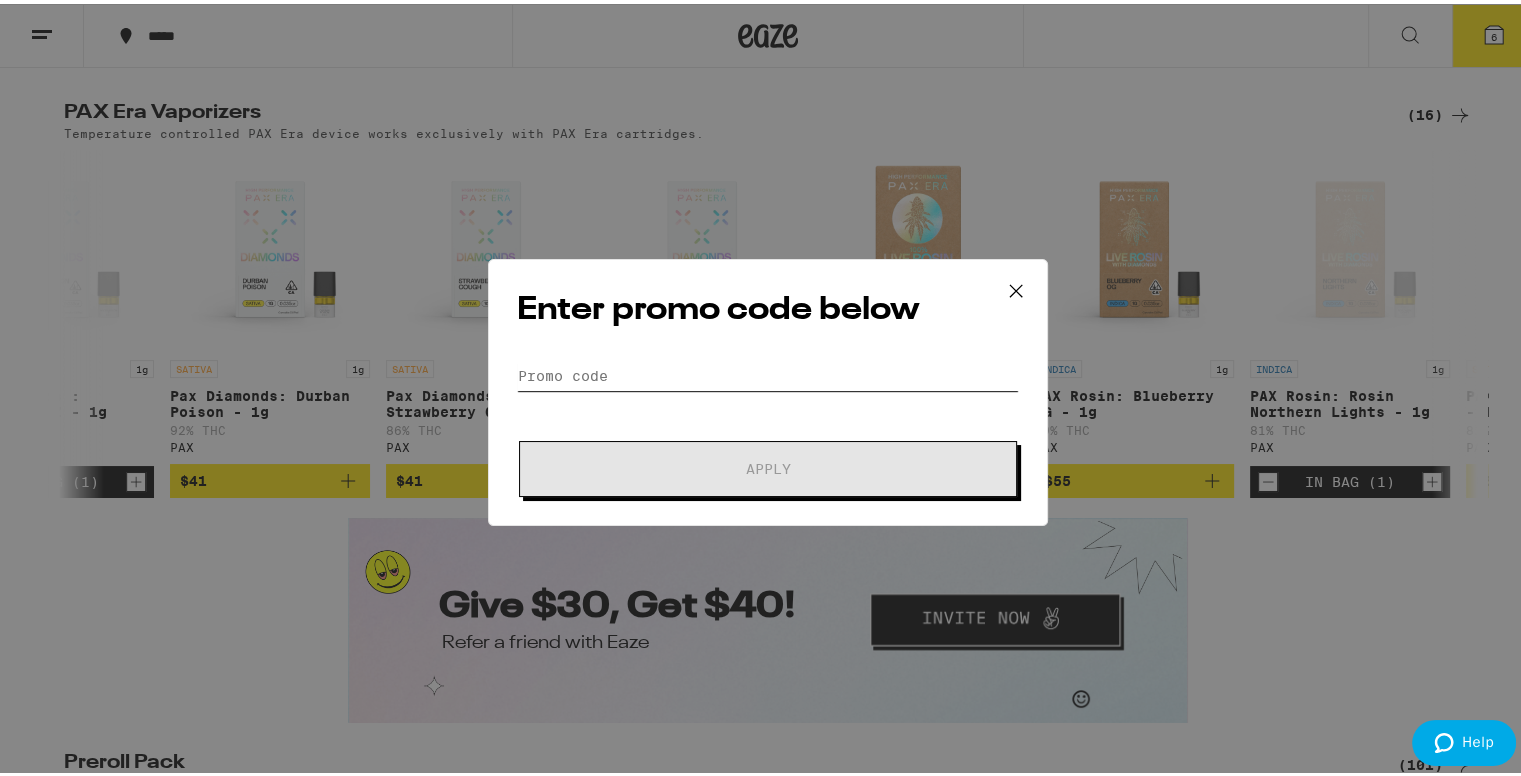 scroll, scrollTop: 0, scrollLeft: 0, axis: both 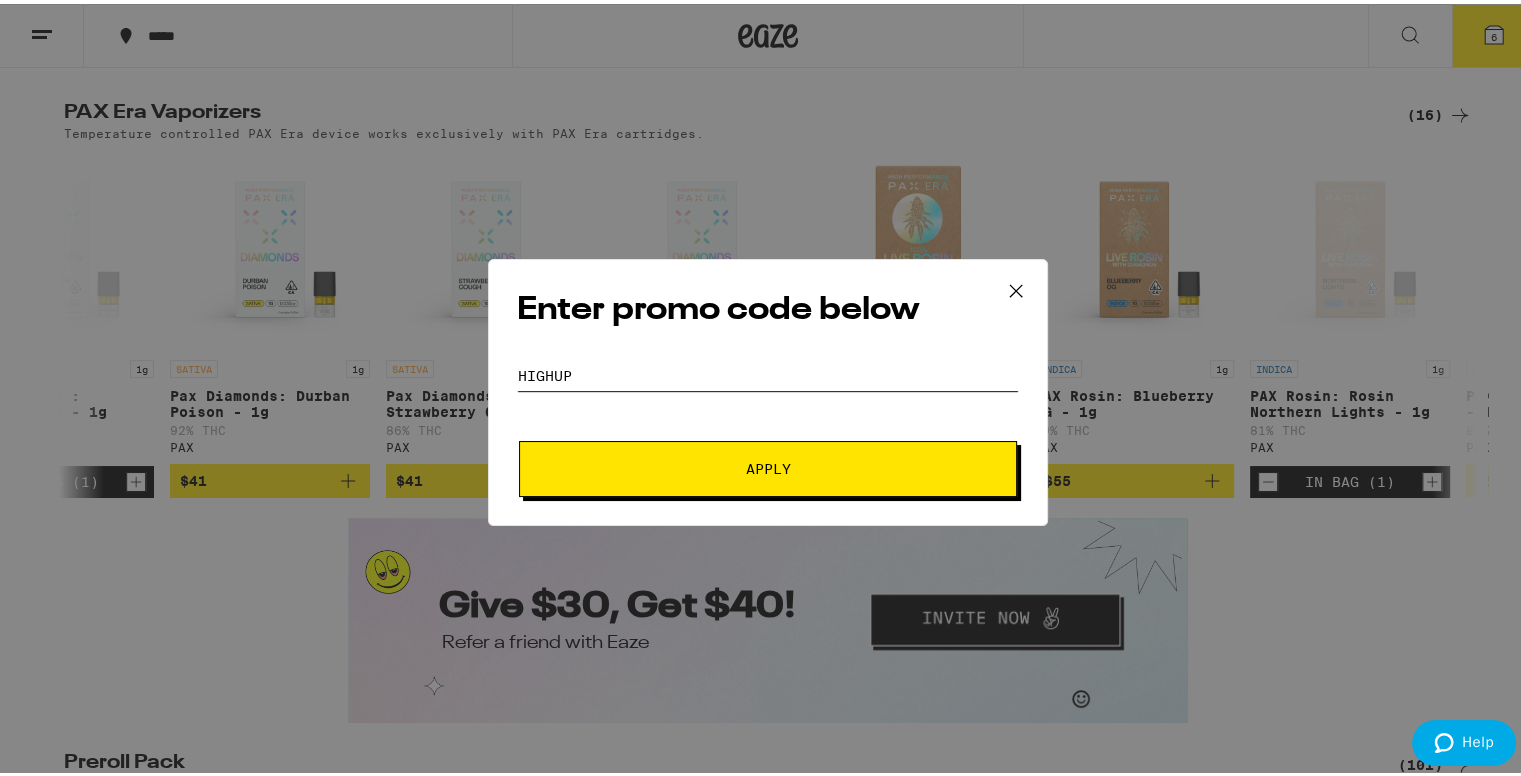 type on "HIGHUP" 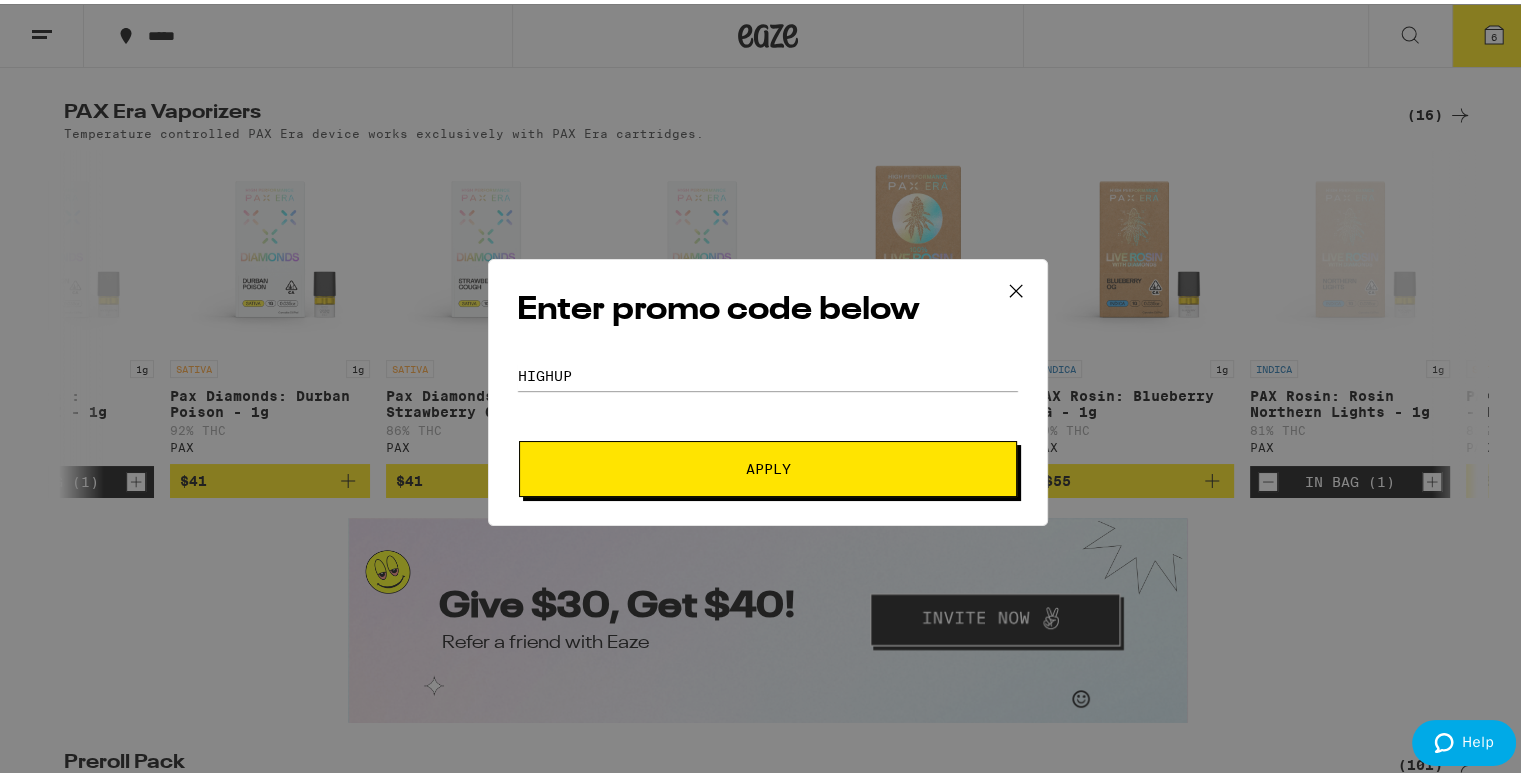 click on "Apply" at bounding box center (768, 465) 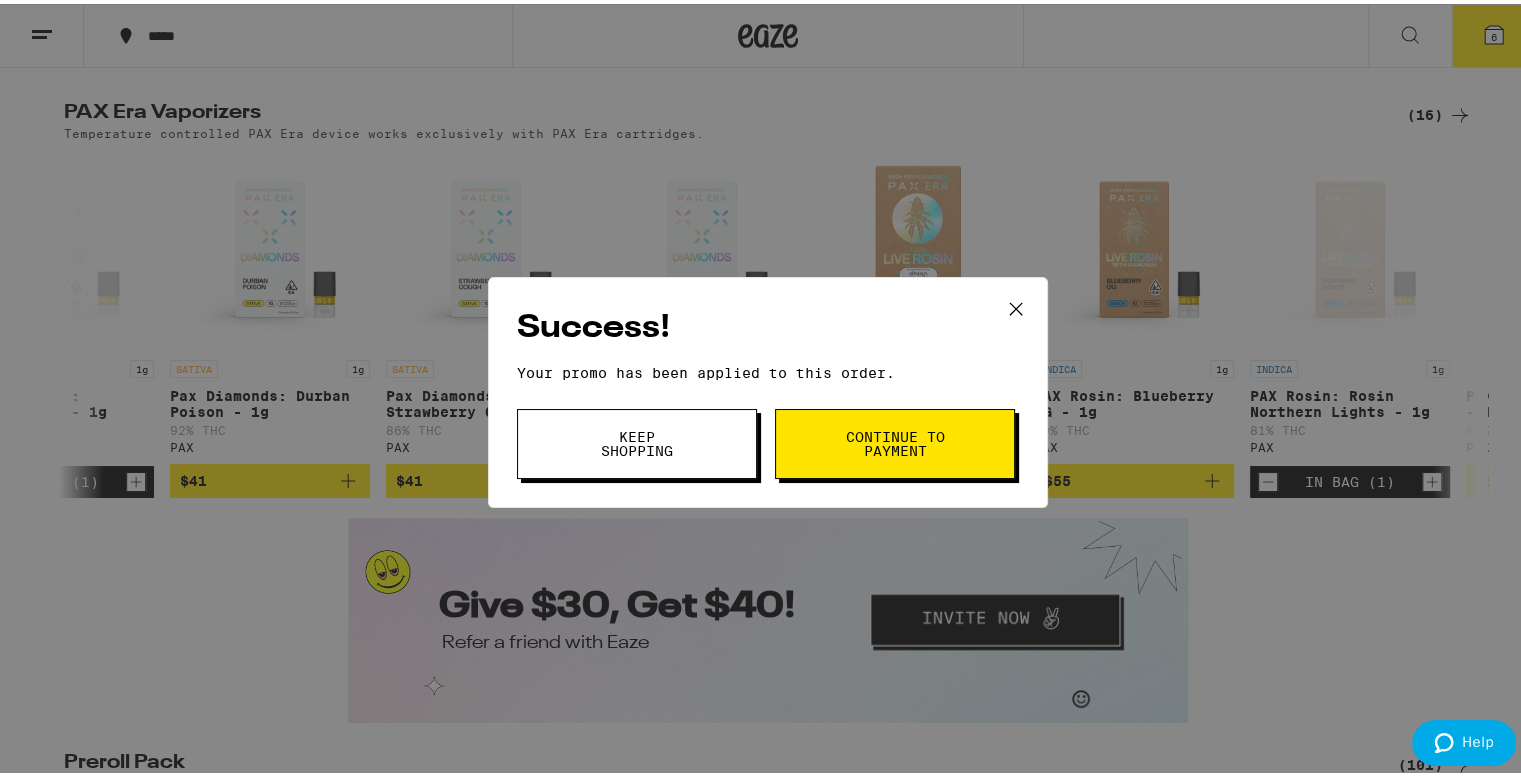 click on "Continue to payment" at bounding box center [895, 440] 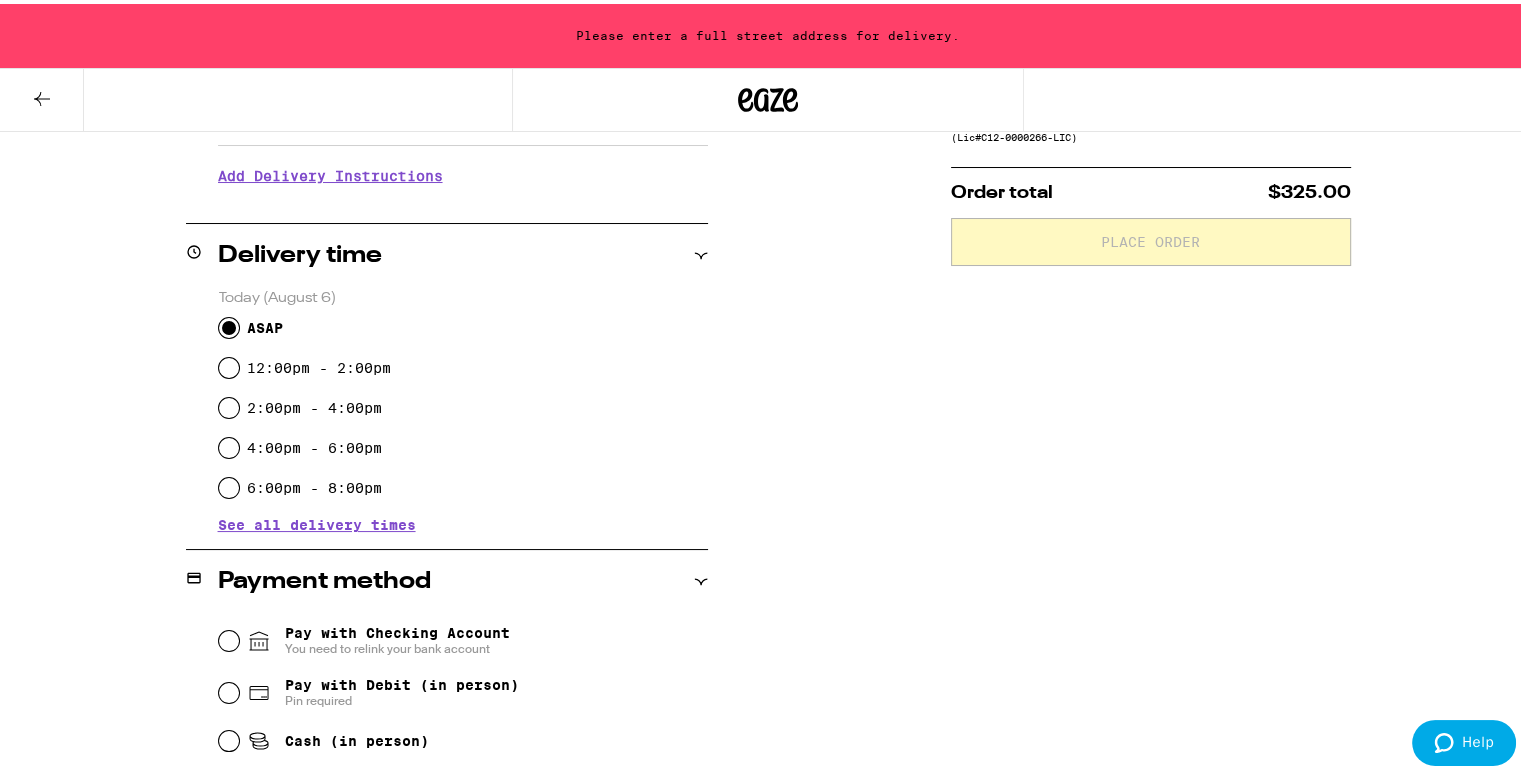 scroll, scrollTop: 100, scrollLeft: 0, axis: vertical 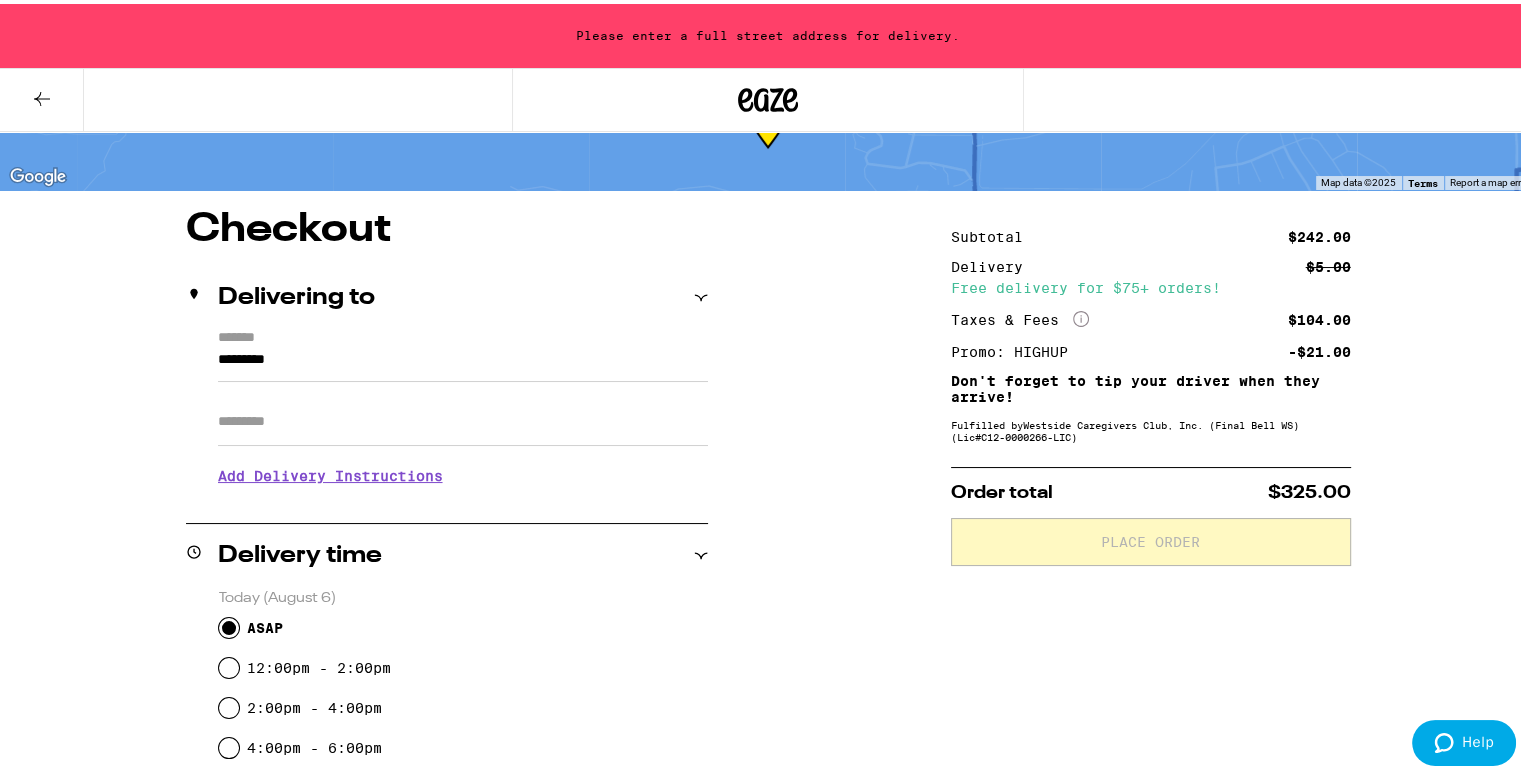click on "*********" at bounding box center (463, 361) 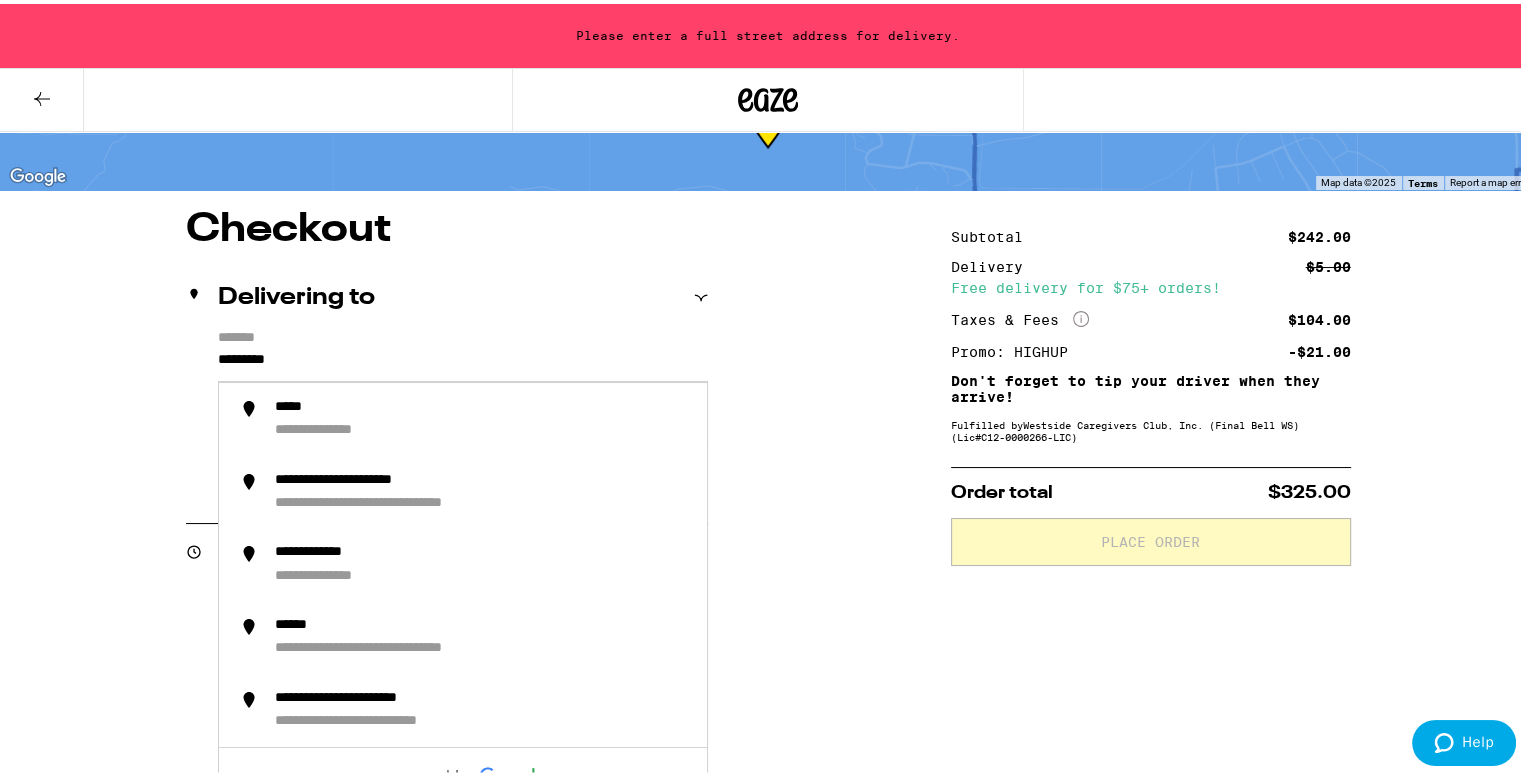 drag, startPoint x: 343, startPoint y: 359, endPoint x: 116, endPoint y: 365, distance: 227.07928 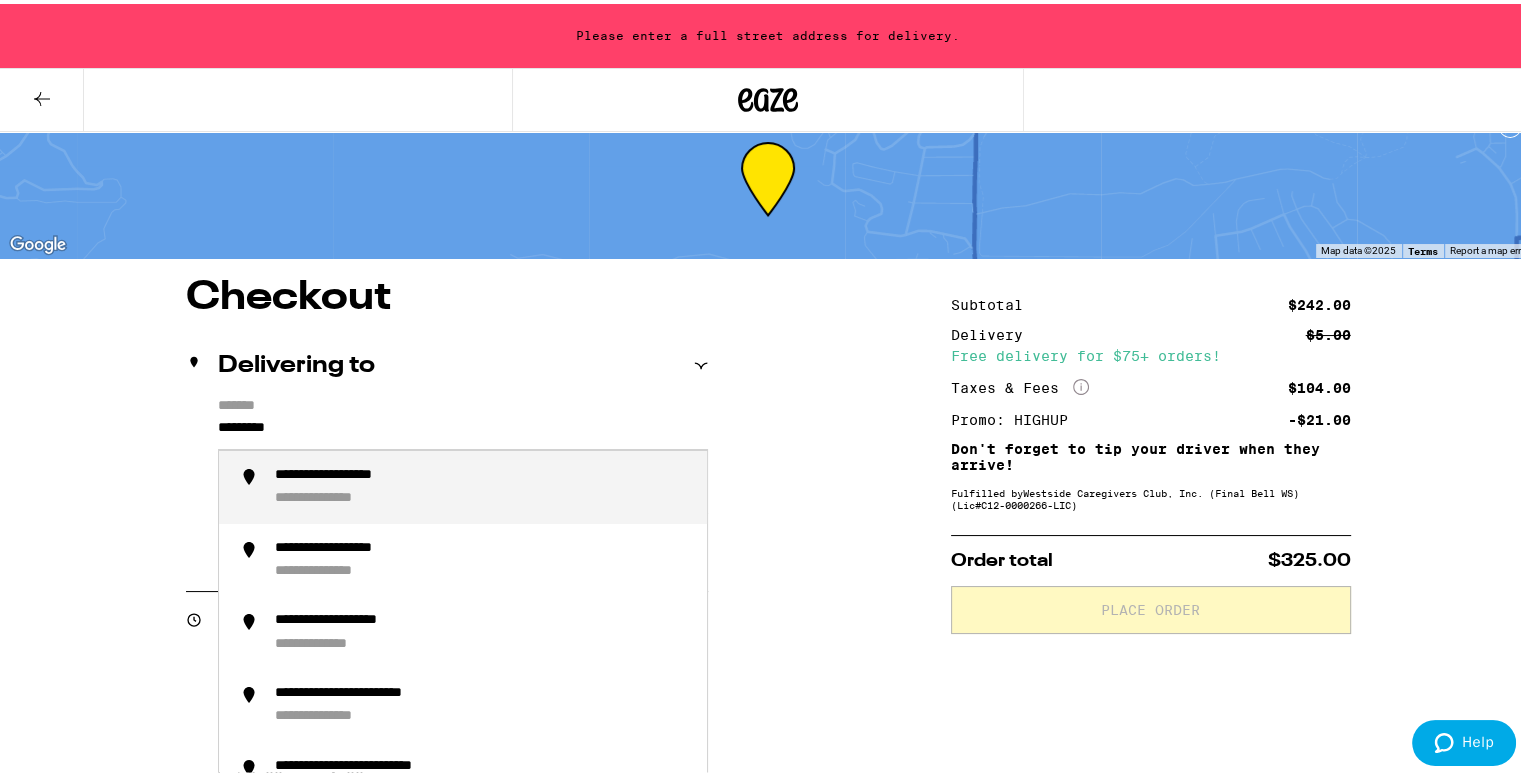 scroll, scrollTop: 0, scrollLeft: 0, axis: both 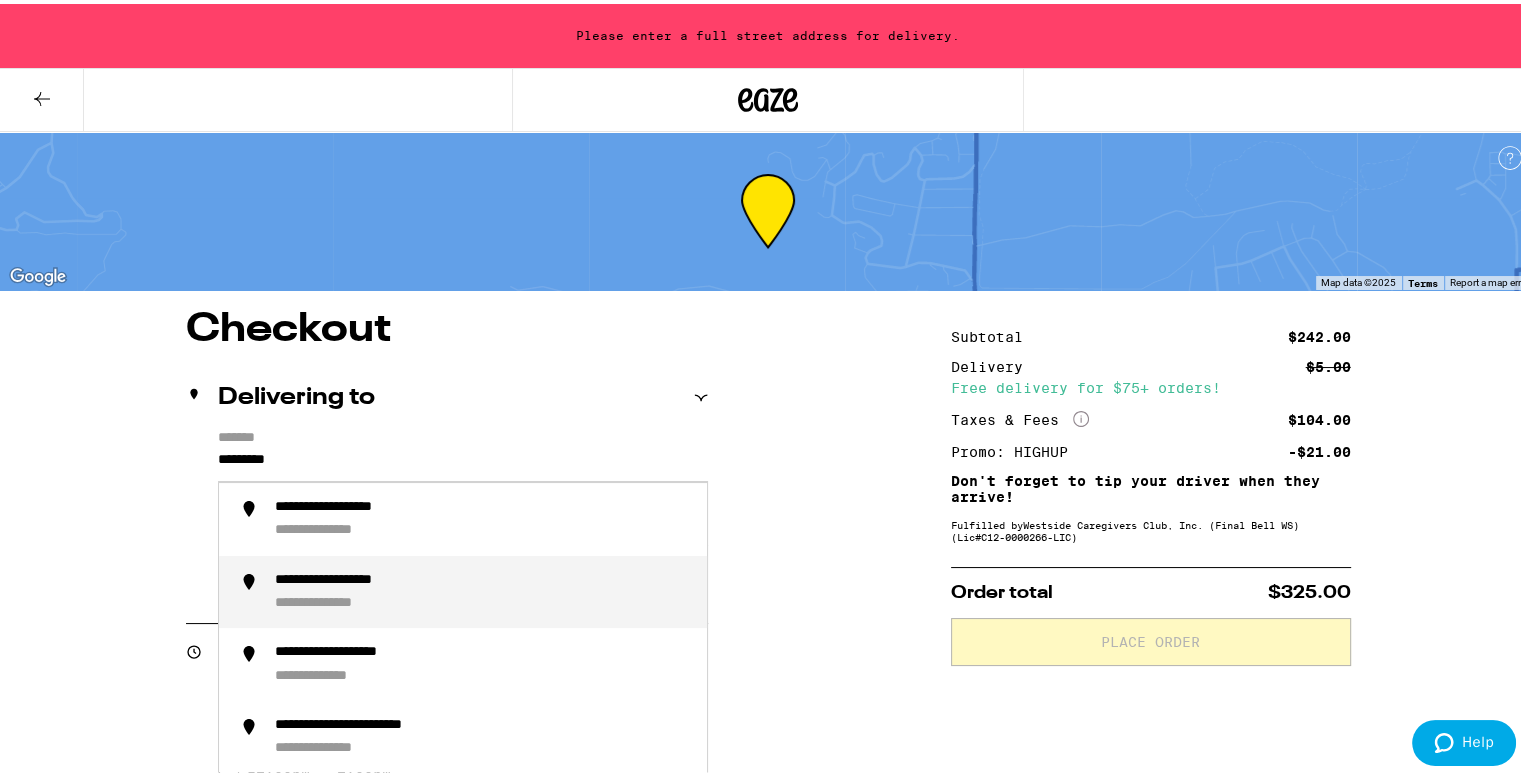 click on "**********" at bounding box center [361, 577] 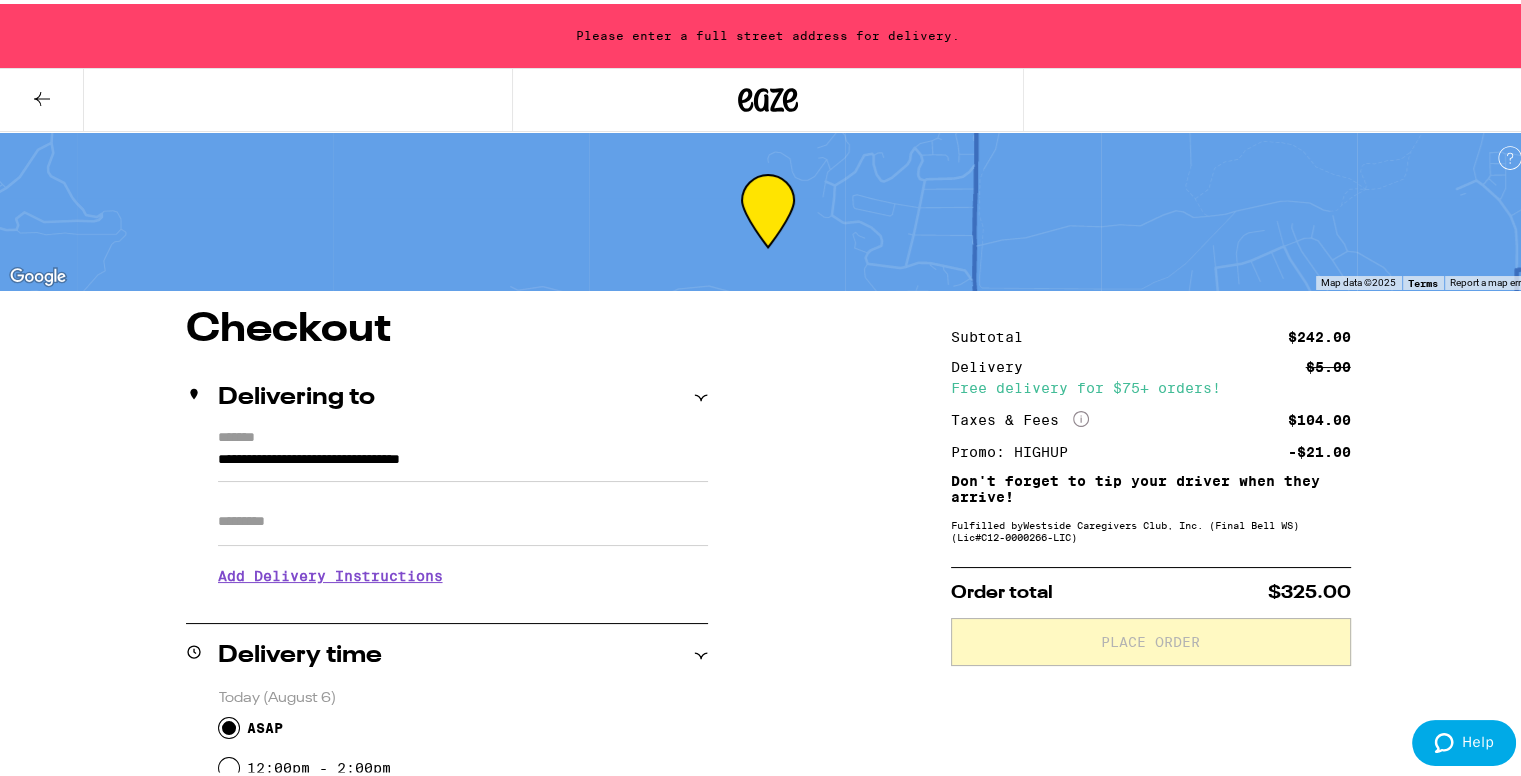 click on "Apt/Suite" at bounding box center [463, 518] 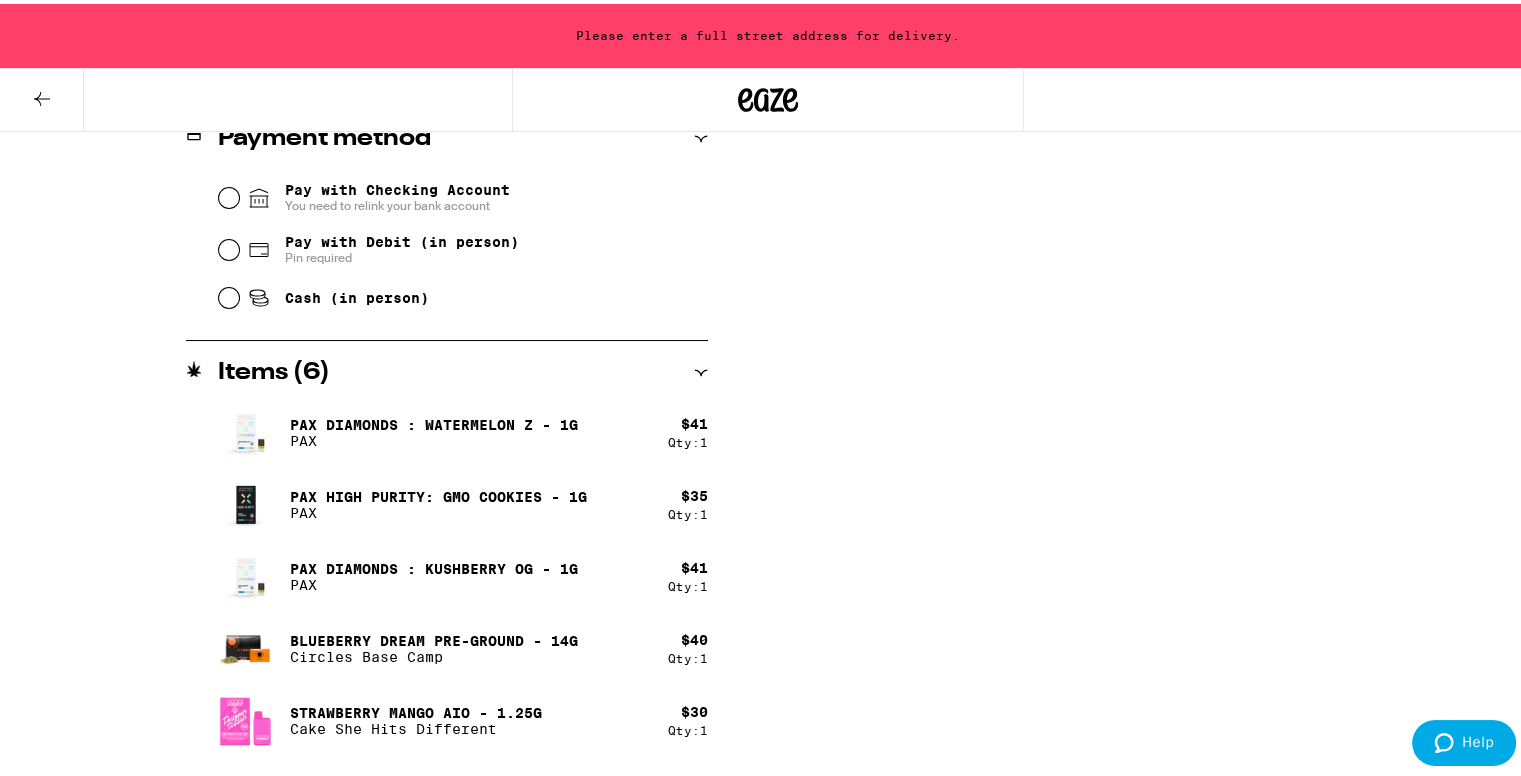 scroll, scrollTop: 717, scrollLeft: 0, axis: vertical 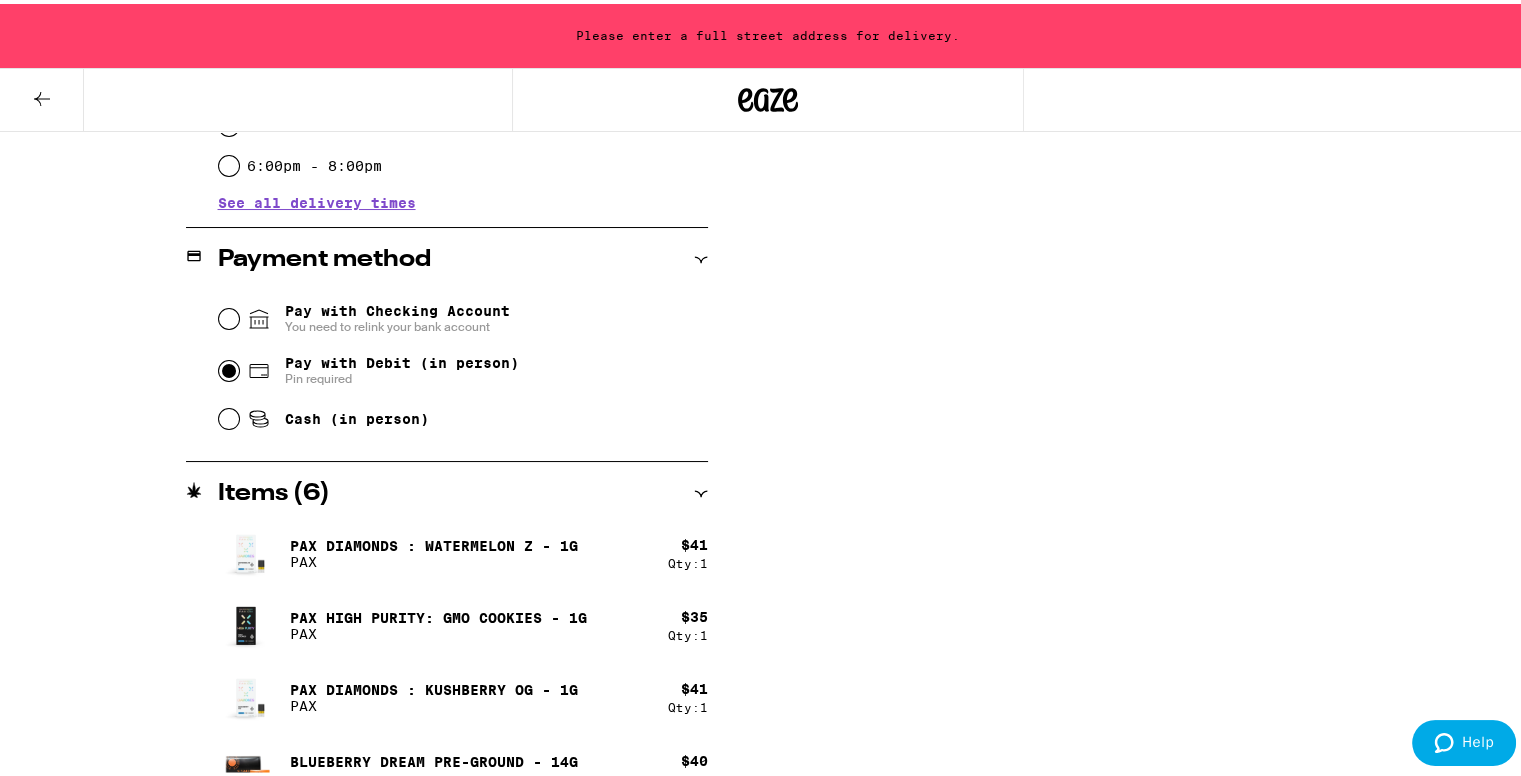 click on "Pay with Debit (in person) Pin required" at bounding box center [229, 367] 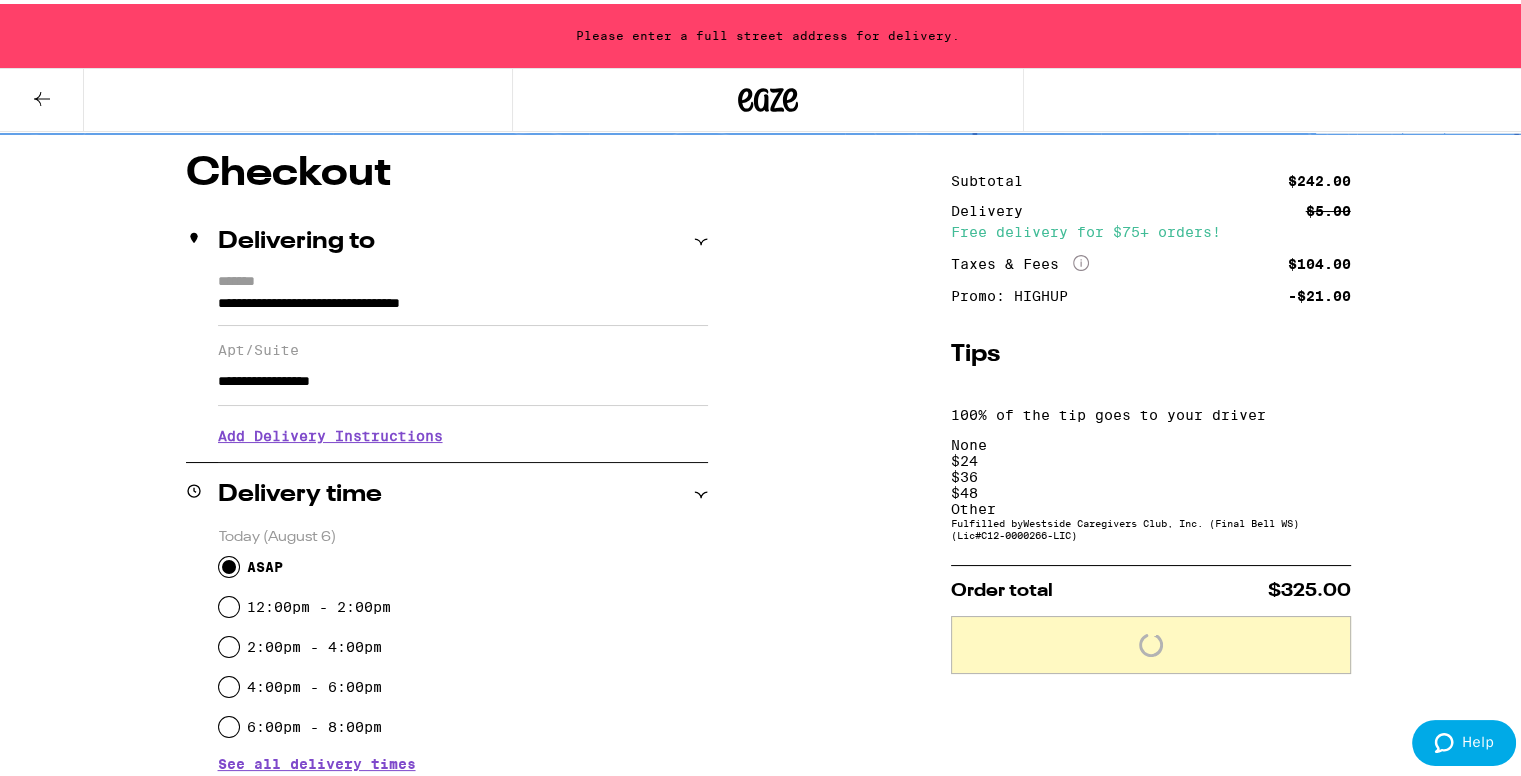 scroll, scrollTop: 0, scrollLeft: 0, axis: both 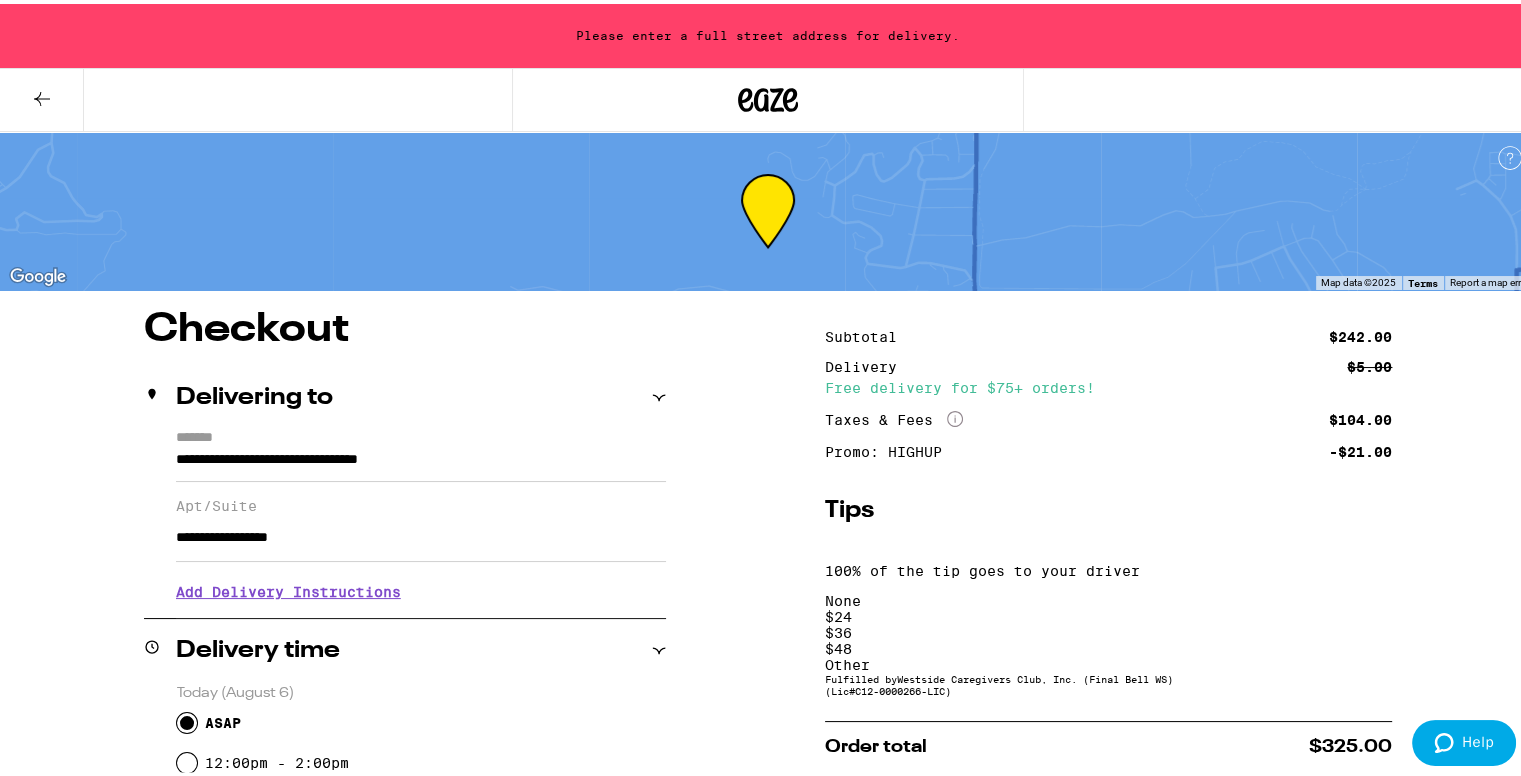 click on "Other" at bounding box center (1108, 661) 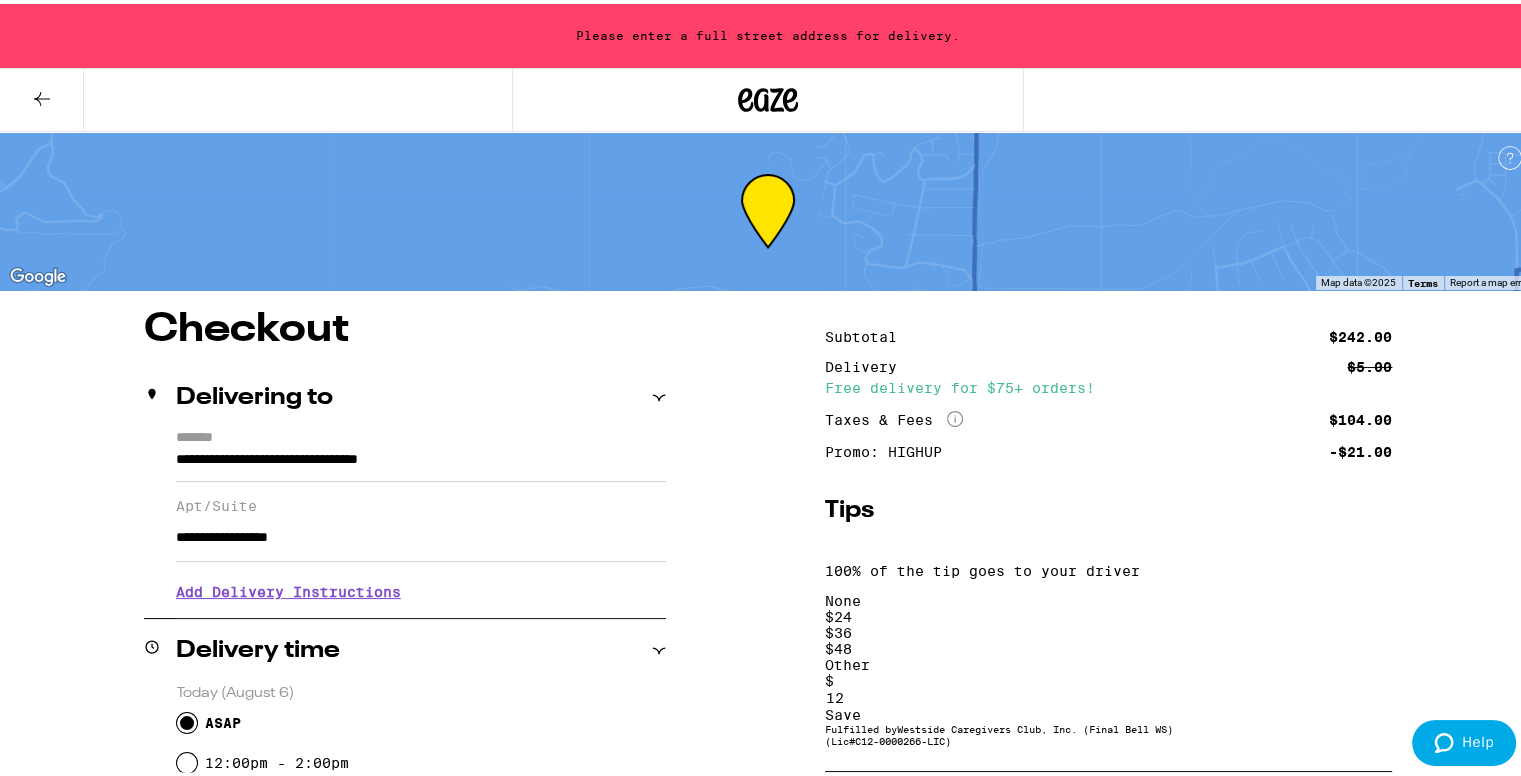 type on "12" 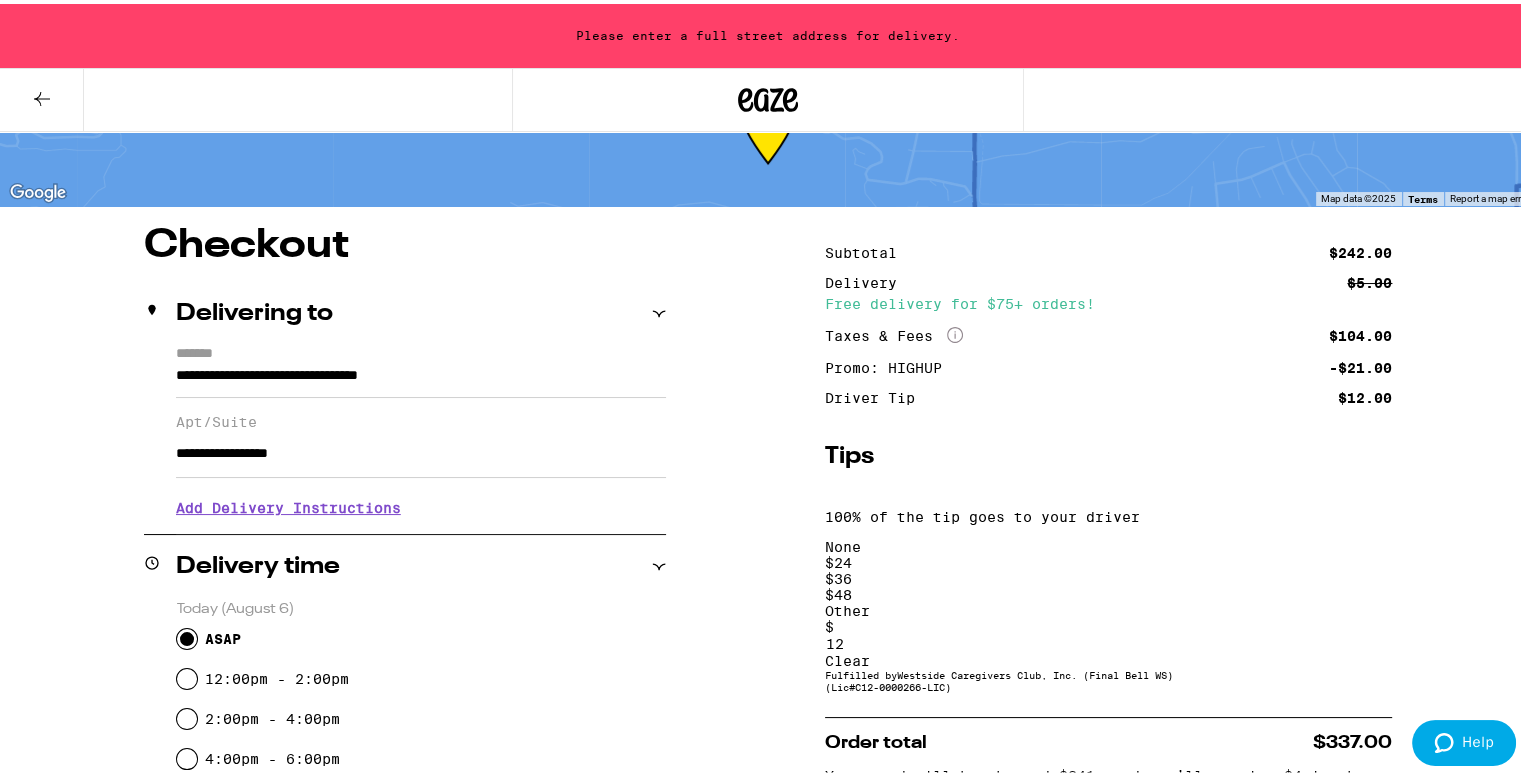 scroll, scrollTop: 0, scrollLeft: 0, axis: both 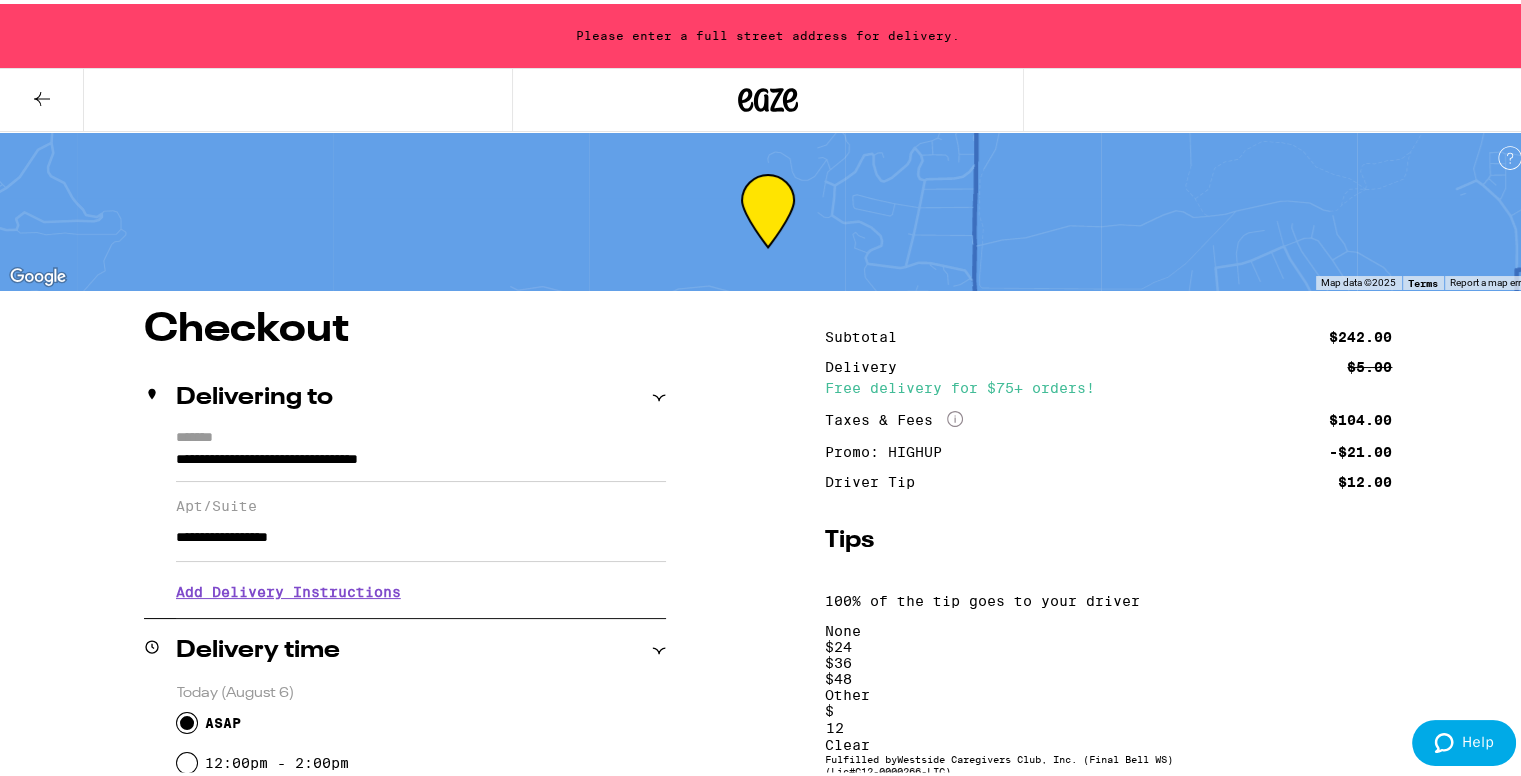 click on "**********" at bounding box center [768, 989] 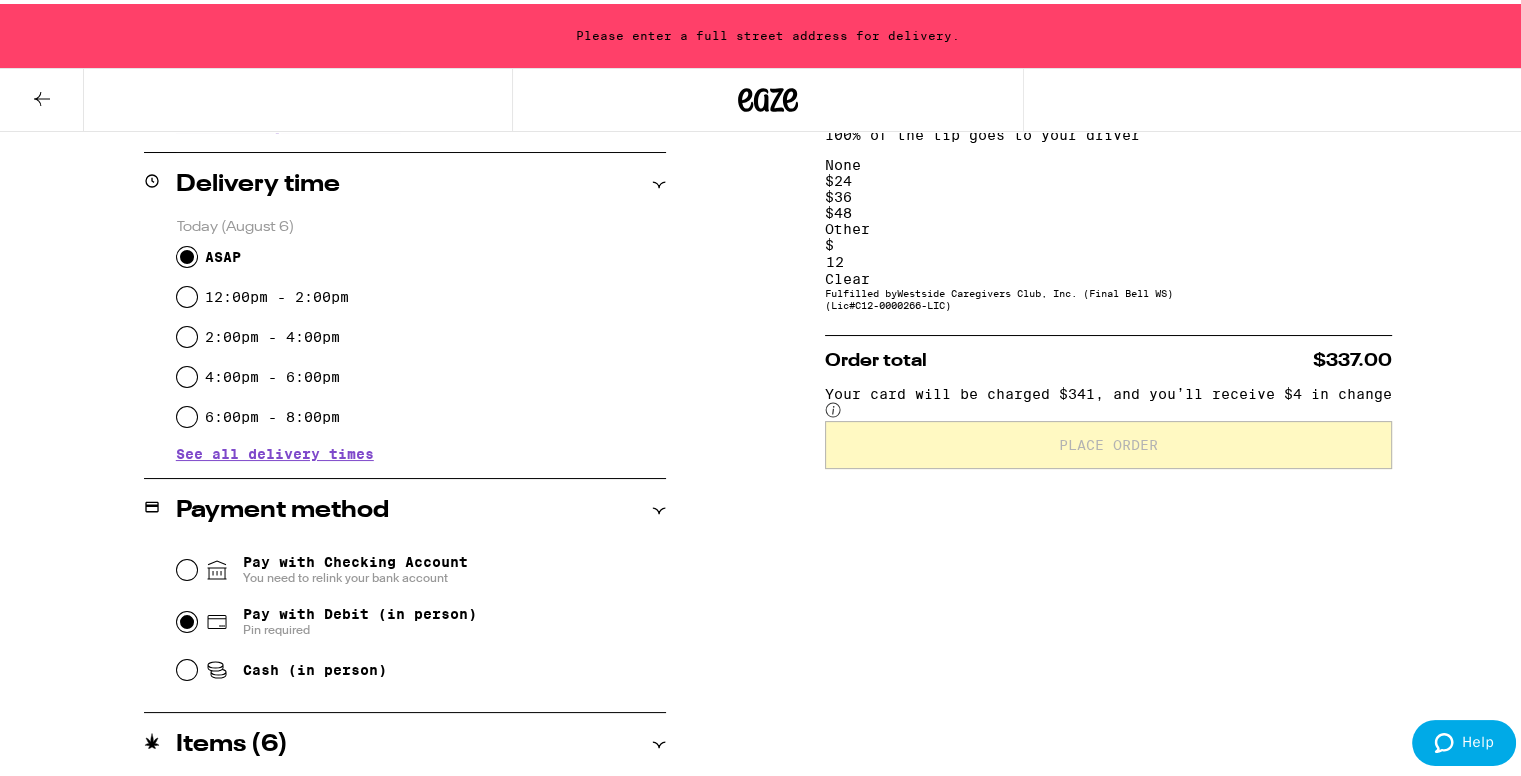 scroll, scrollTop: 500, scrollLeft: 0, axis: vertical 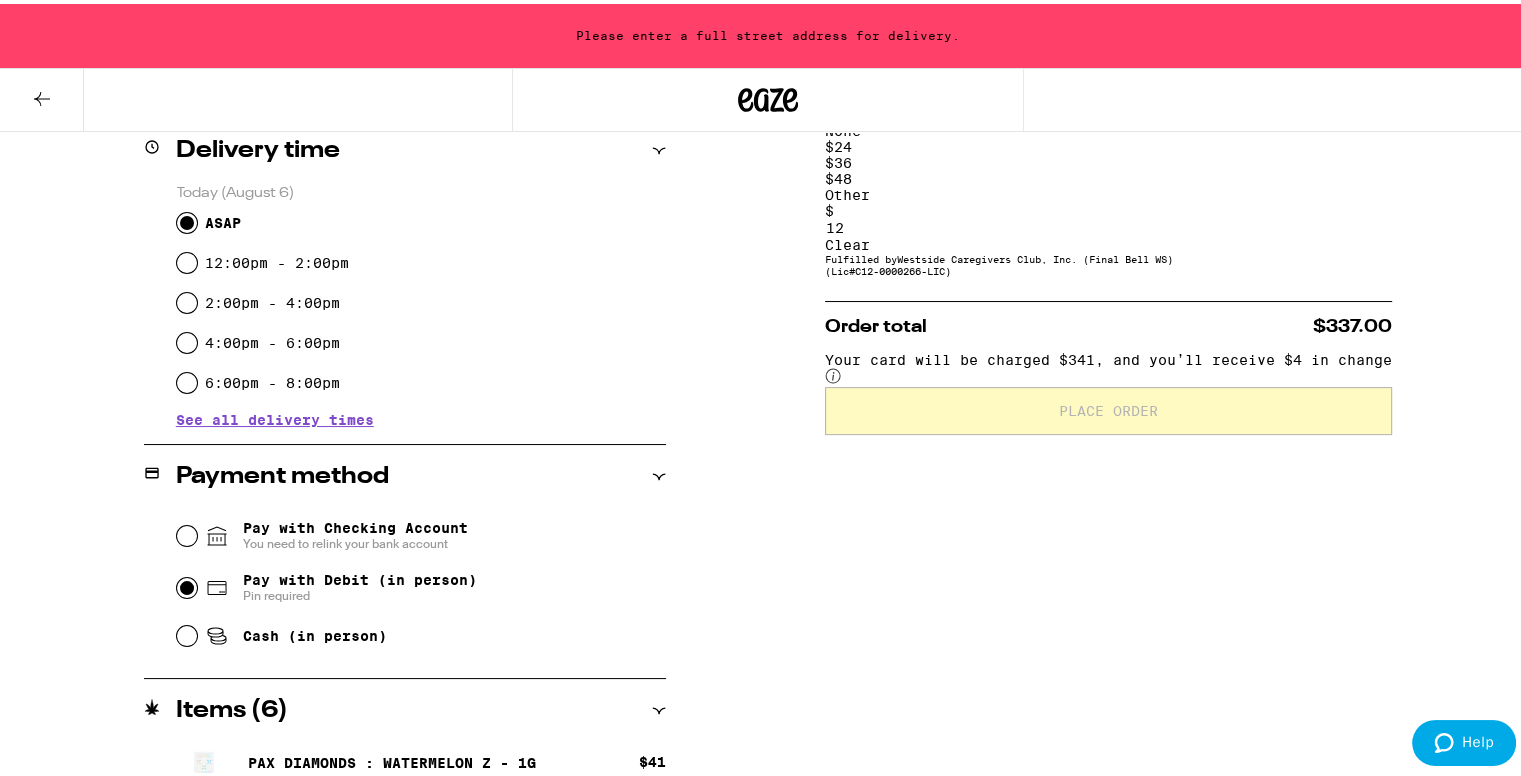 click 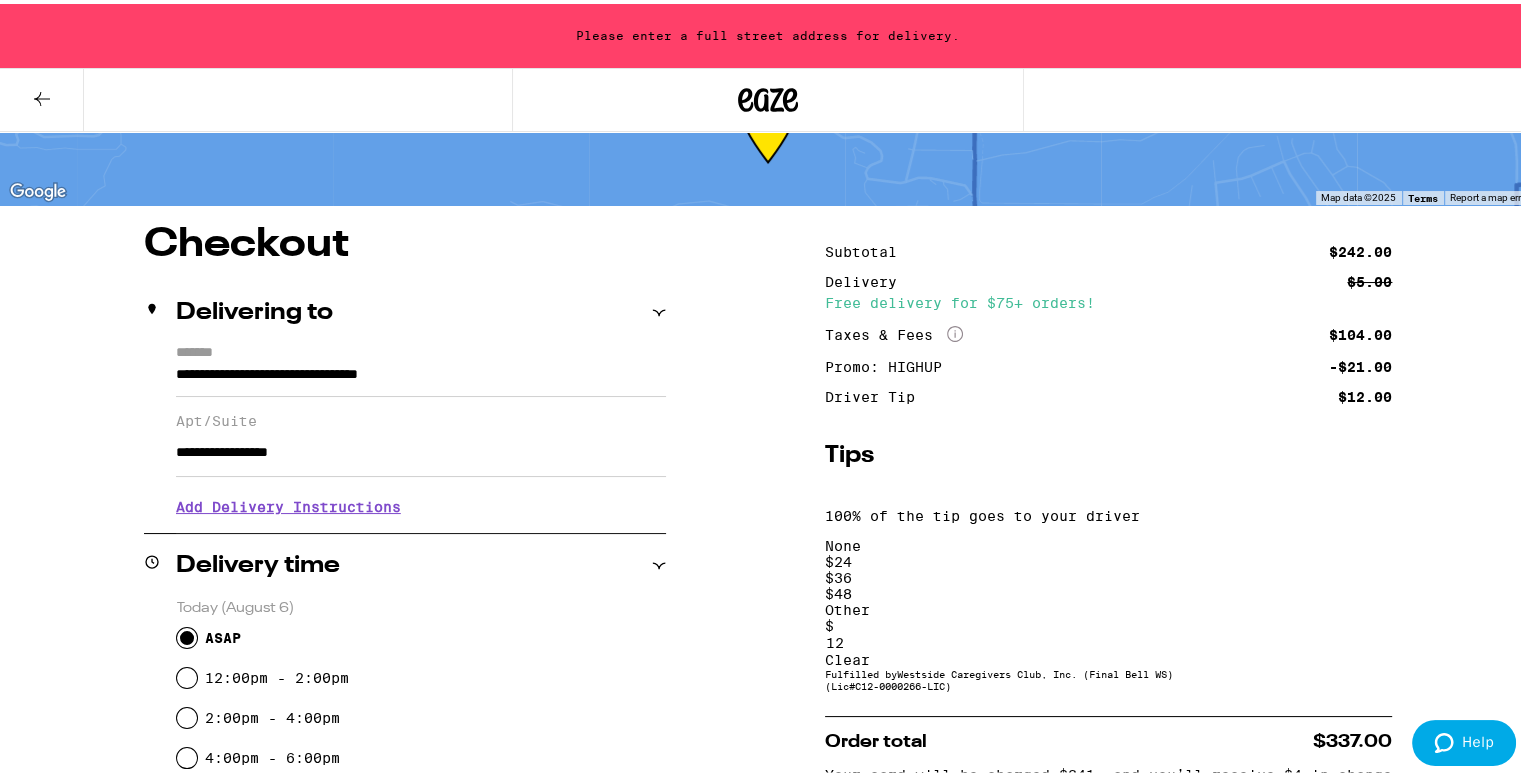 scroll, scrollTop: 0, scrollLeft: 0, axis: both 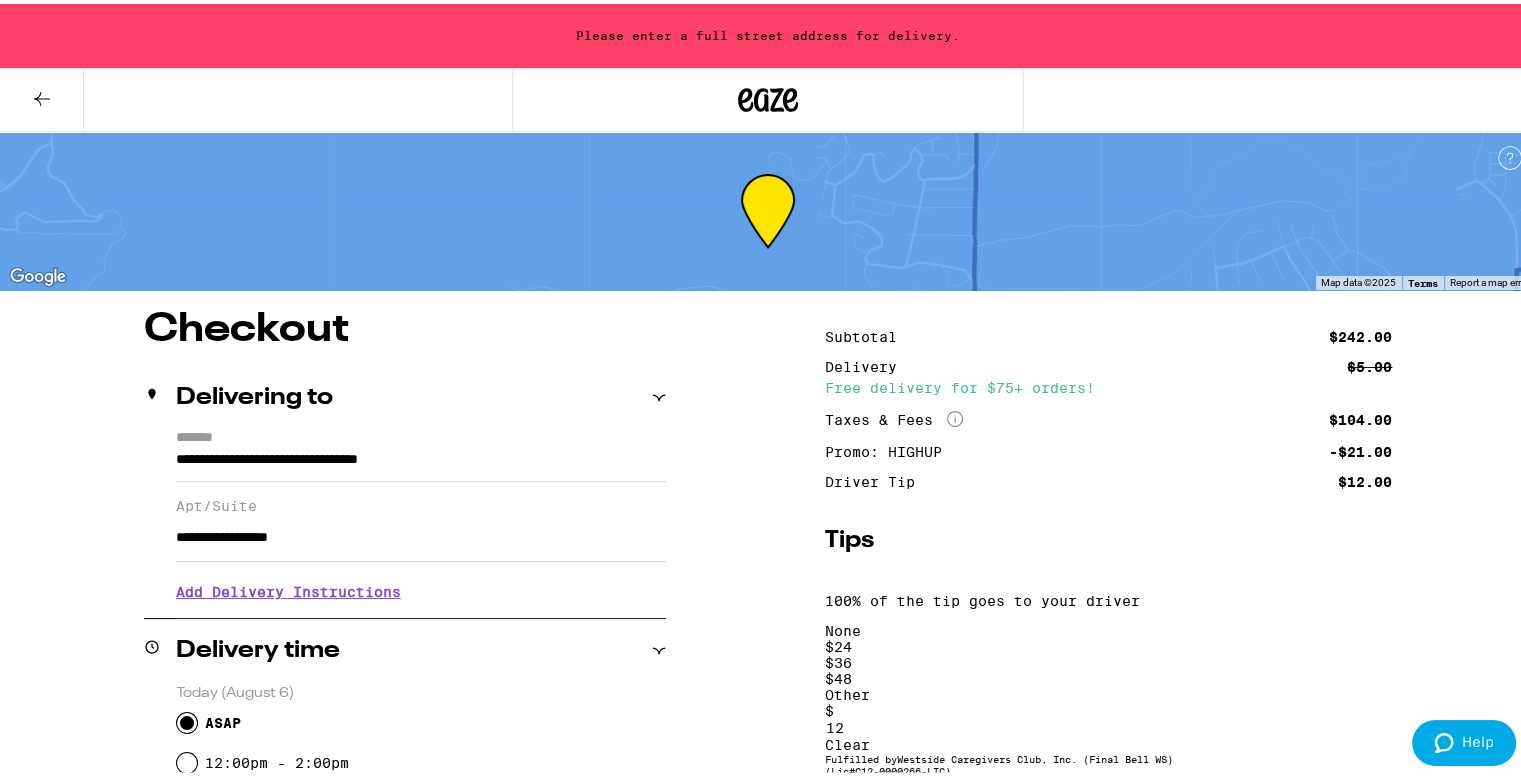 click on "**********" at bounding box center (768, 989) 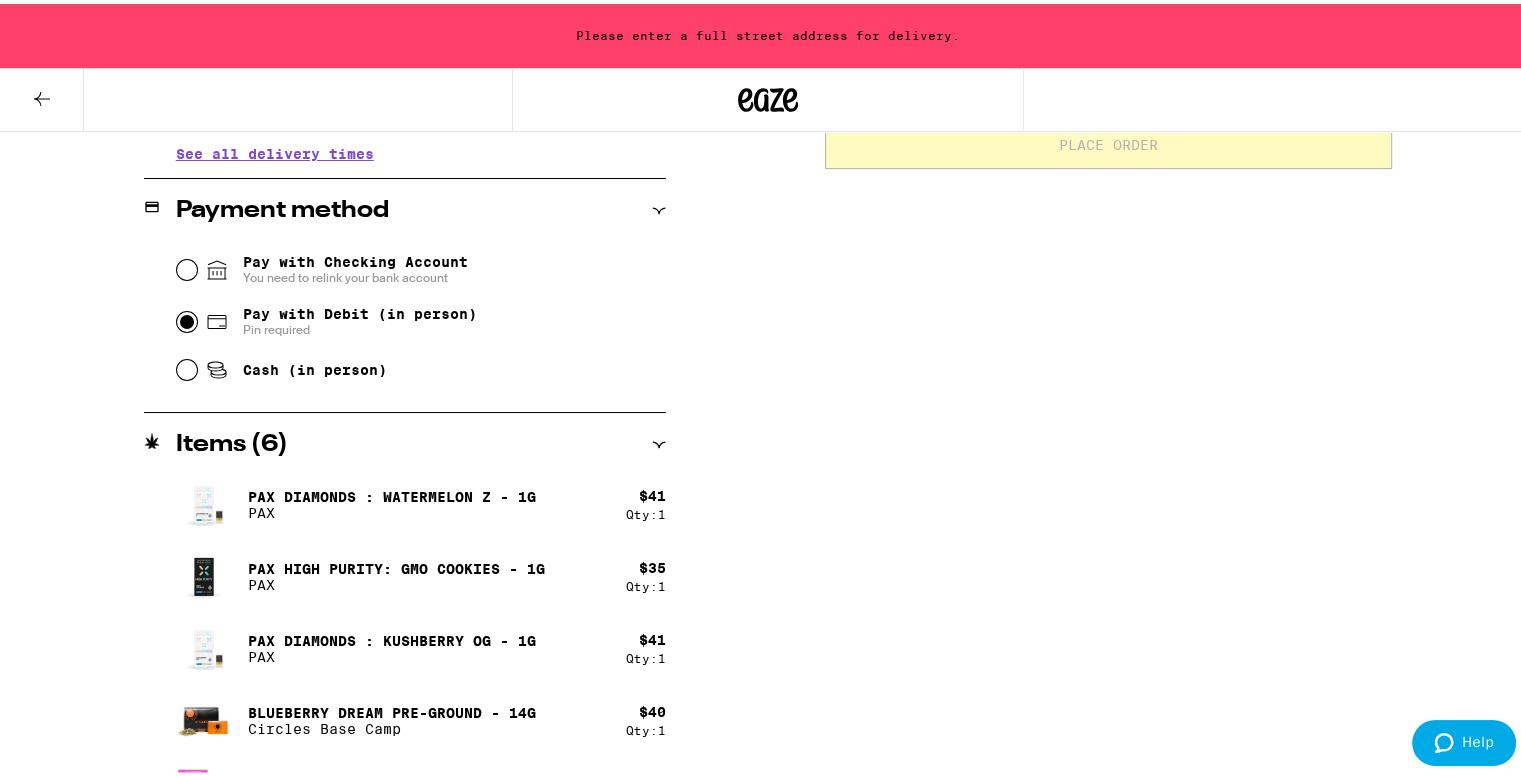scroll, scrollTop: 800, scrollLeft: 0, axis: vertical 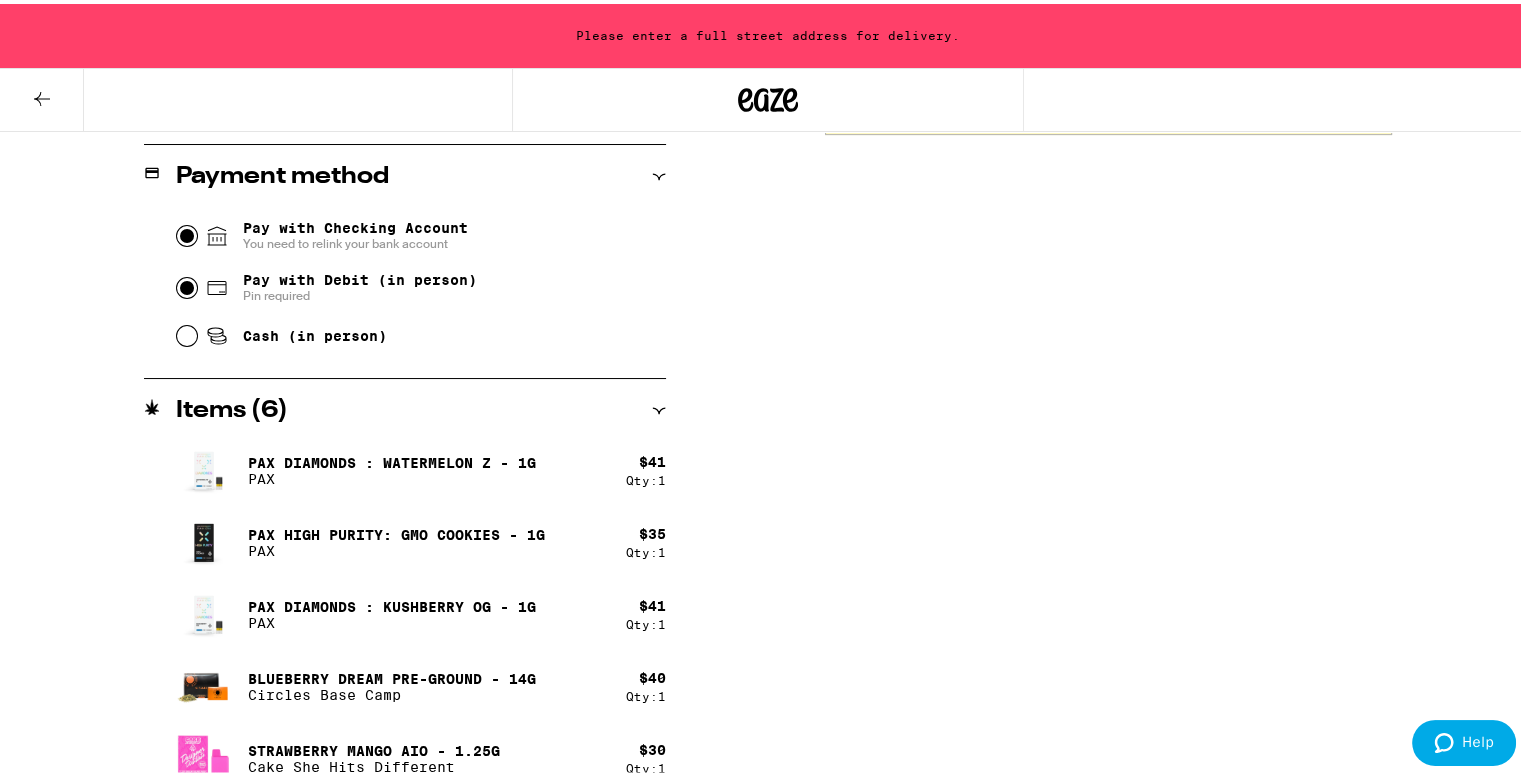 click on "Pay with Checking Account You need to relink your bank account" at bounding box center (187, 232) 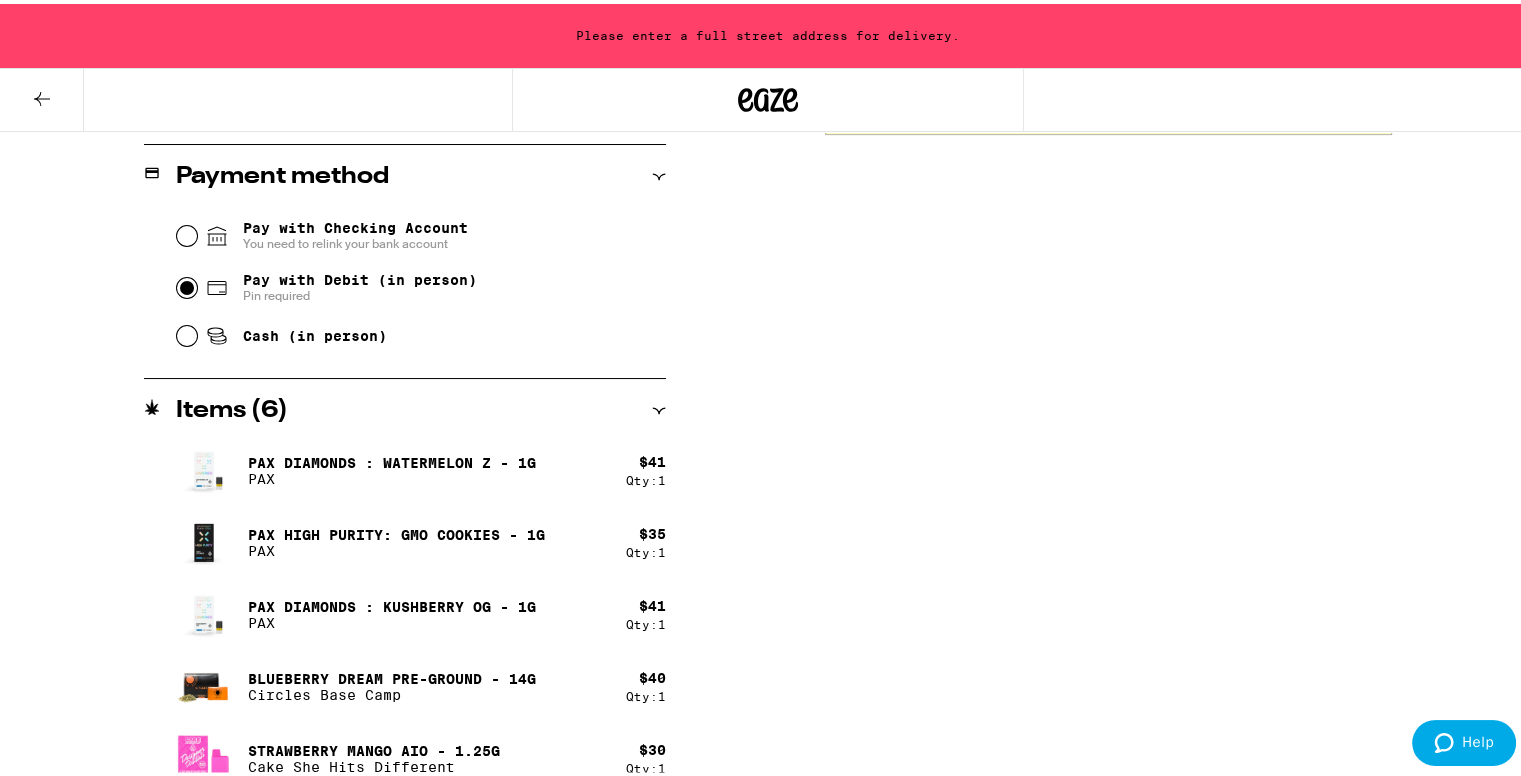 click on "Pay with Debit (in person) Pin required" at bounding box center (187, 284) 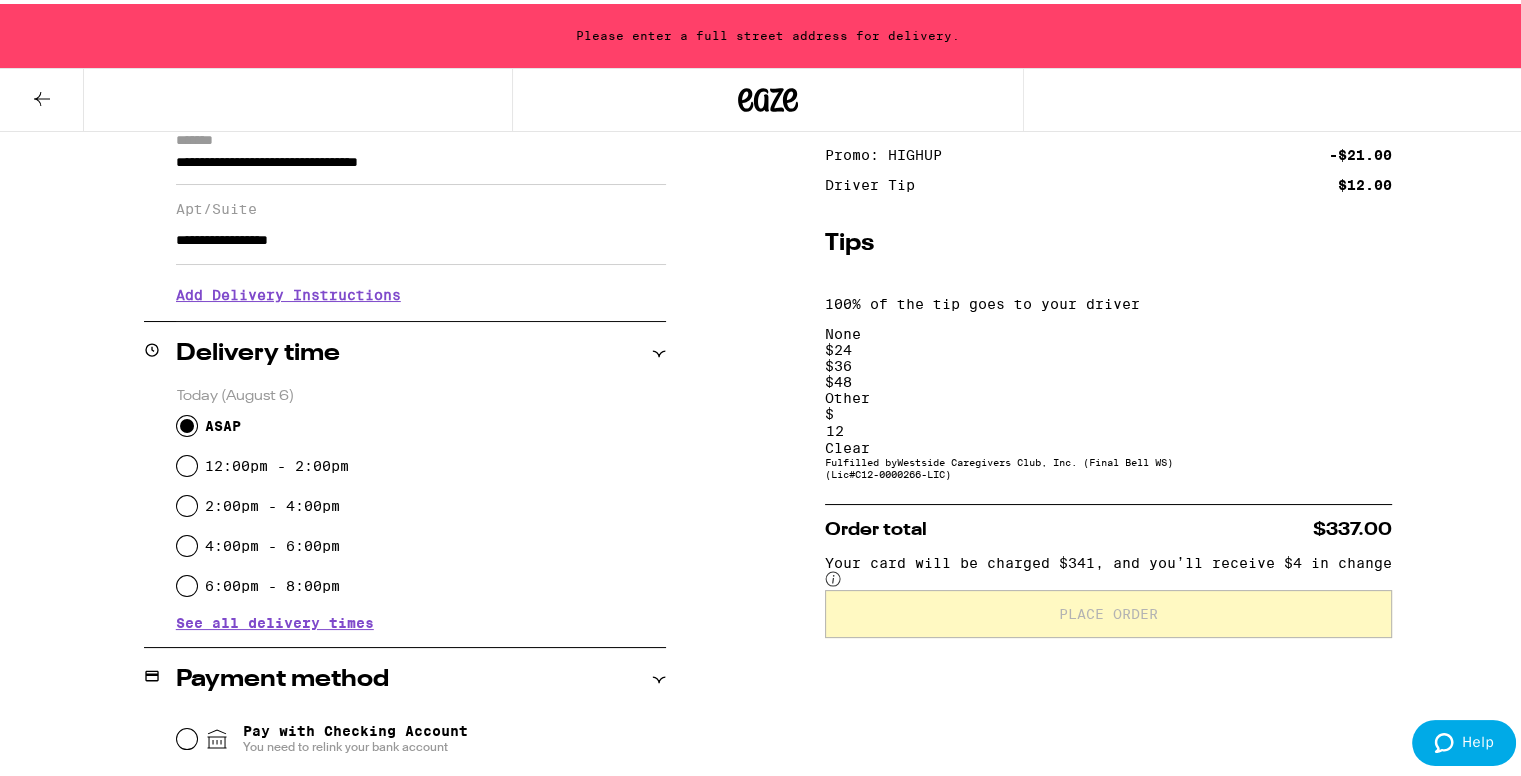 scroll, scrollTop: 300, scrollLeft: 0, axis: vertical 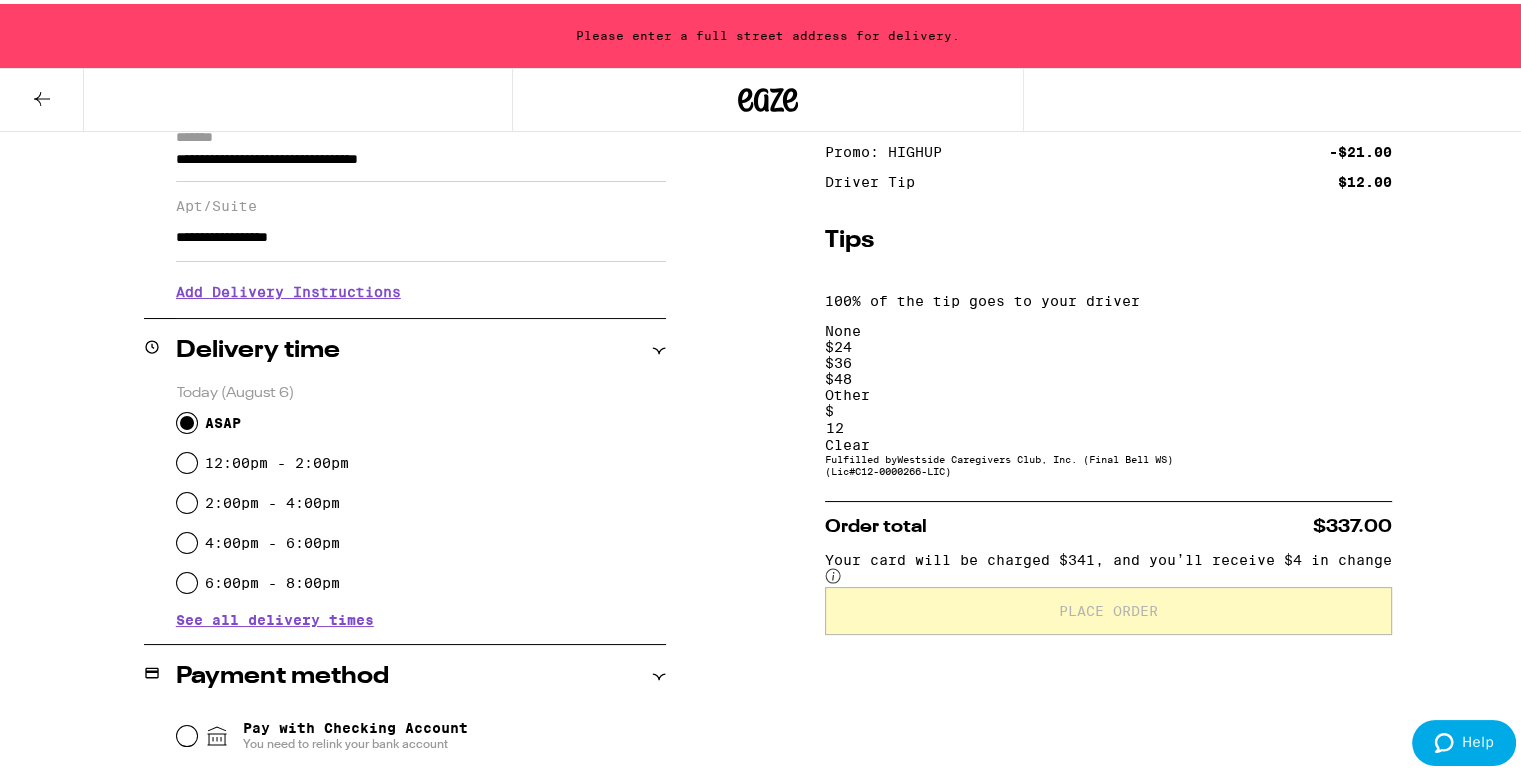 click on "**********" at bounding box center [768, 689] 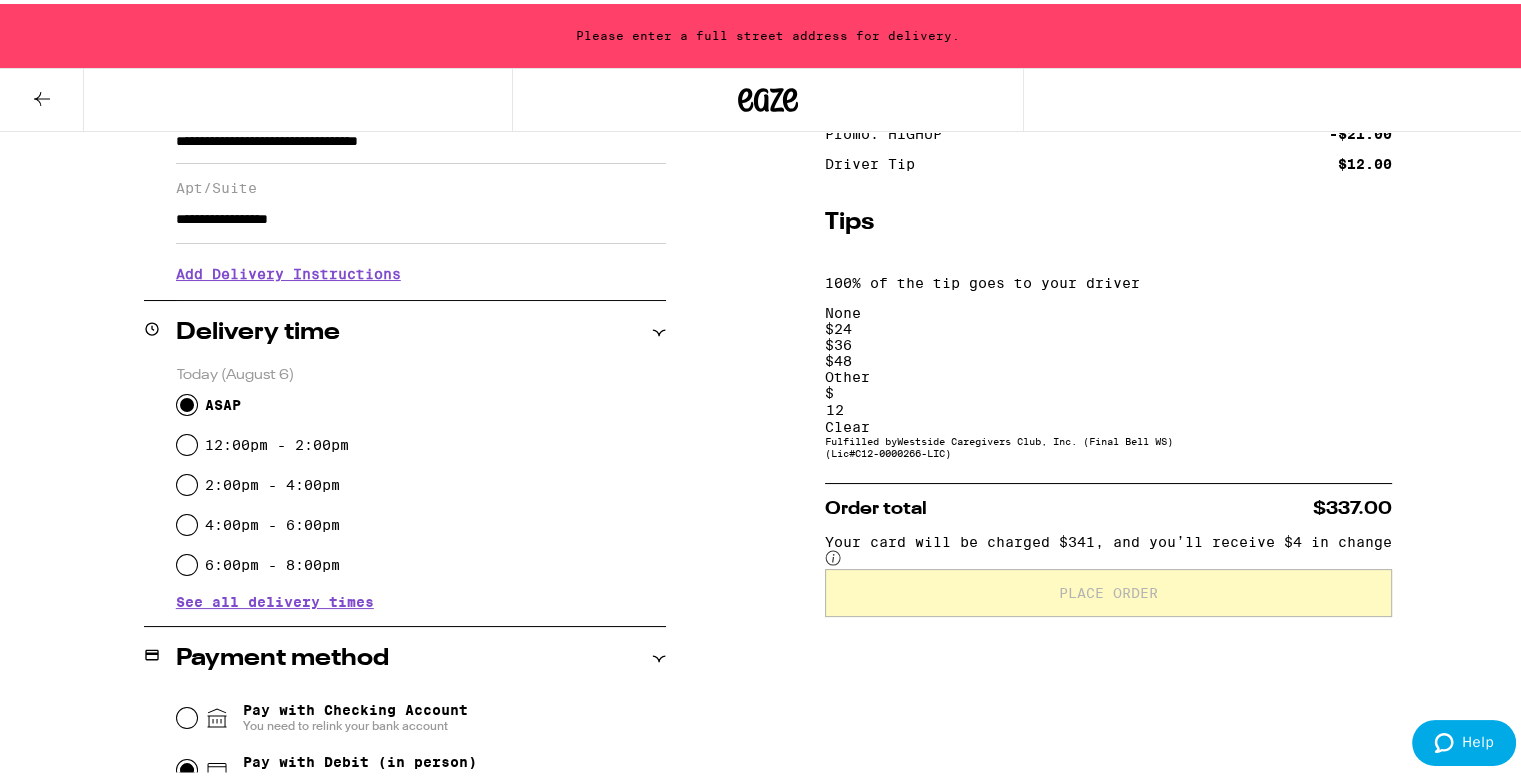 scroll, scrollTop: 317, scrollLeft: 0, axis: vertical 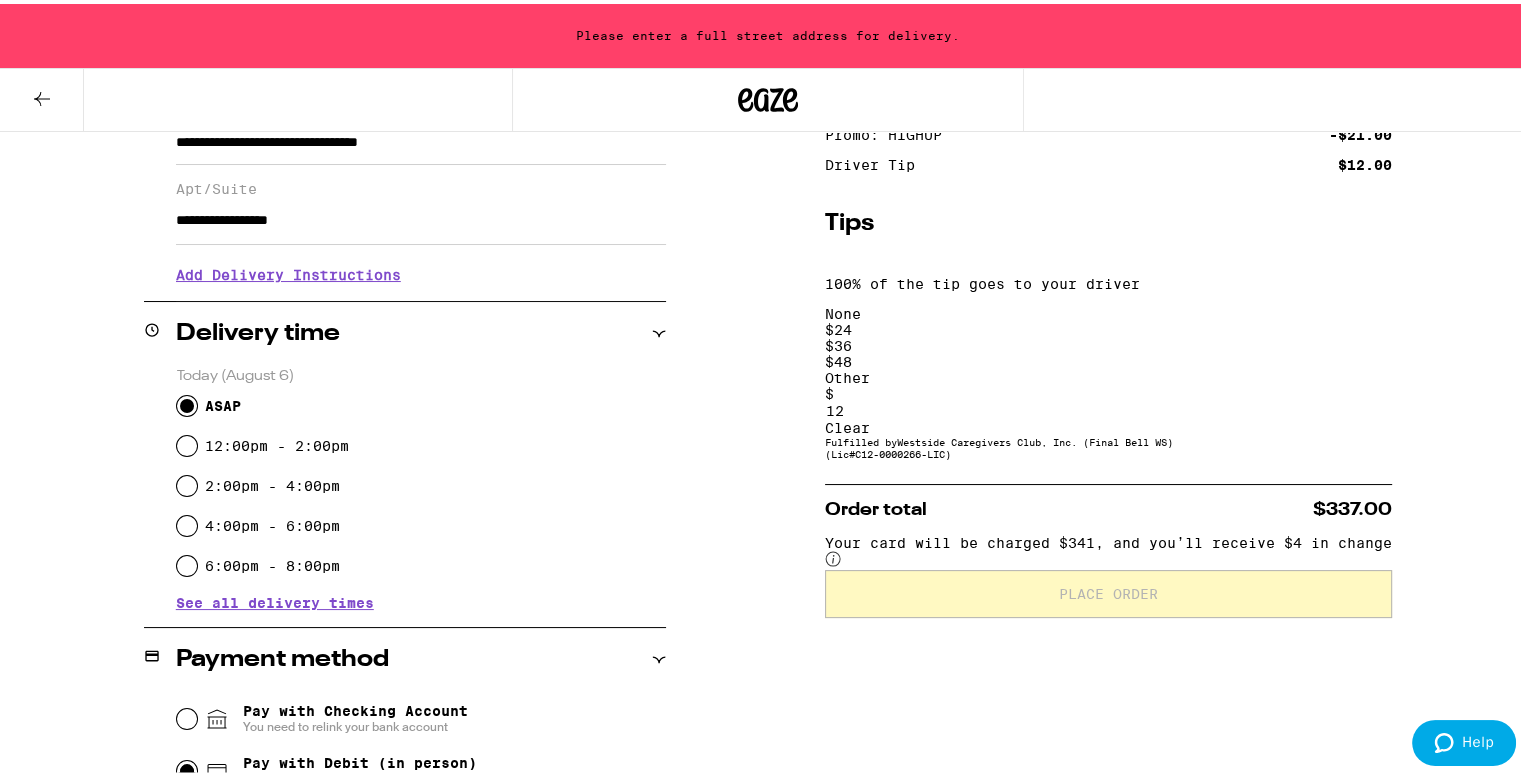click on "Fulfilled by Westside Caregivers Club, Inc. (Final Bell WS) (Lic# C12-0000266-LIC )" at bounding box center (1108, 444) 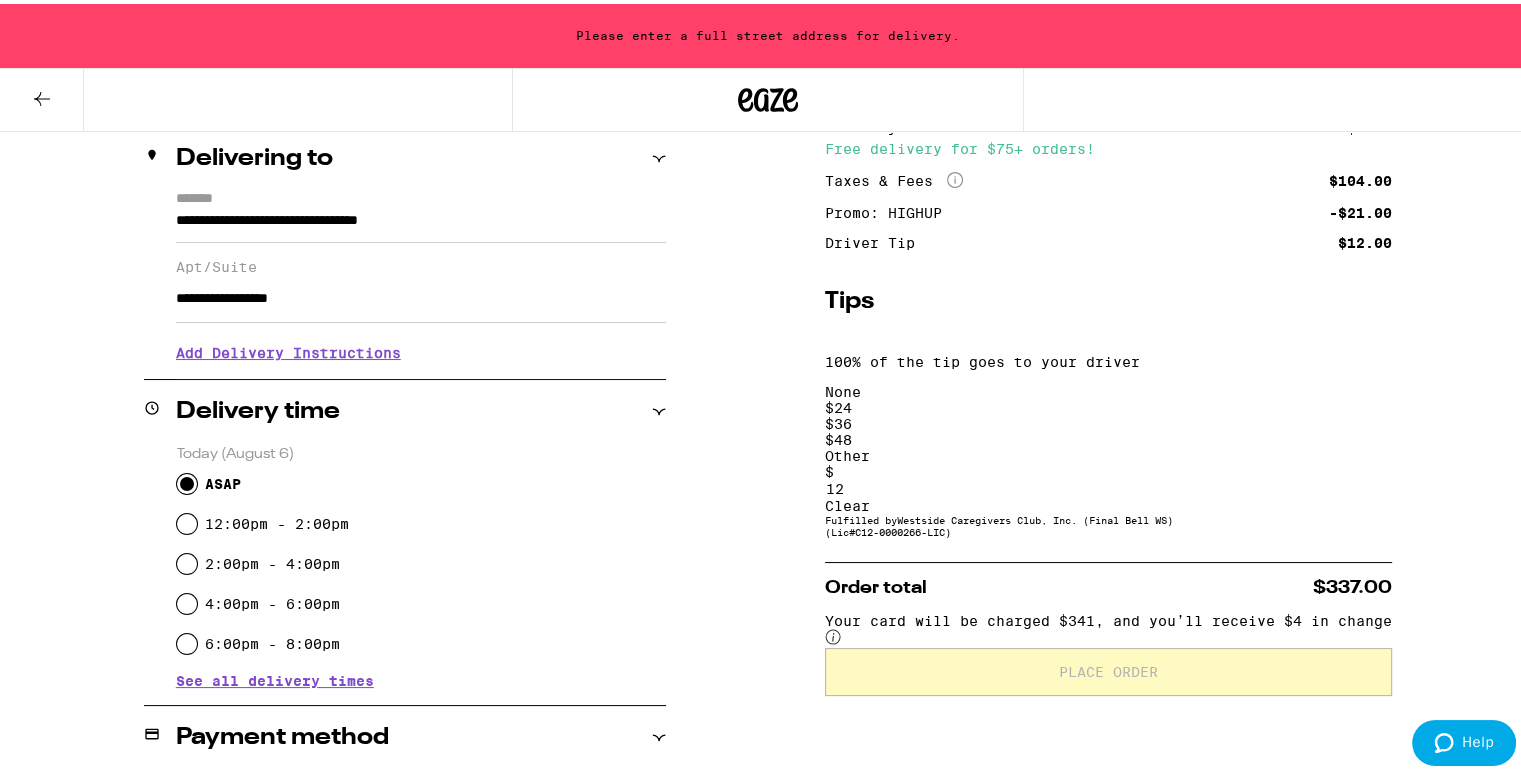 scroll, scrollTop: 17, scrollLeft: 0, axis: vertical 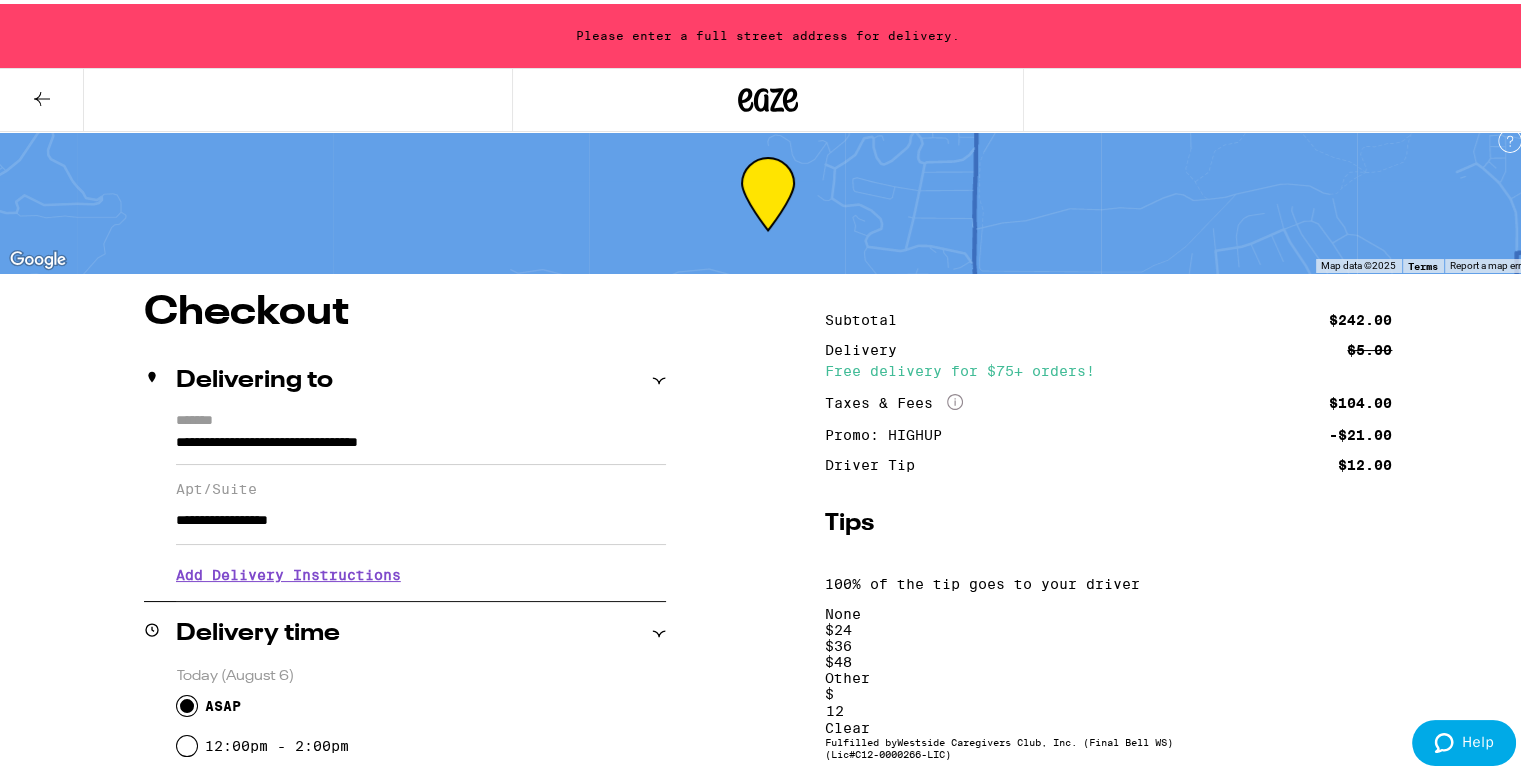 drag, startPoint x: 752, startPoint y: 170, endPoint x: 761, endPoint y: 175, distance: 10.29563 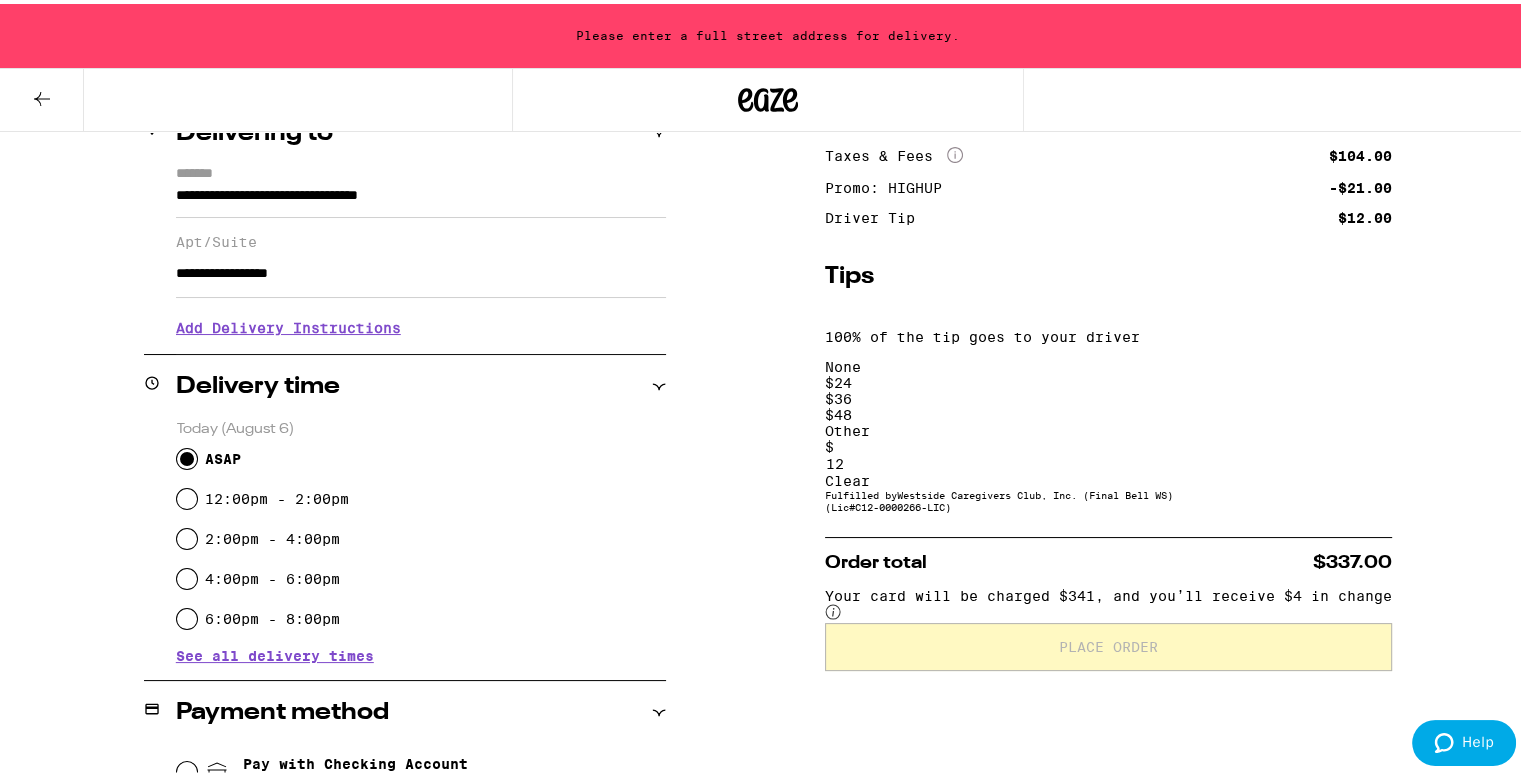 scroll, scrollTop: 217, scrollLeft: 0, axis: vertical 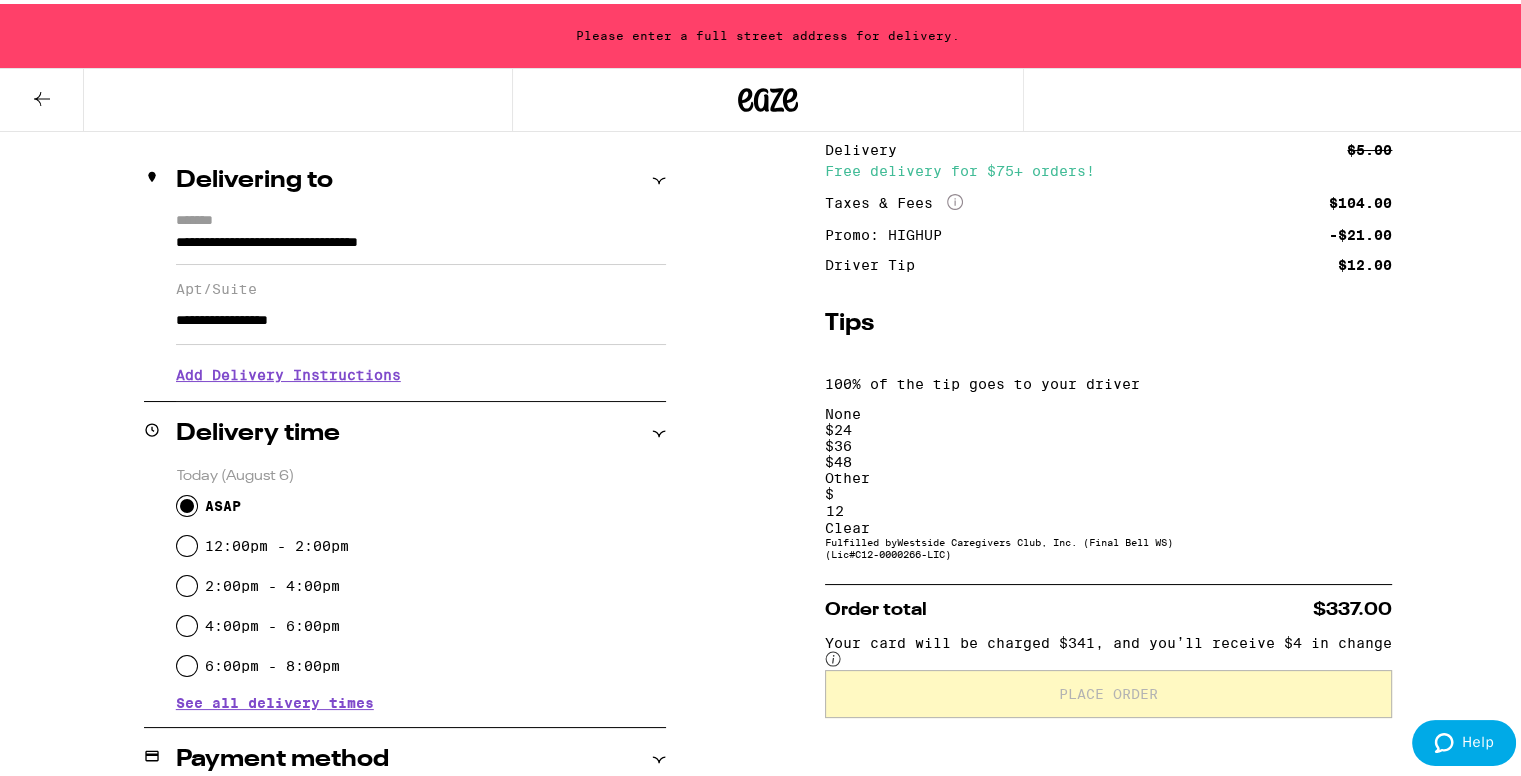 click on "**********" at bounding box center [421, 317] 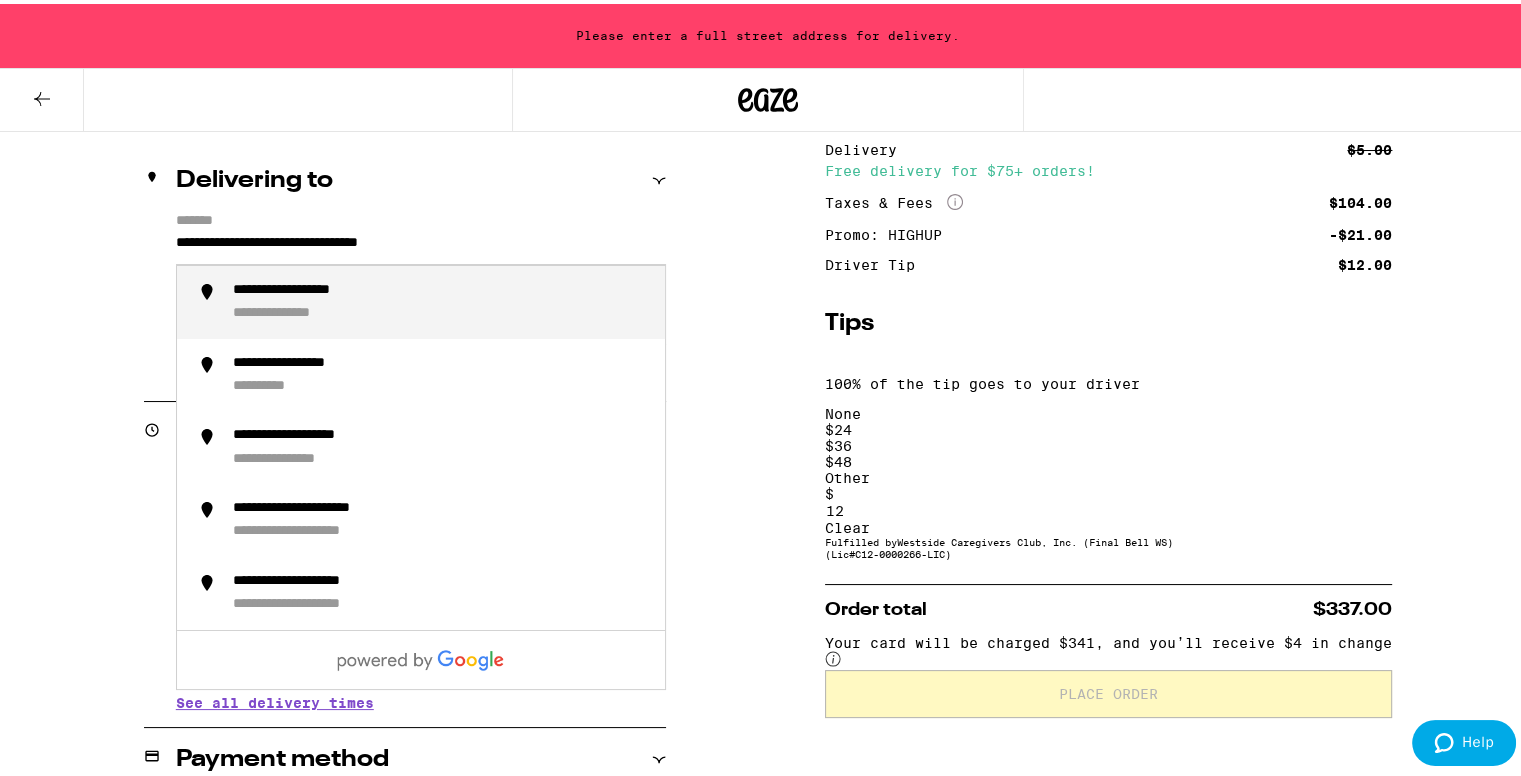 click on "**********" at bounding box center (421, 244) 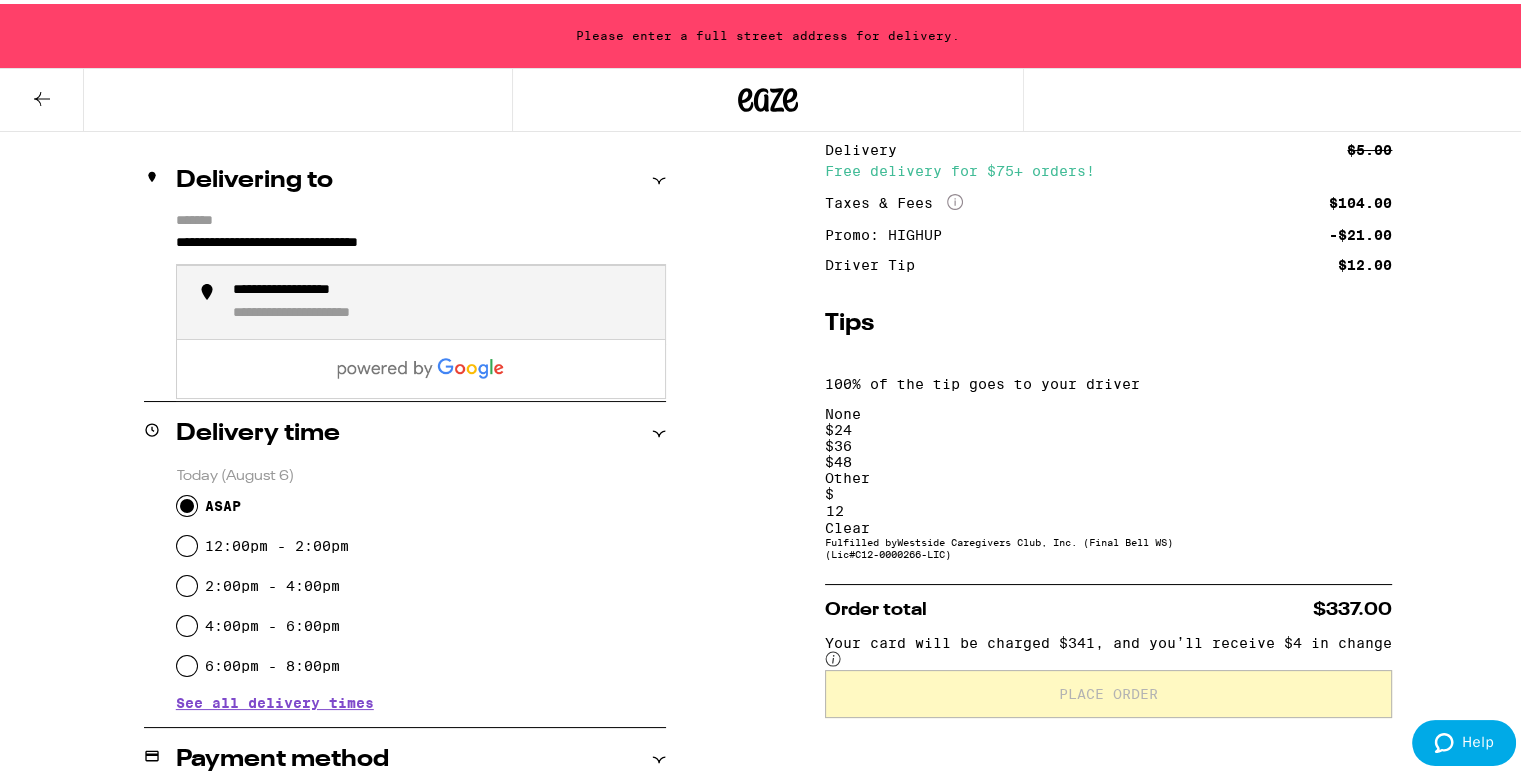 click on "**********" at bounding box center [768, 772] 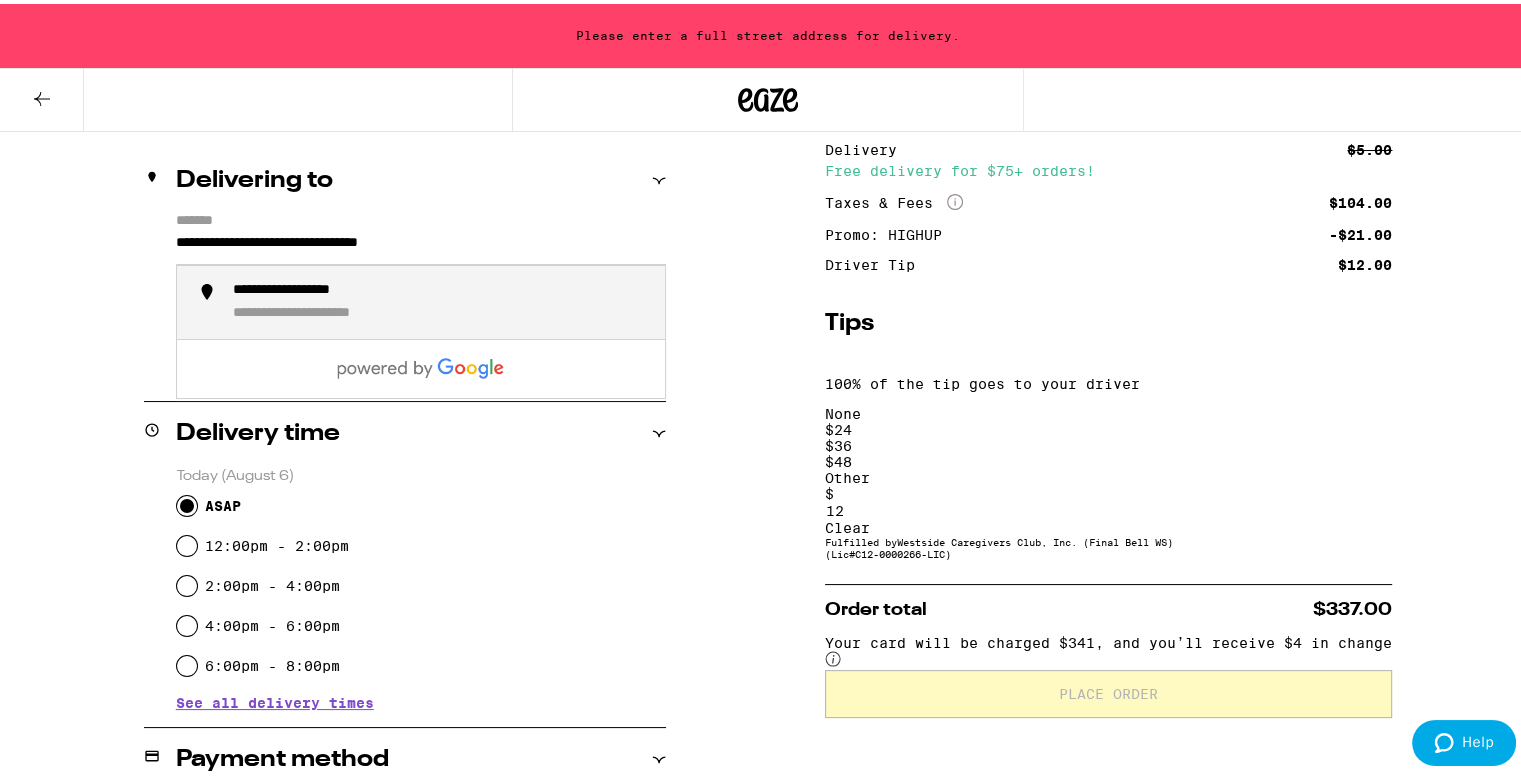 click on "**********" at bounding box center (421, 244) 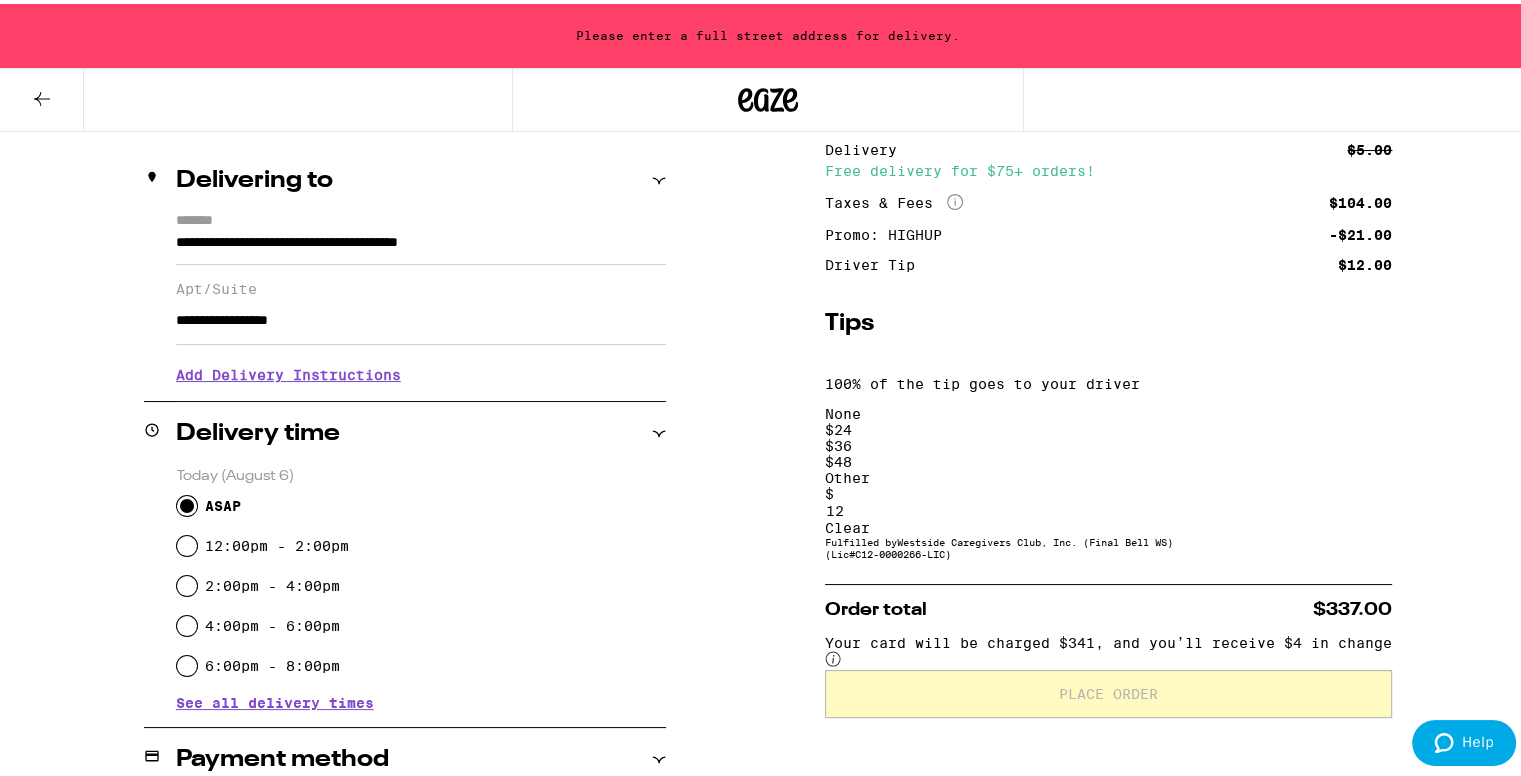 type on "**********" 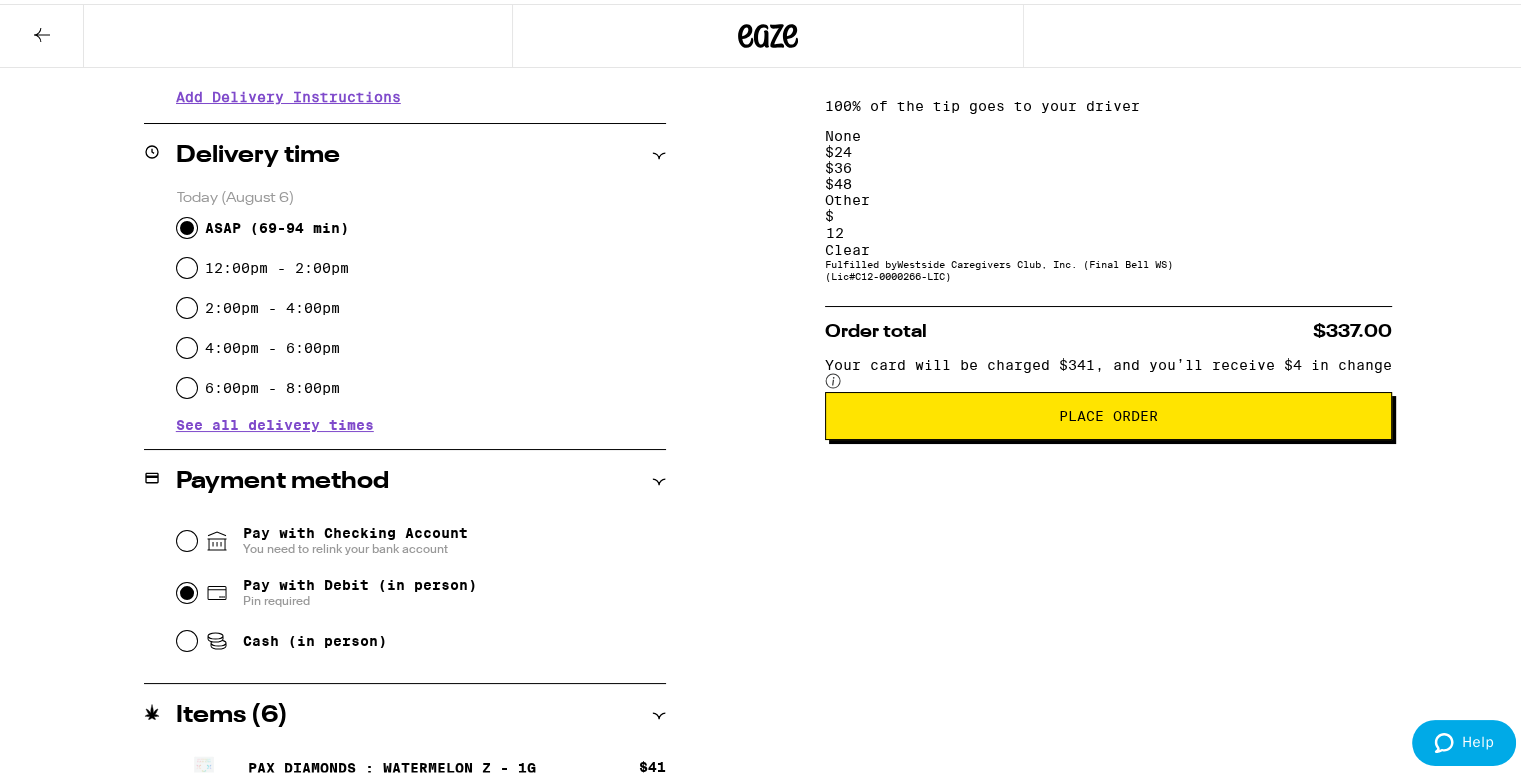 scroll, scrollTop: 453, scrollLeft: 0, axis: vertical 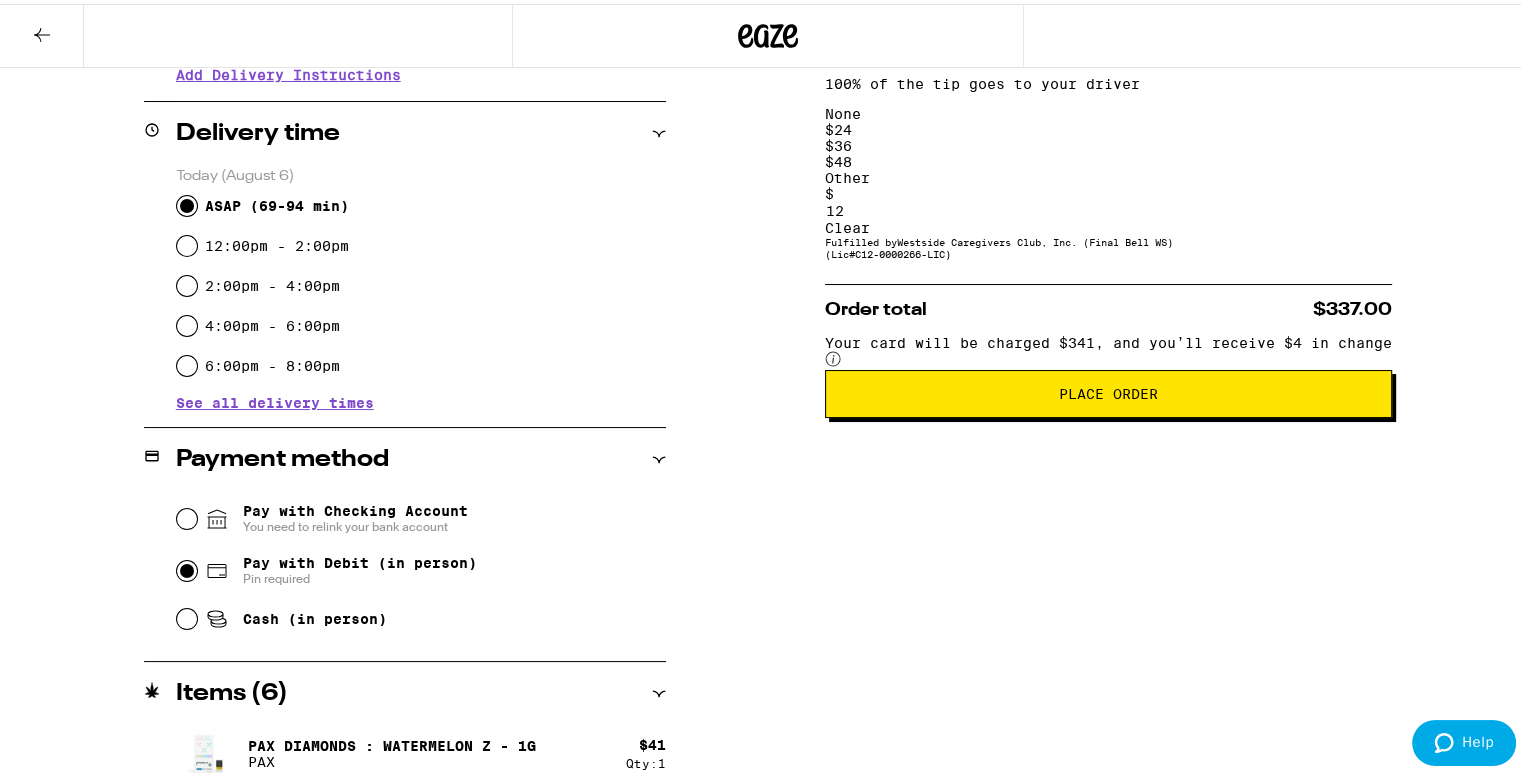 click on "Place Order" at bounding box center (1108, 390) 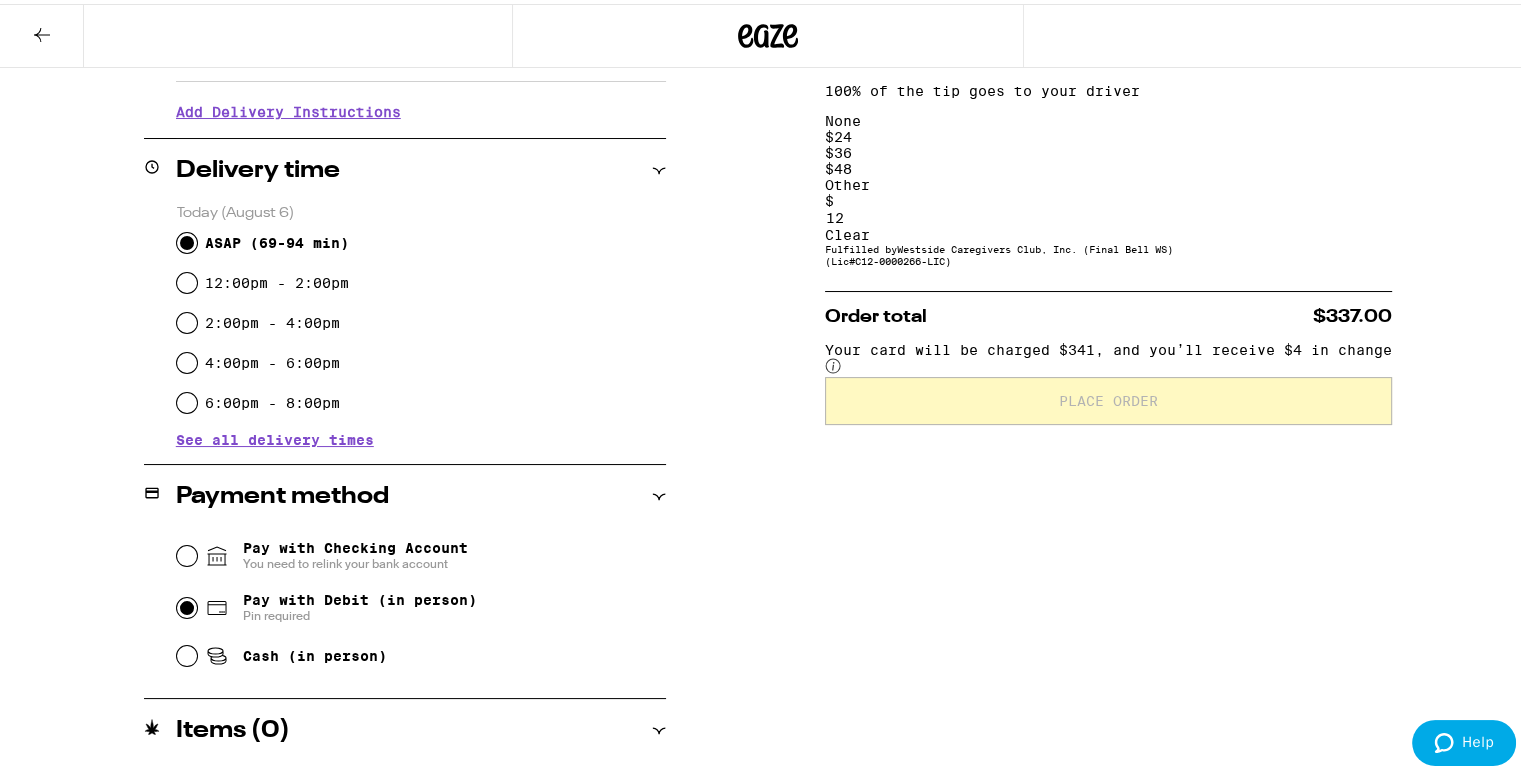 scroll, scrollTop: 437, scrollLeft: 0, axis: vertical 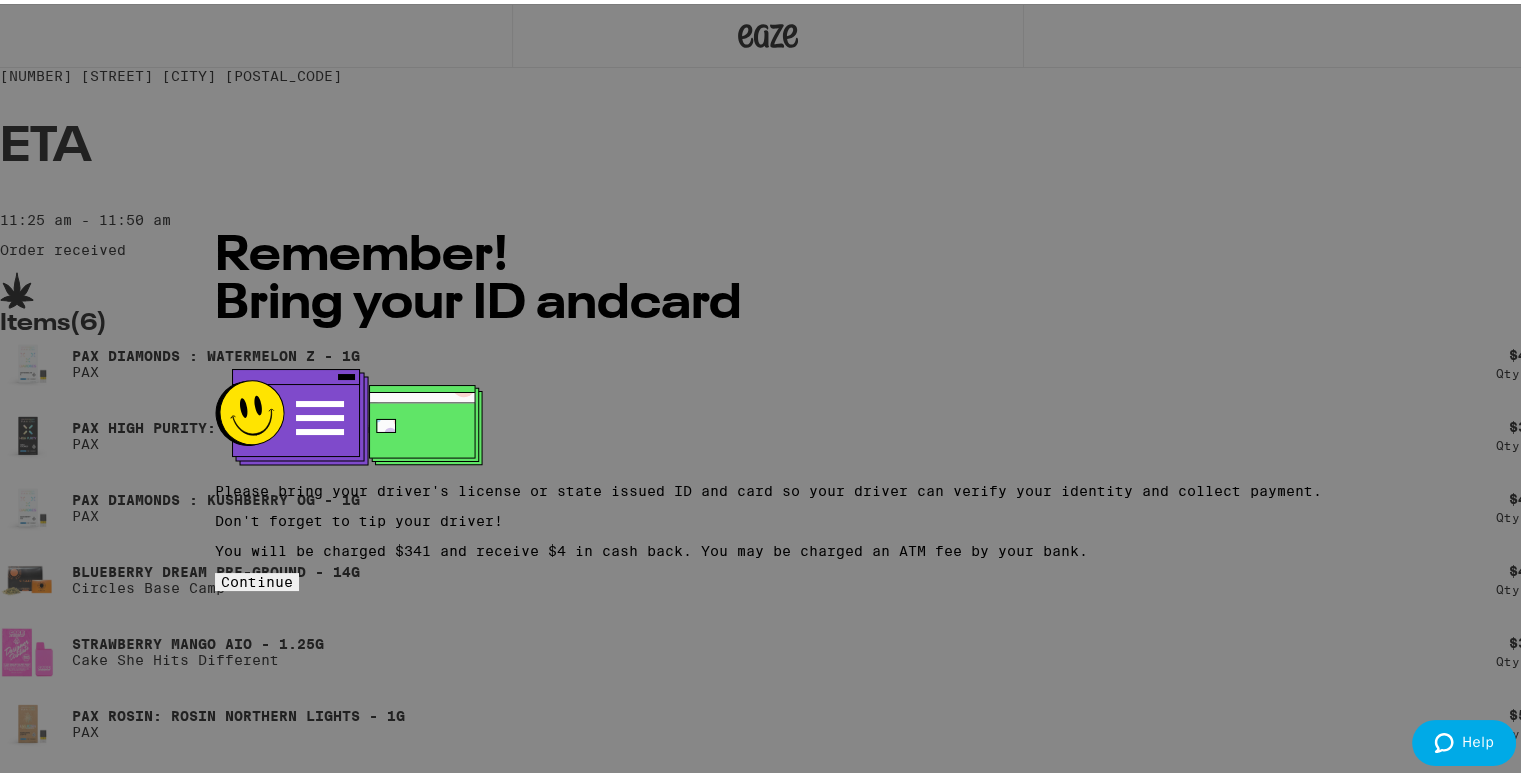 click on "Continue" at bounding box center (257, 578) 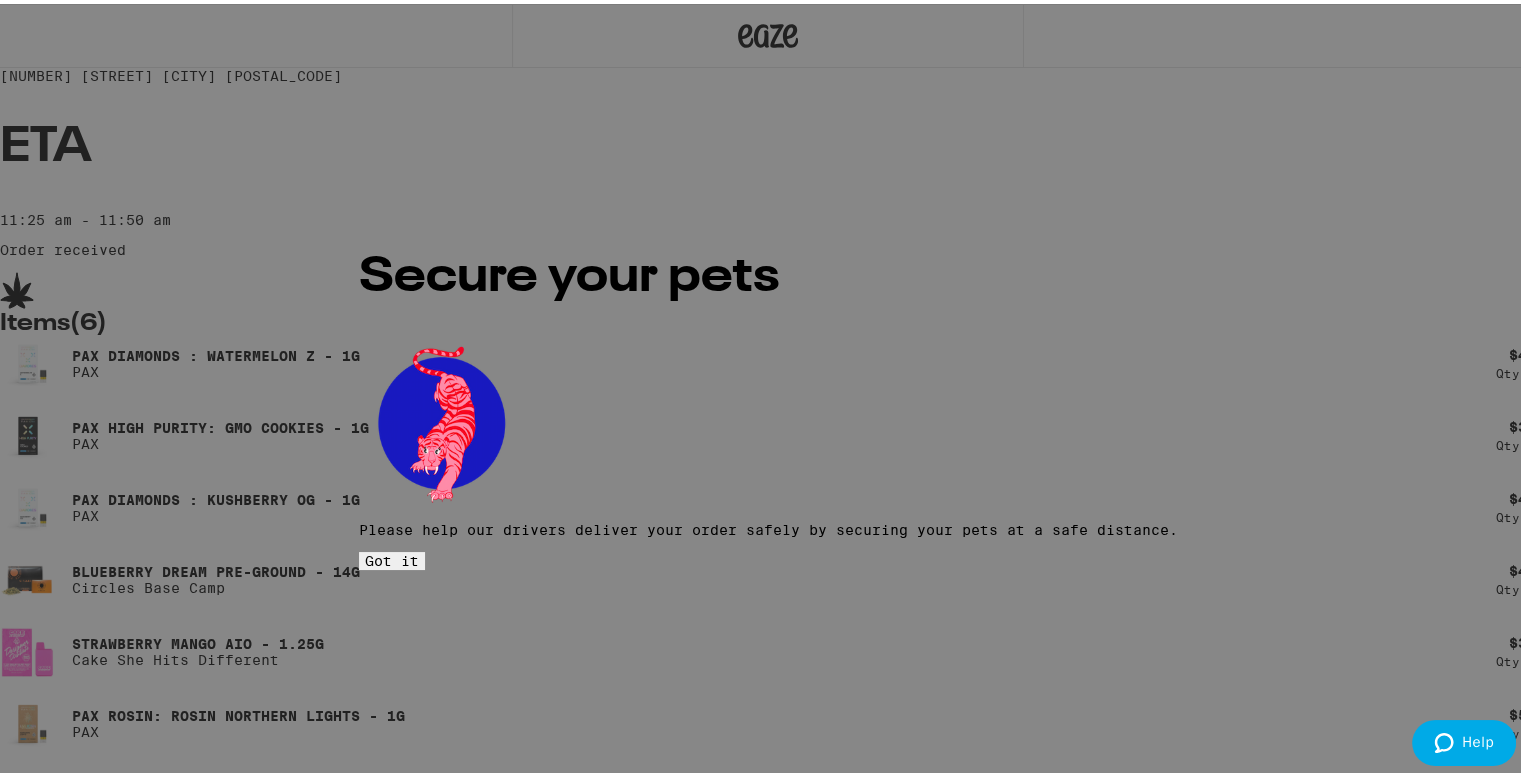 click on "Got it" at bounding box center (392, 557) 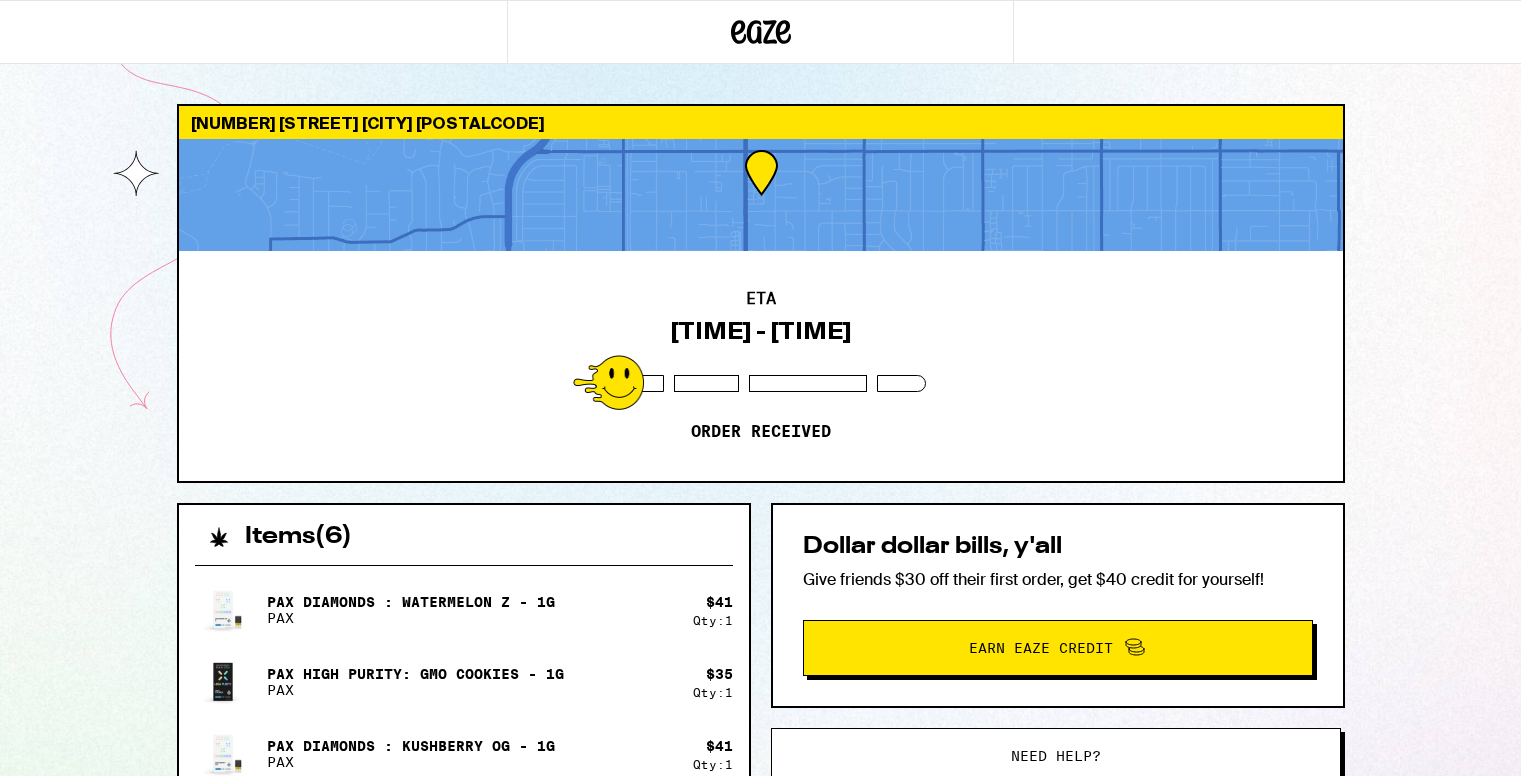 scroll, scrollTop: 0, scrollLeft: 0, axis: both 